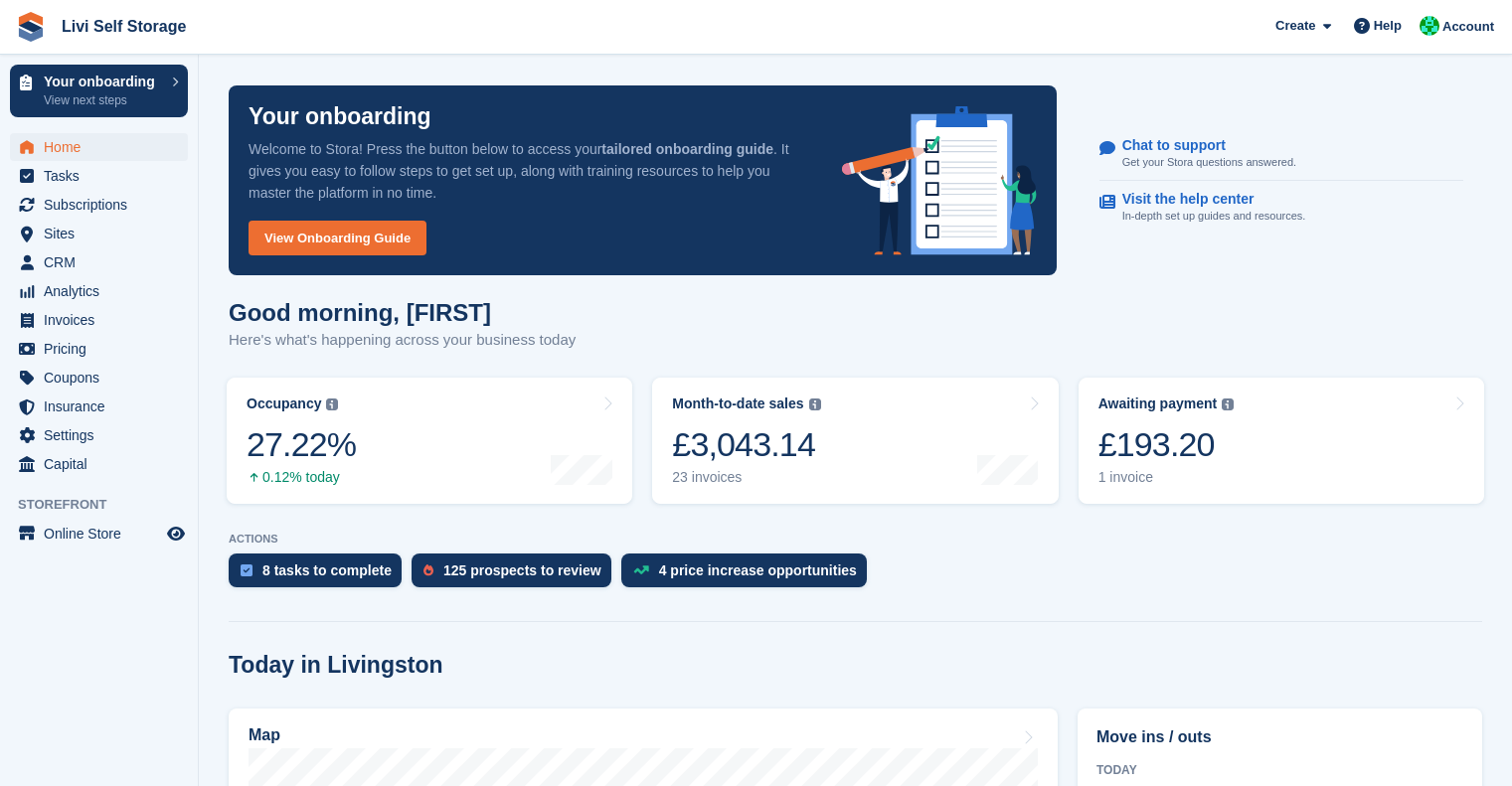 scroll, scrollTop: 137, scrollLeft: 0, axis: vertical 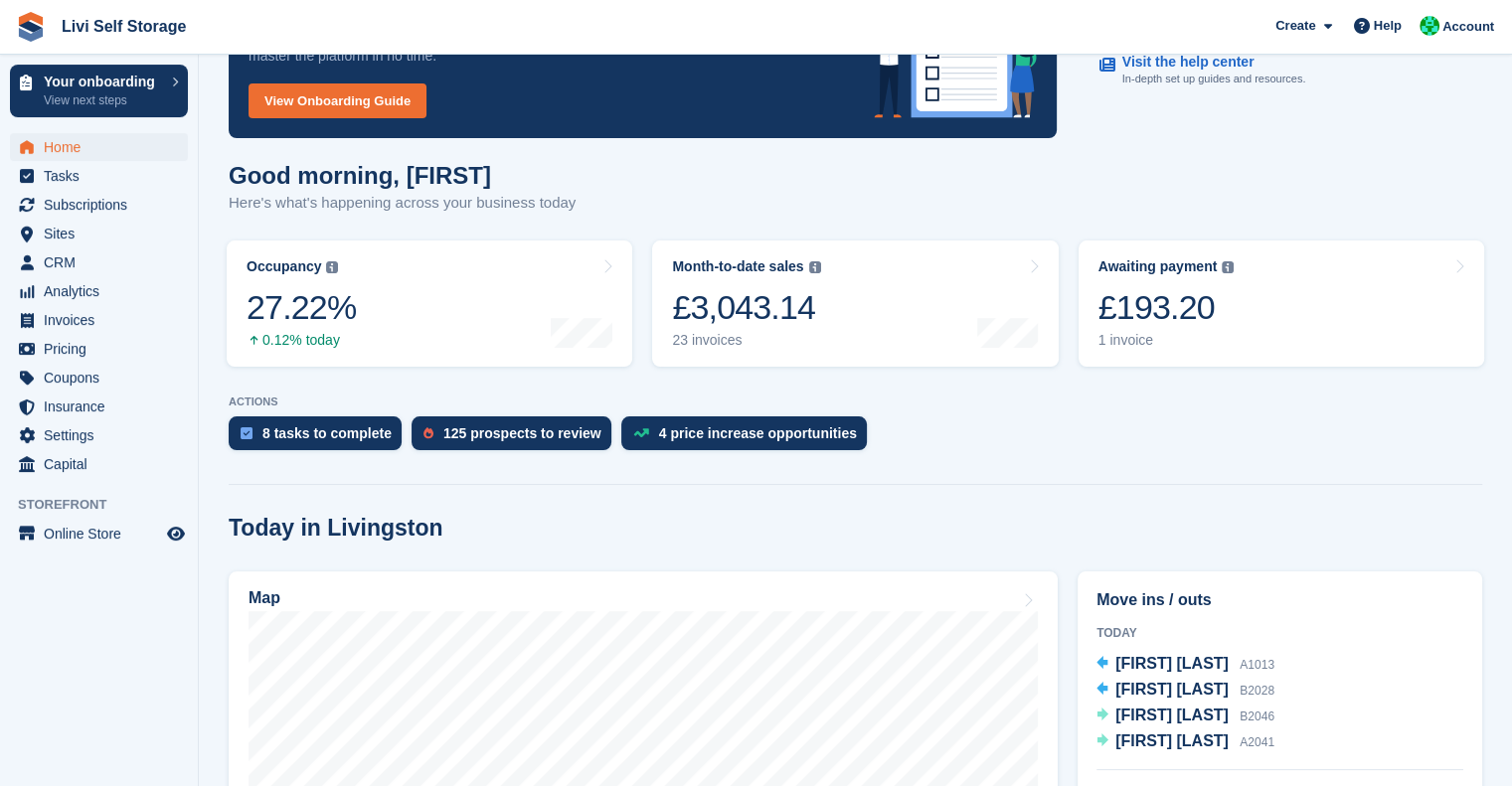 click on "Subscriptions" at bounding box center (103, 205) 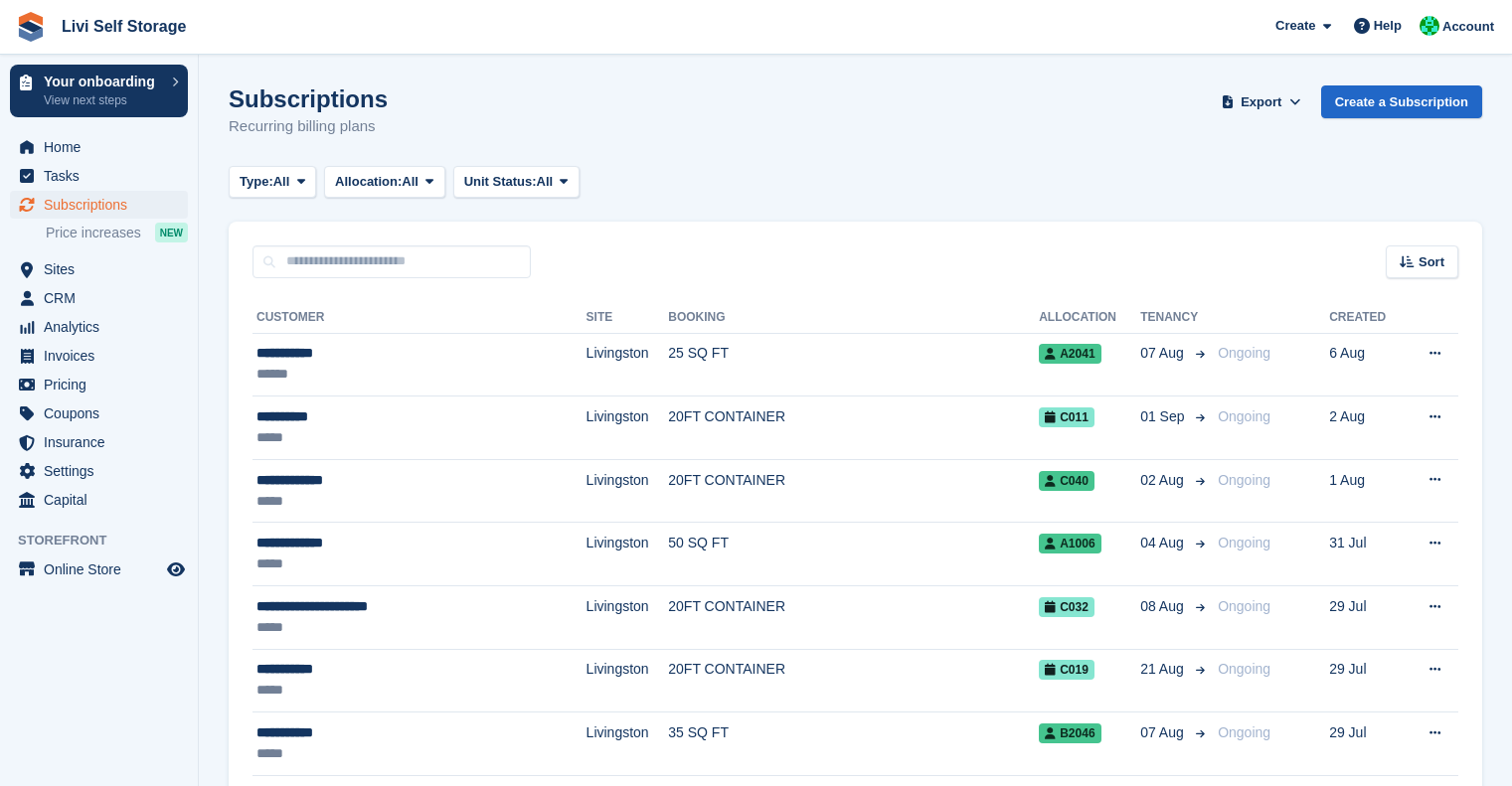 scroll, scrollTop: 0, scrollLeft: 0, axis: both 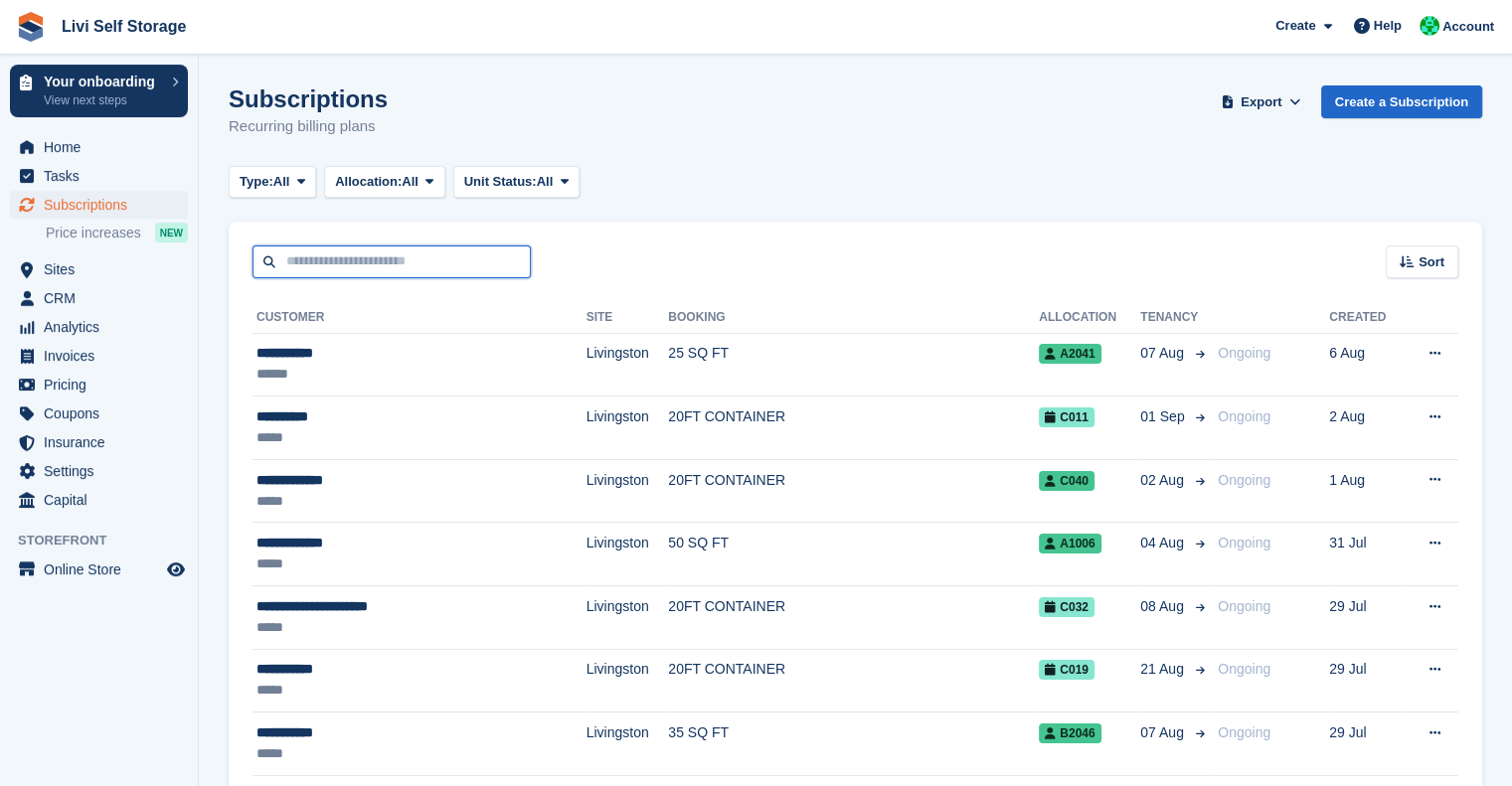 click at bounding box center [392, 261] 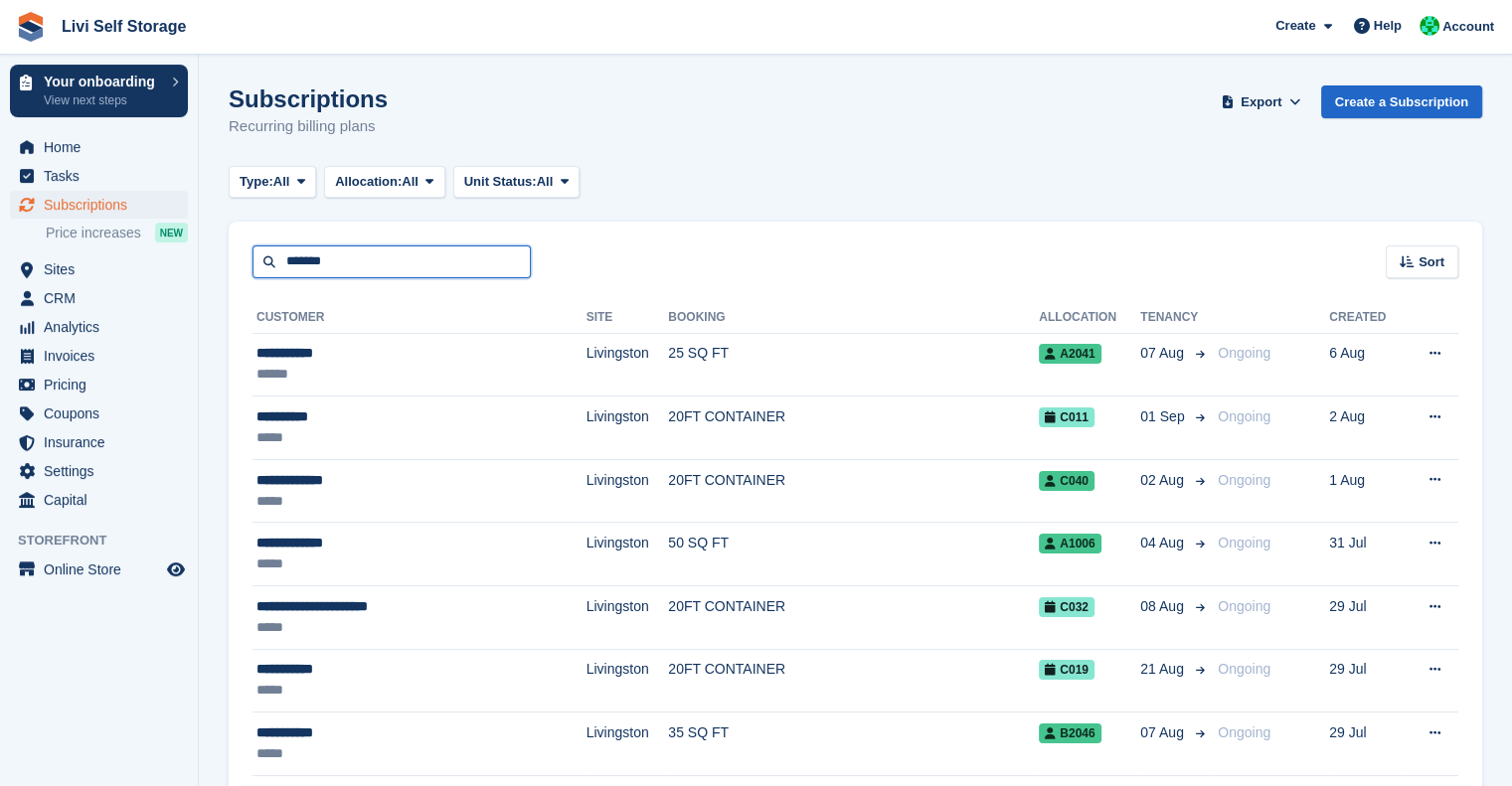 type on "*******" 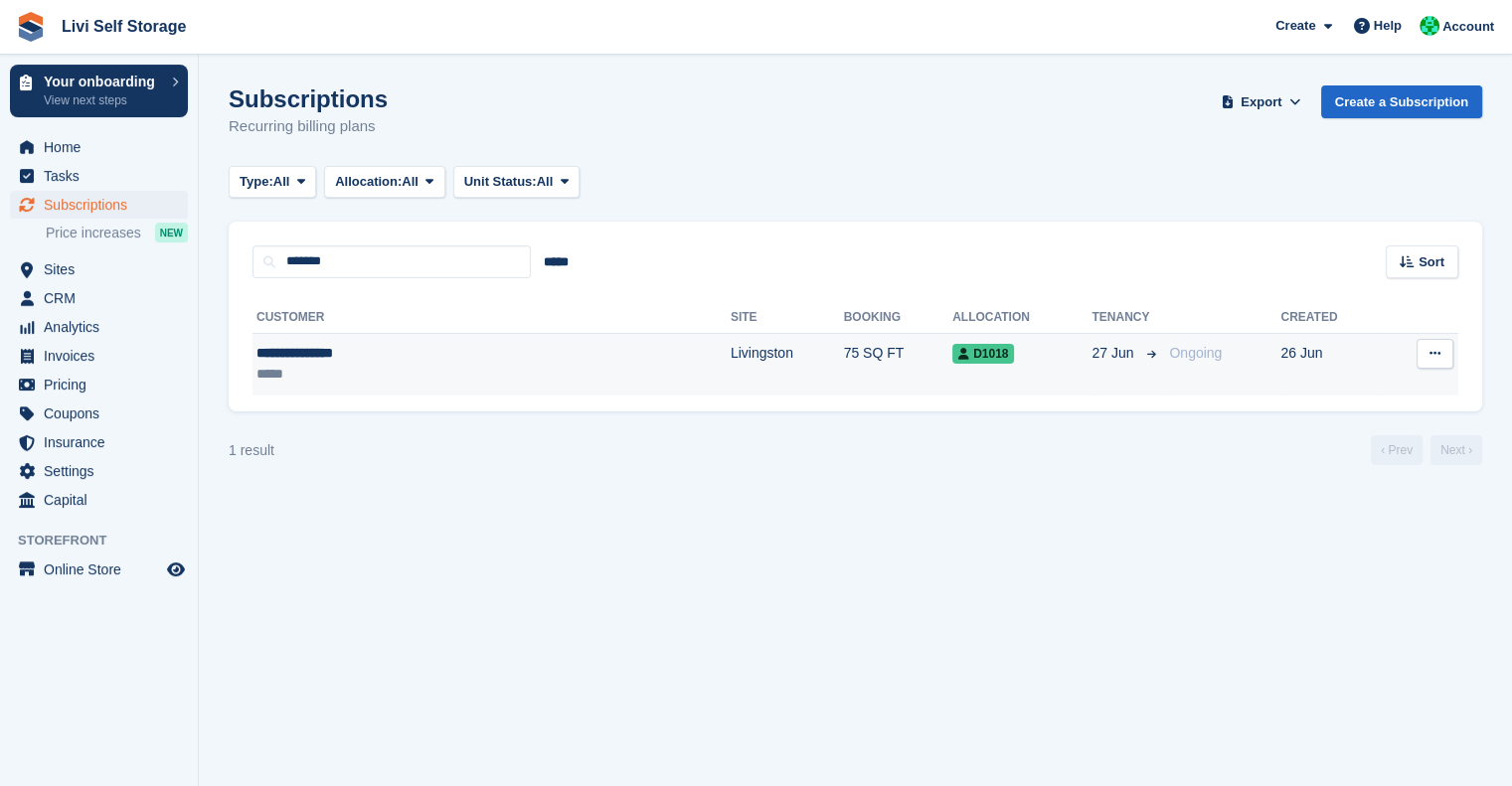 click on "**********" at bounding box center (387, 353) 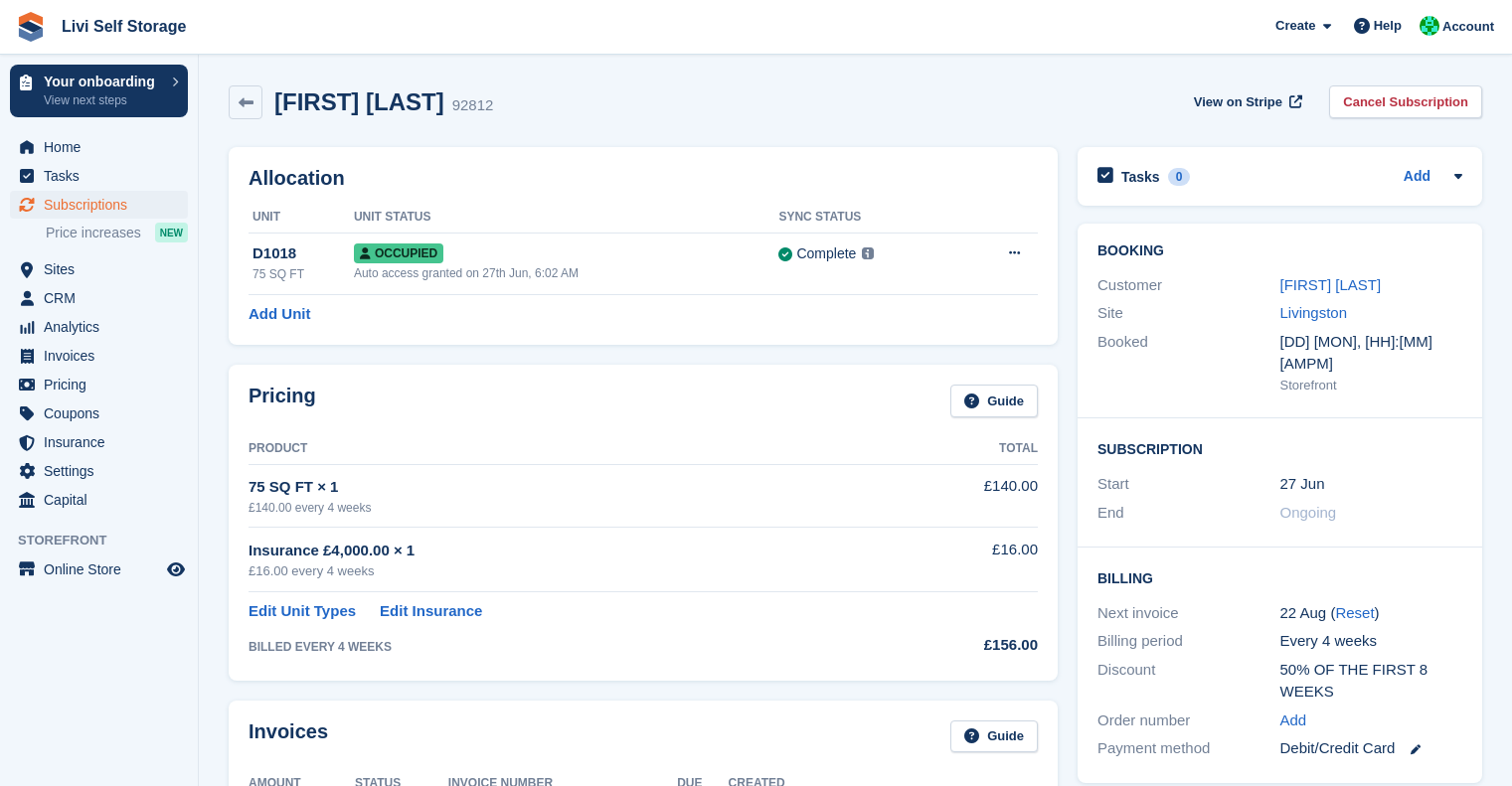 scroll, scrollTop: 0, scrollLeft: 0, axis: both 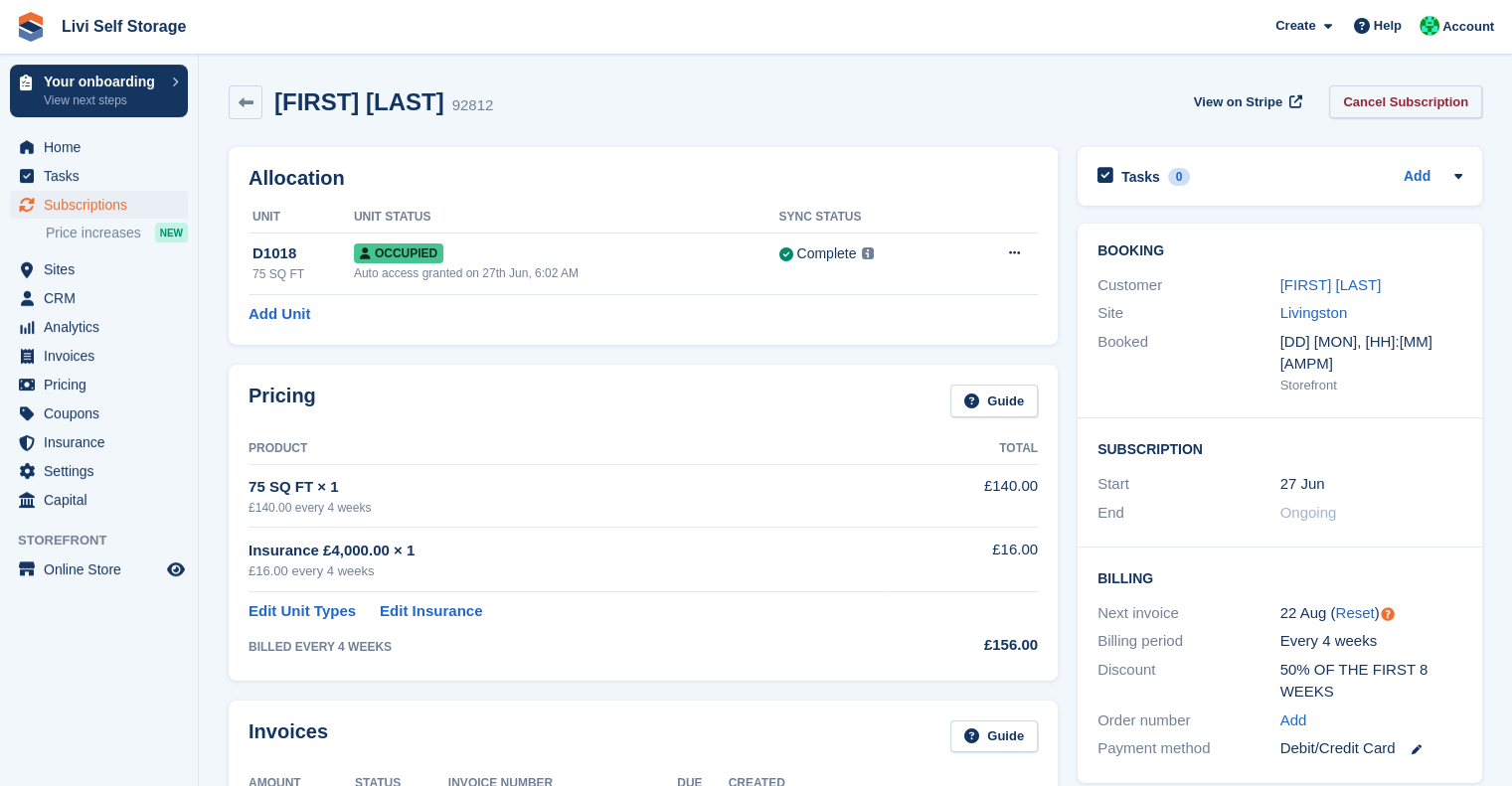 click on "Cancel Subscription" at bounding box center (1406, 101) 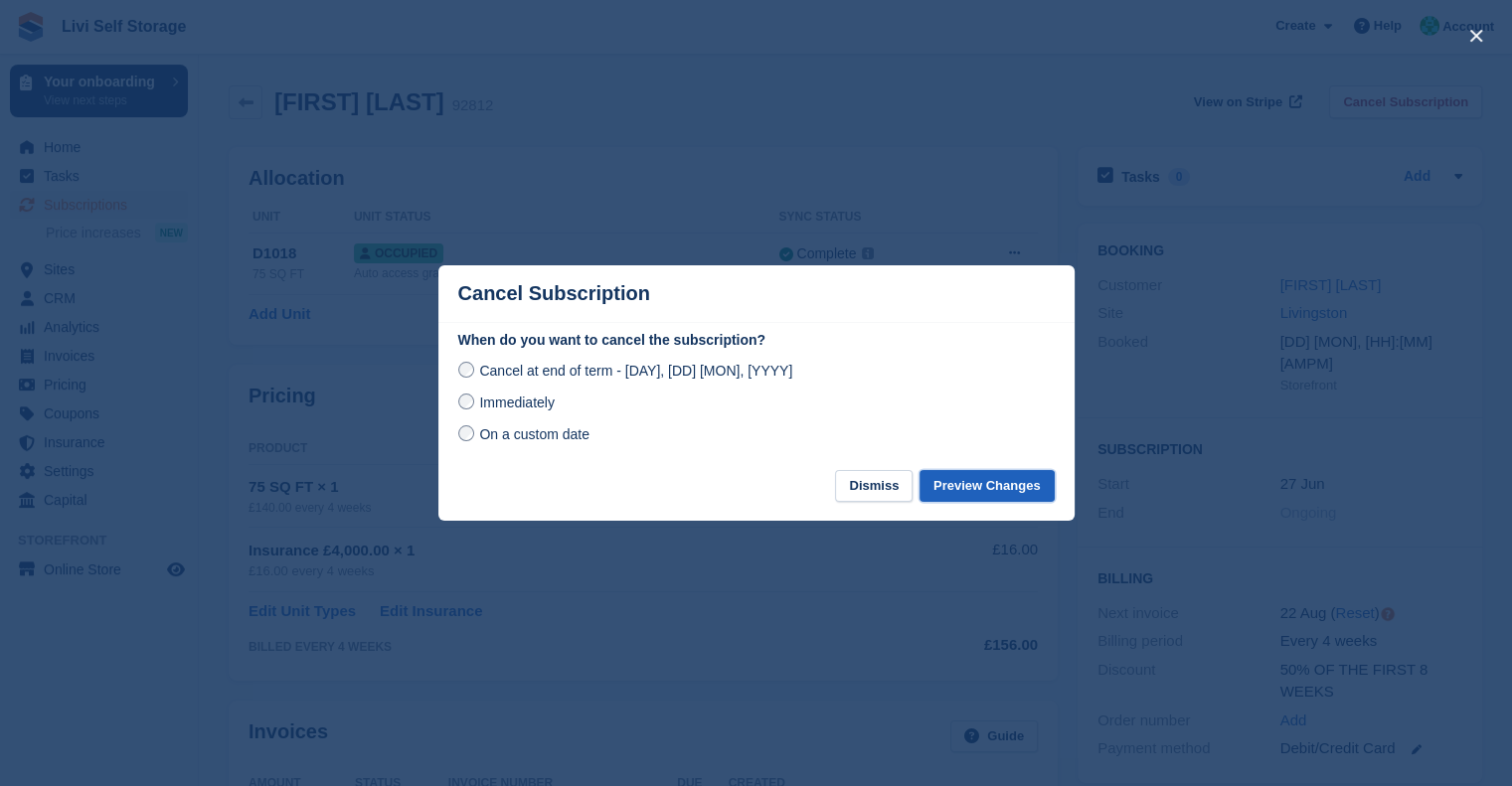 click on "Preview Changes" at bounding box center (987, 486) 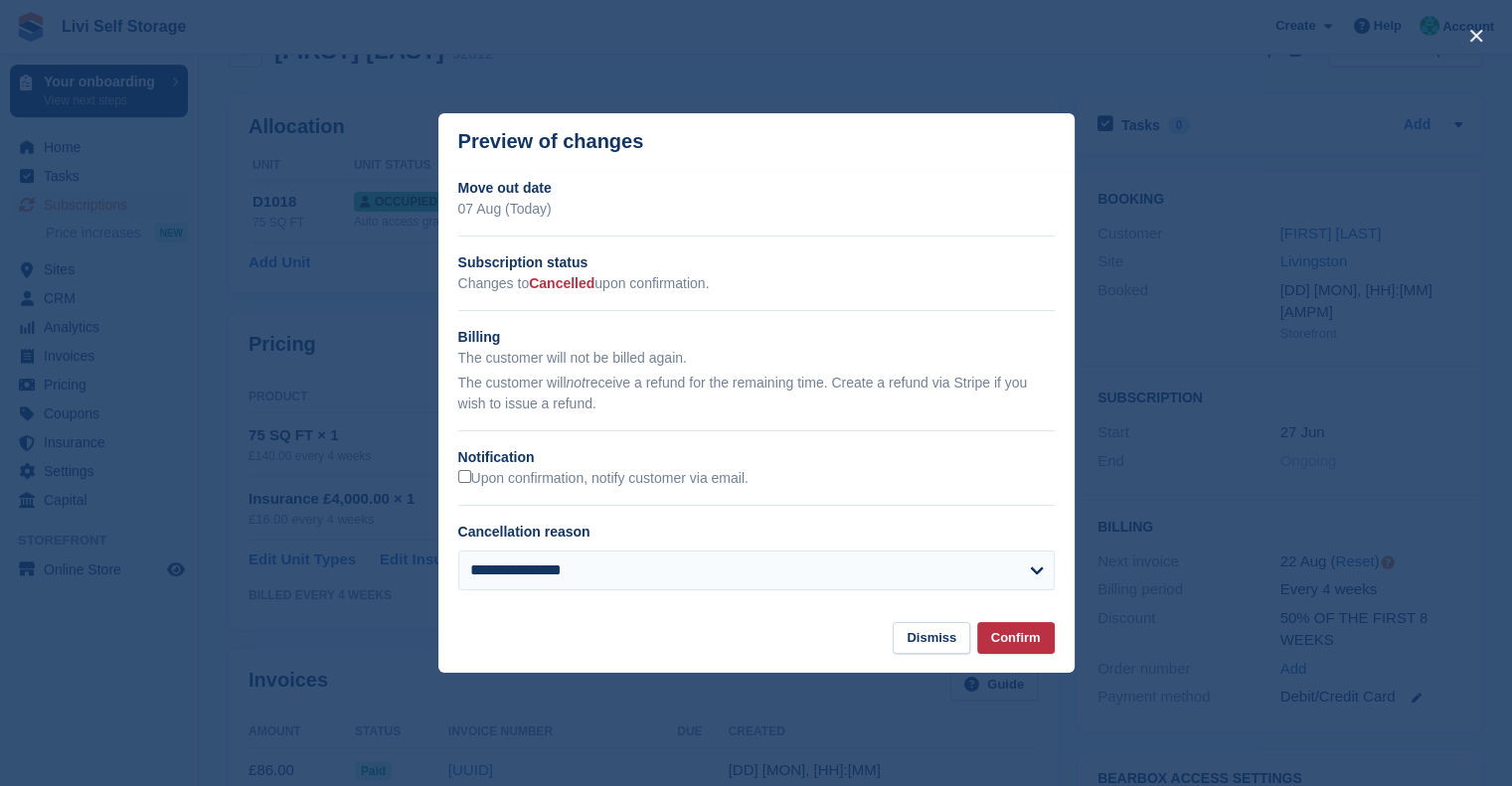 scroll, scrollTop: 72, scrollLeft: 0, axis: vertical 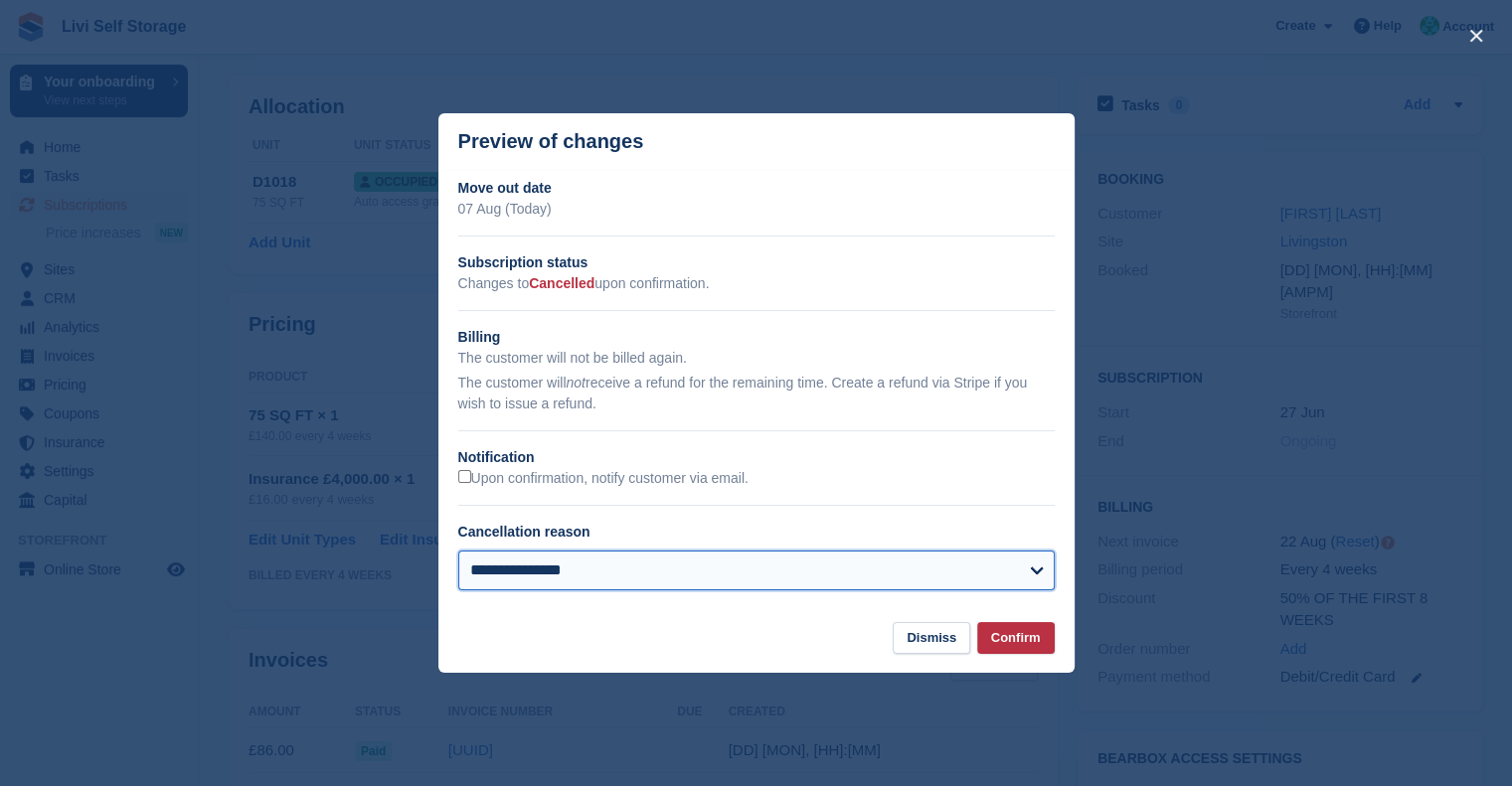 click on "**********" at bounding box center (756, 570) 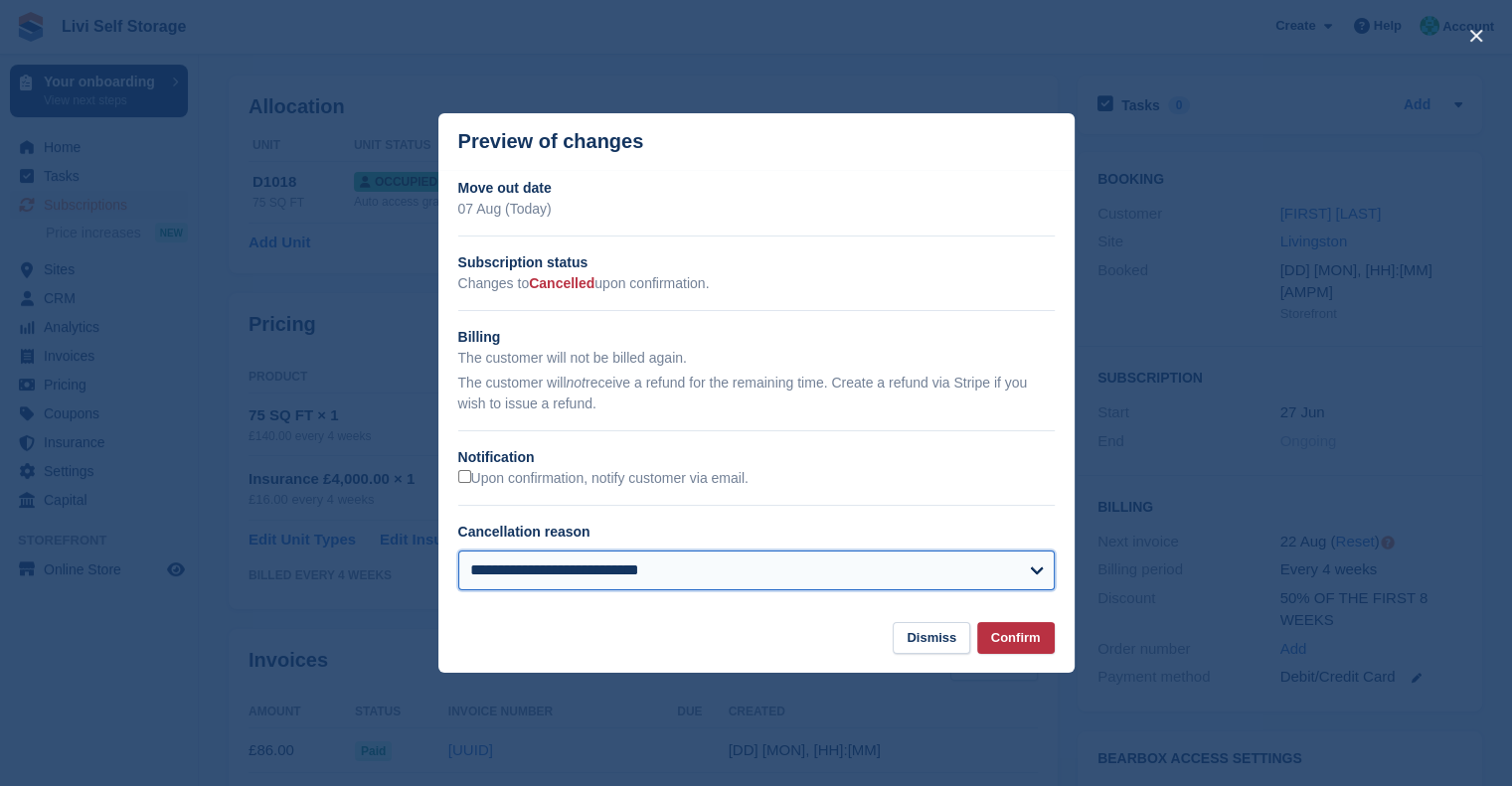 click on "**********" at bounding box center [756, 570] 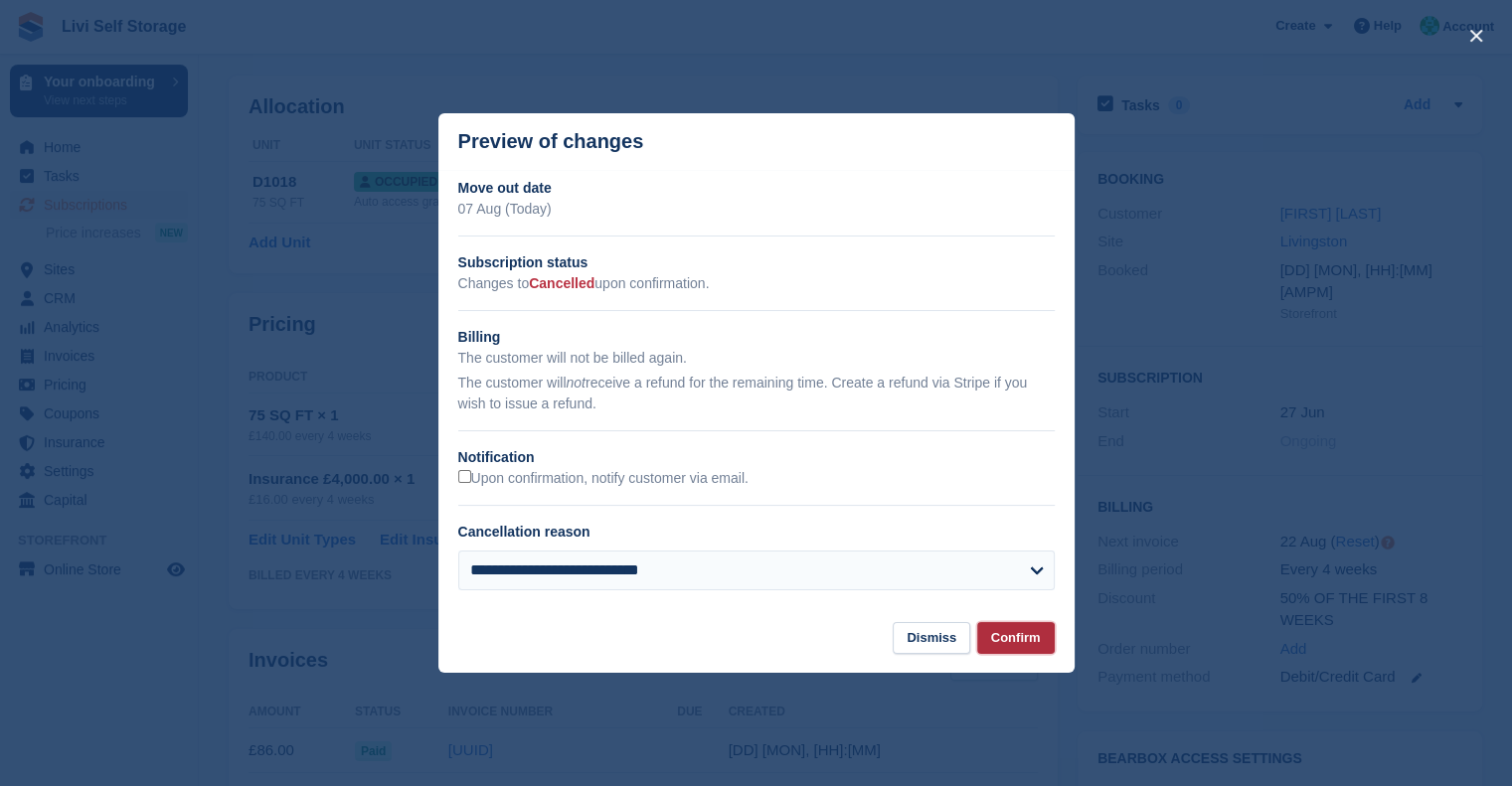 click on "Confirm" at bounding box center [1016, 638] 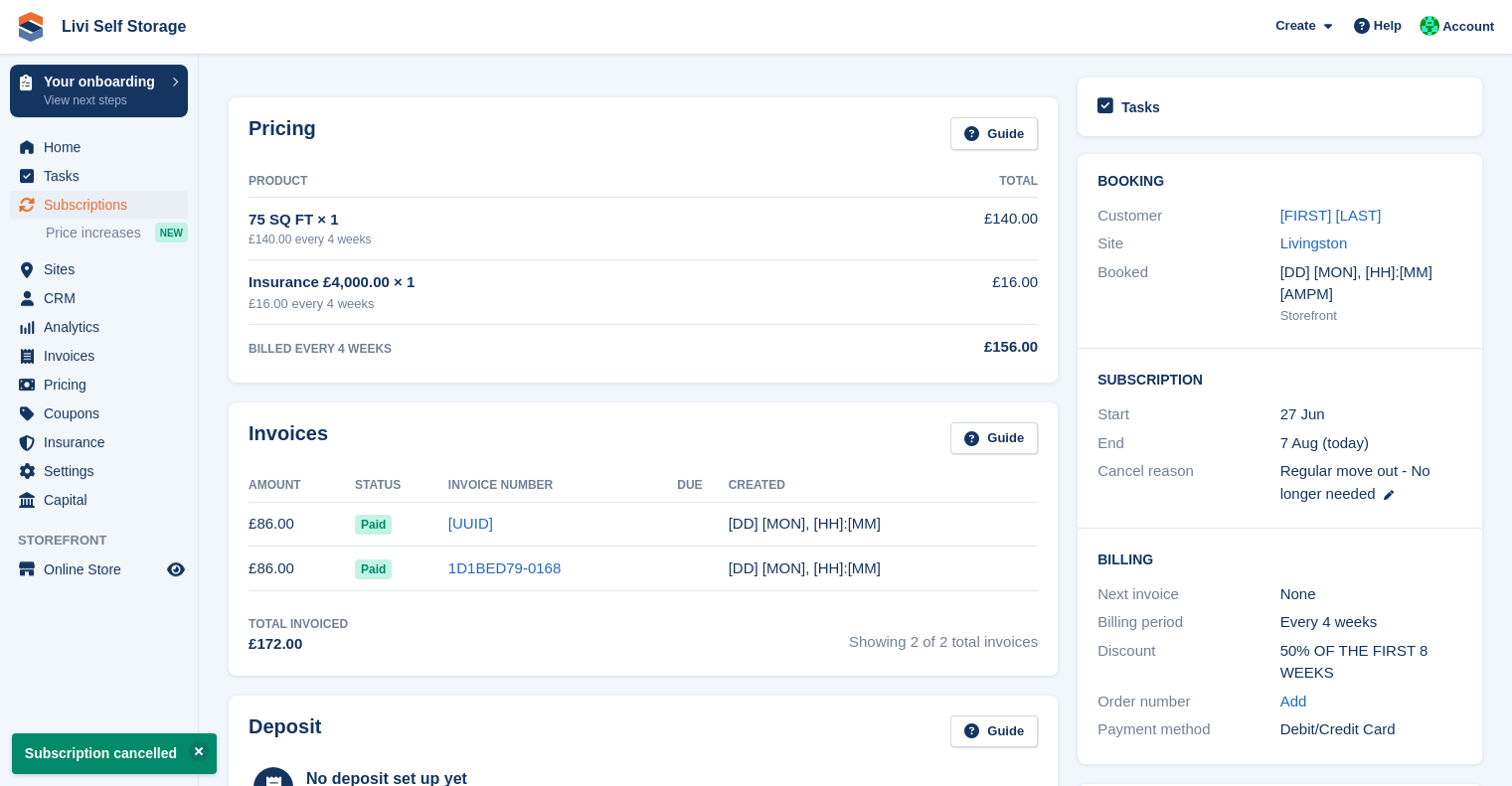 scroll, scrollTop: 0, scrollLeft: 0, axis: both 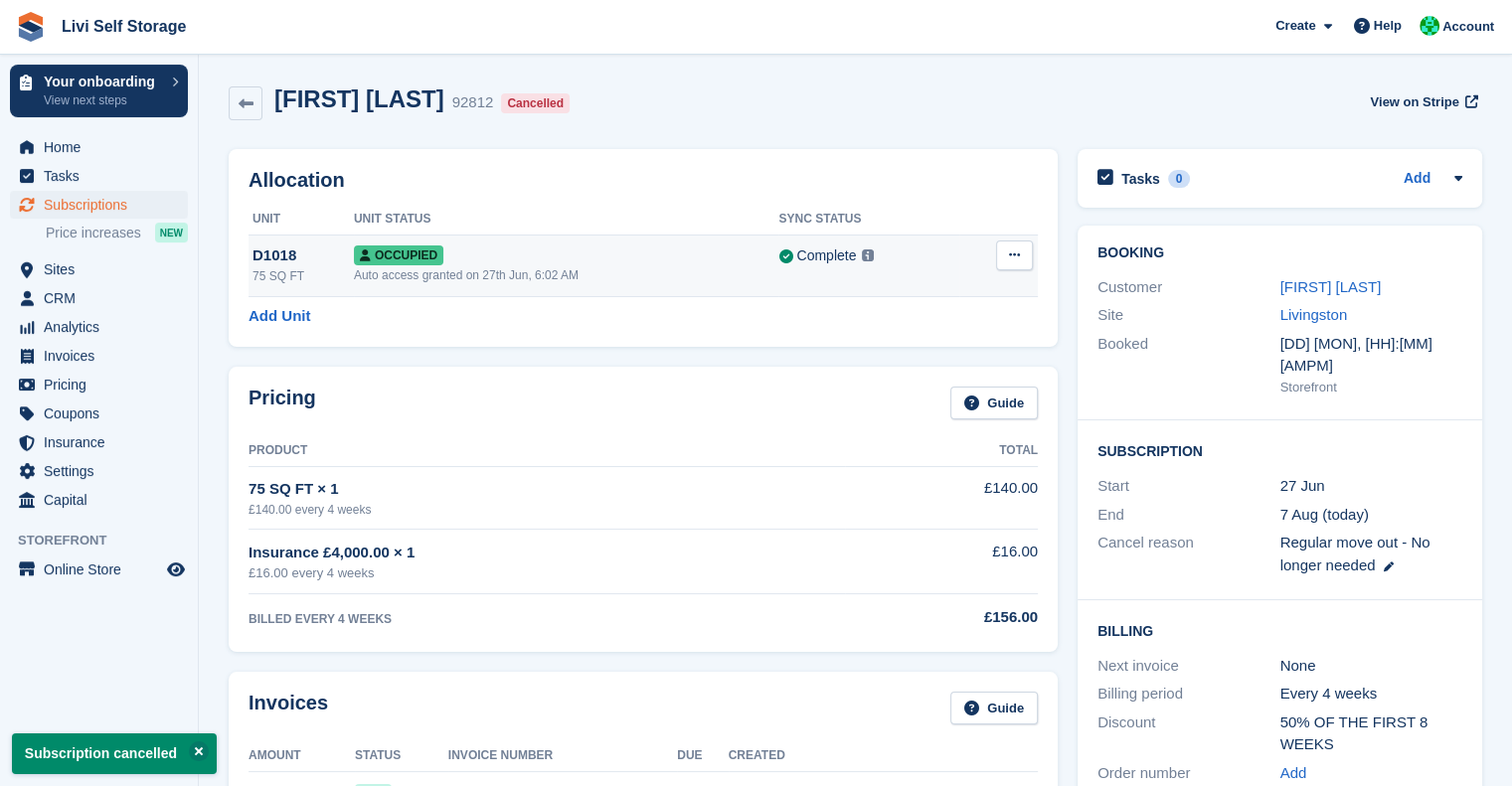 click at bounding box center [1014, 254] 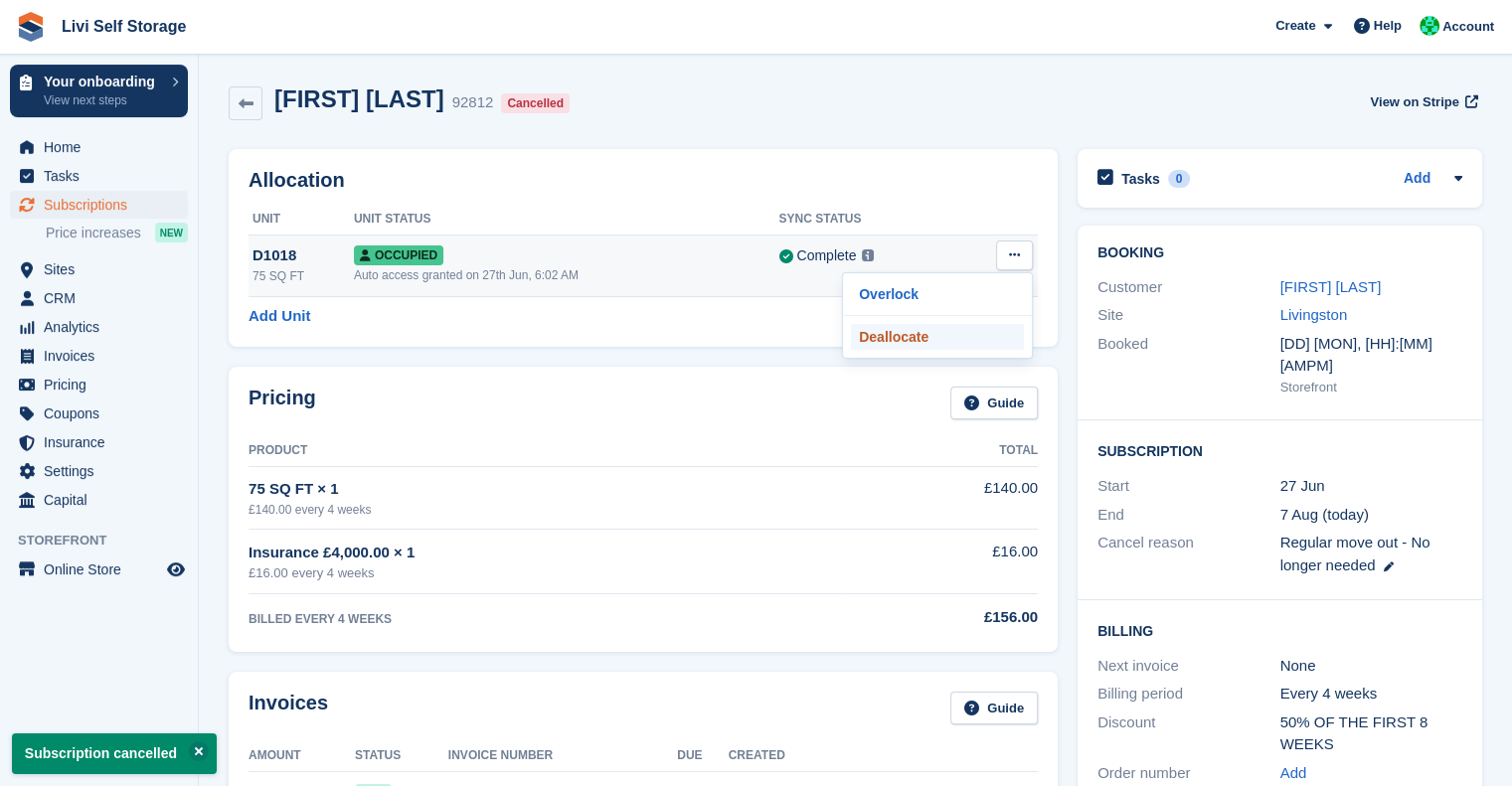 click on "Deallocate" at bounding box center [937, 337] 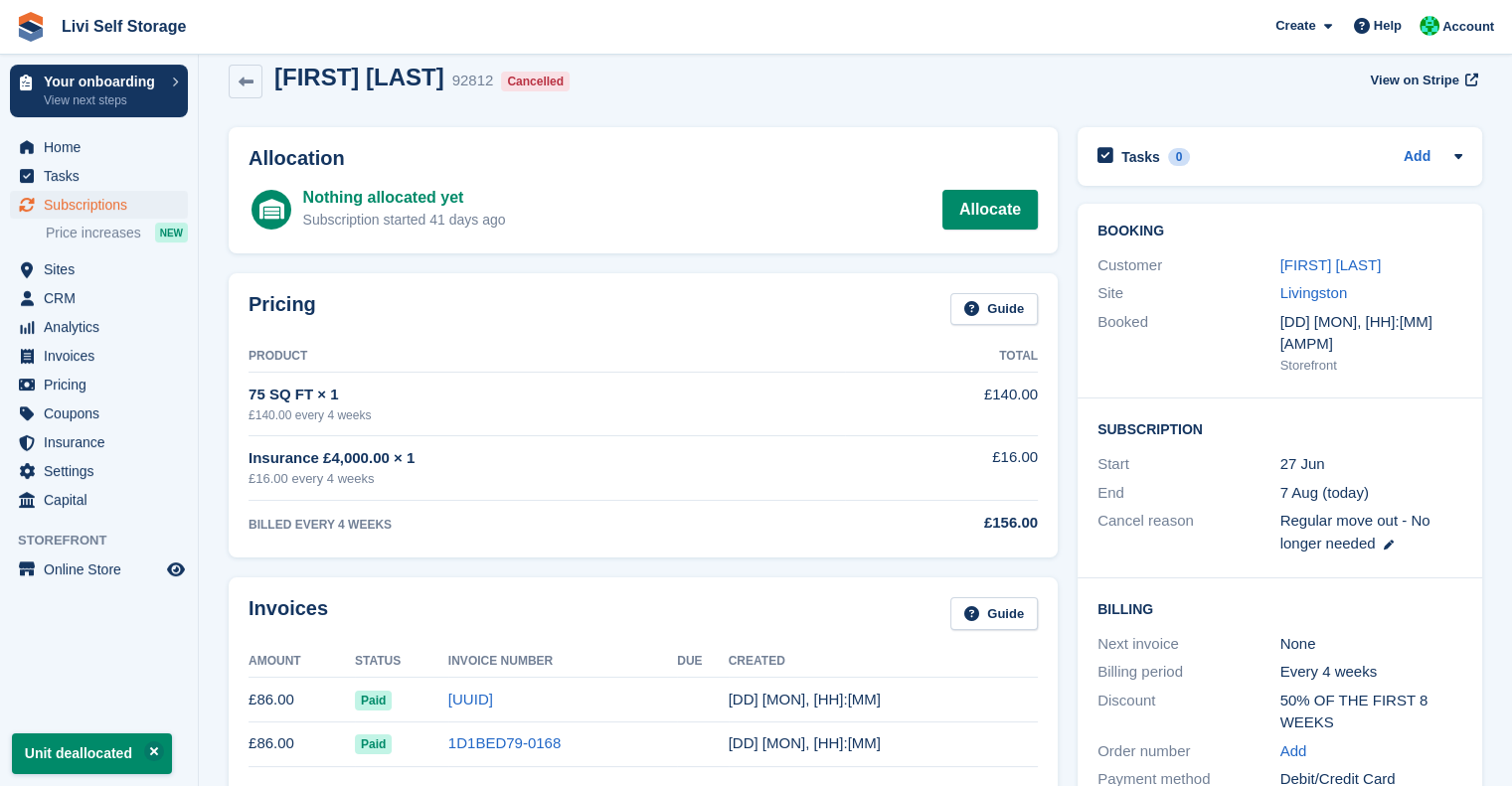 scroll, scrollTop: 0, scrollLeft: 0, axis: both 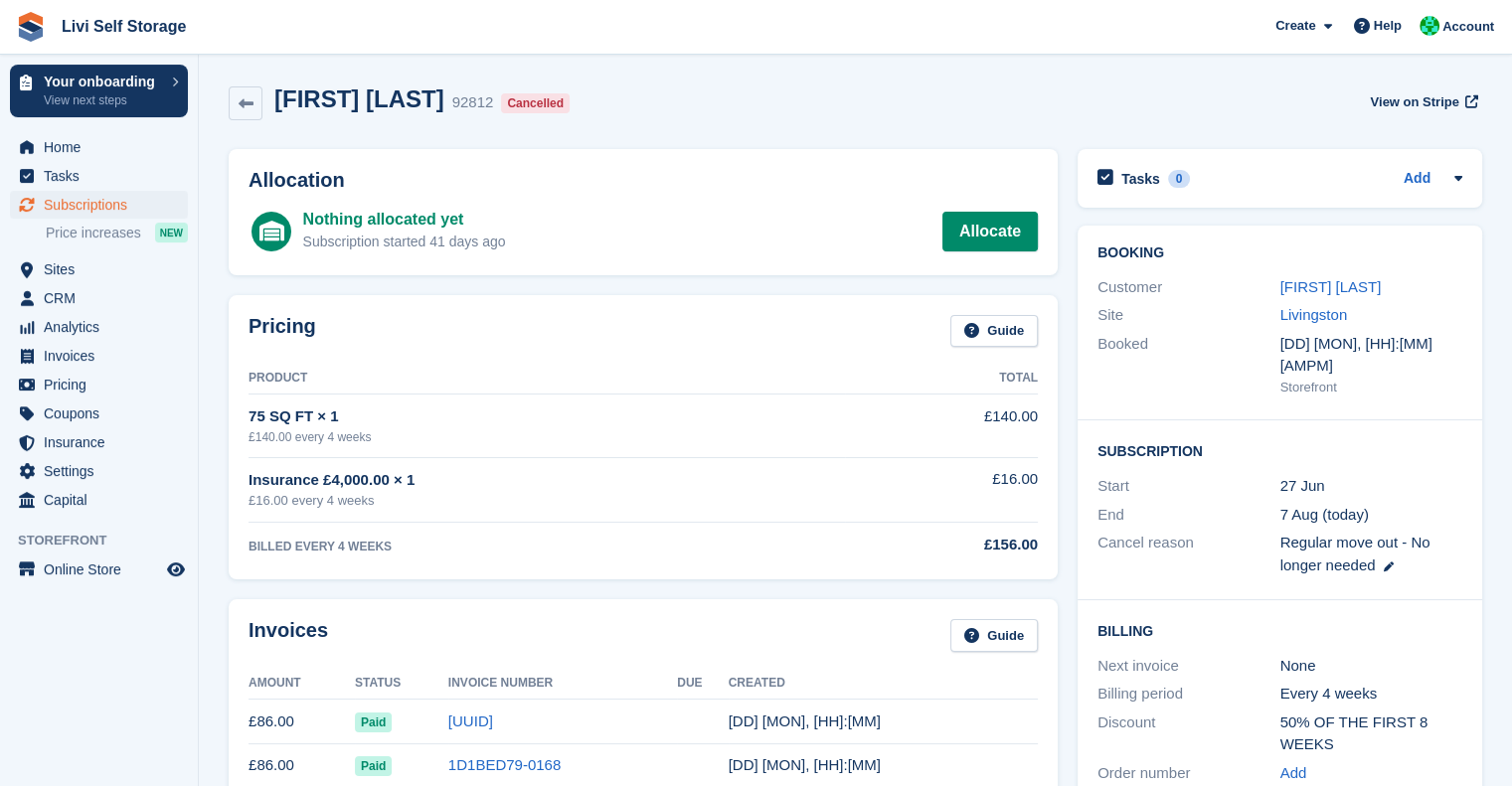 click on "Richard Hicklin
92812
Cancelled" at bounding box center (420, 103) 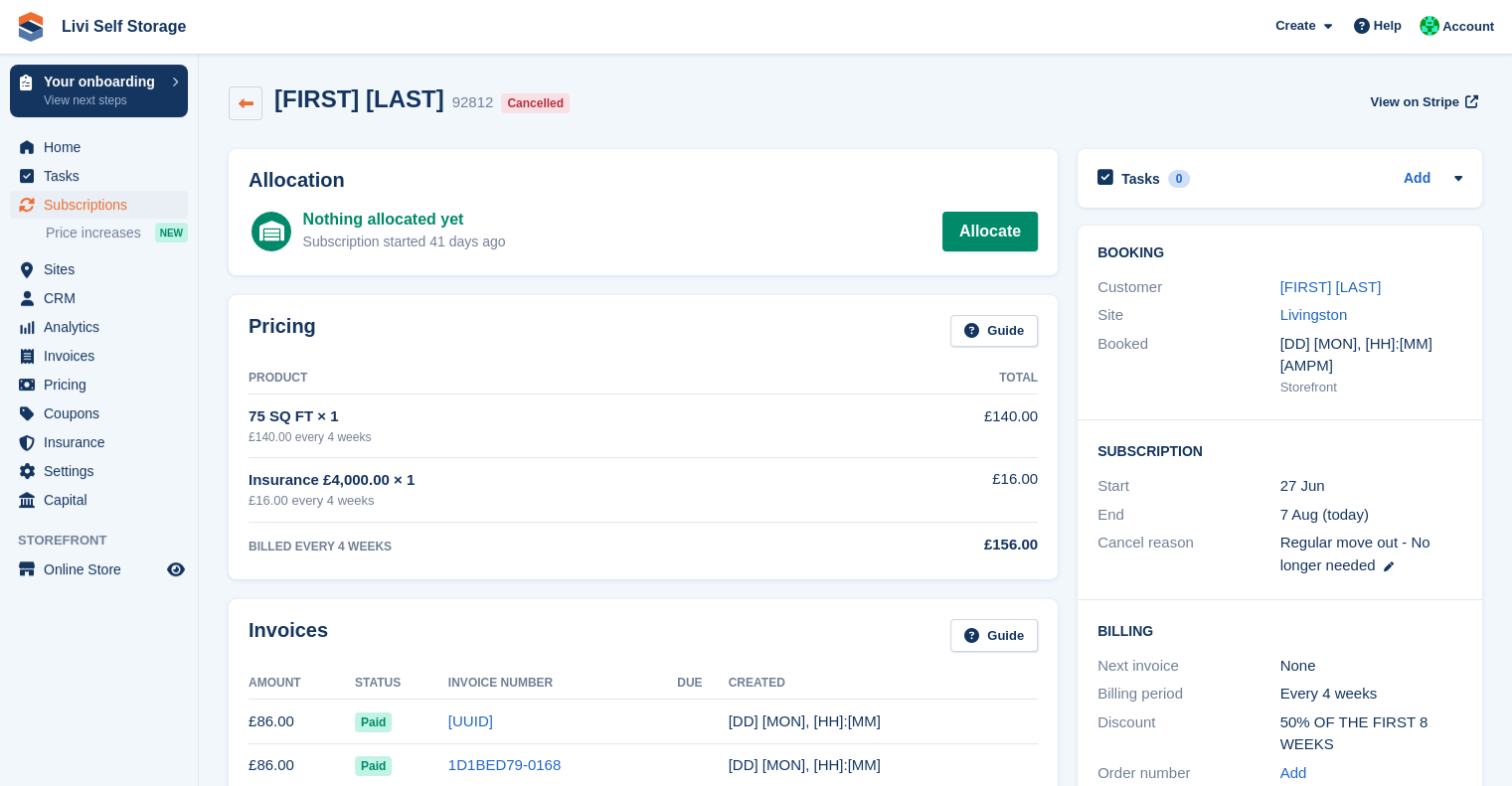 click at bounding box center [246, 103] 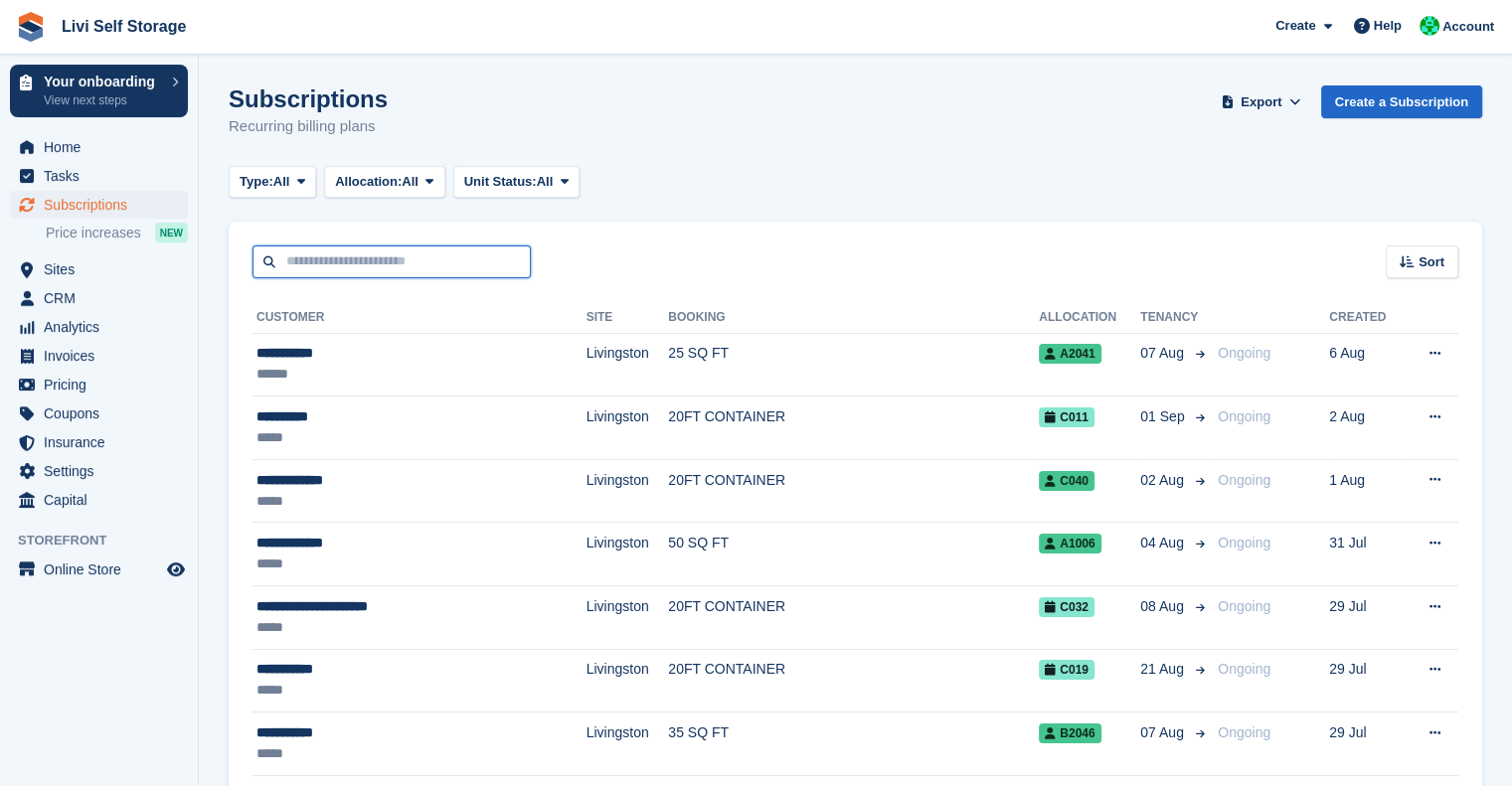 click at bounding box center [392, 261] 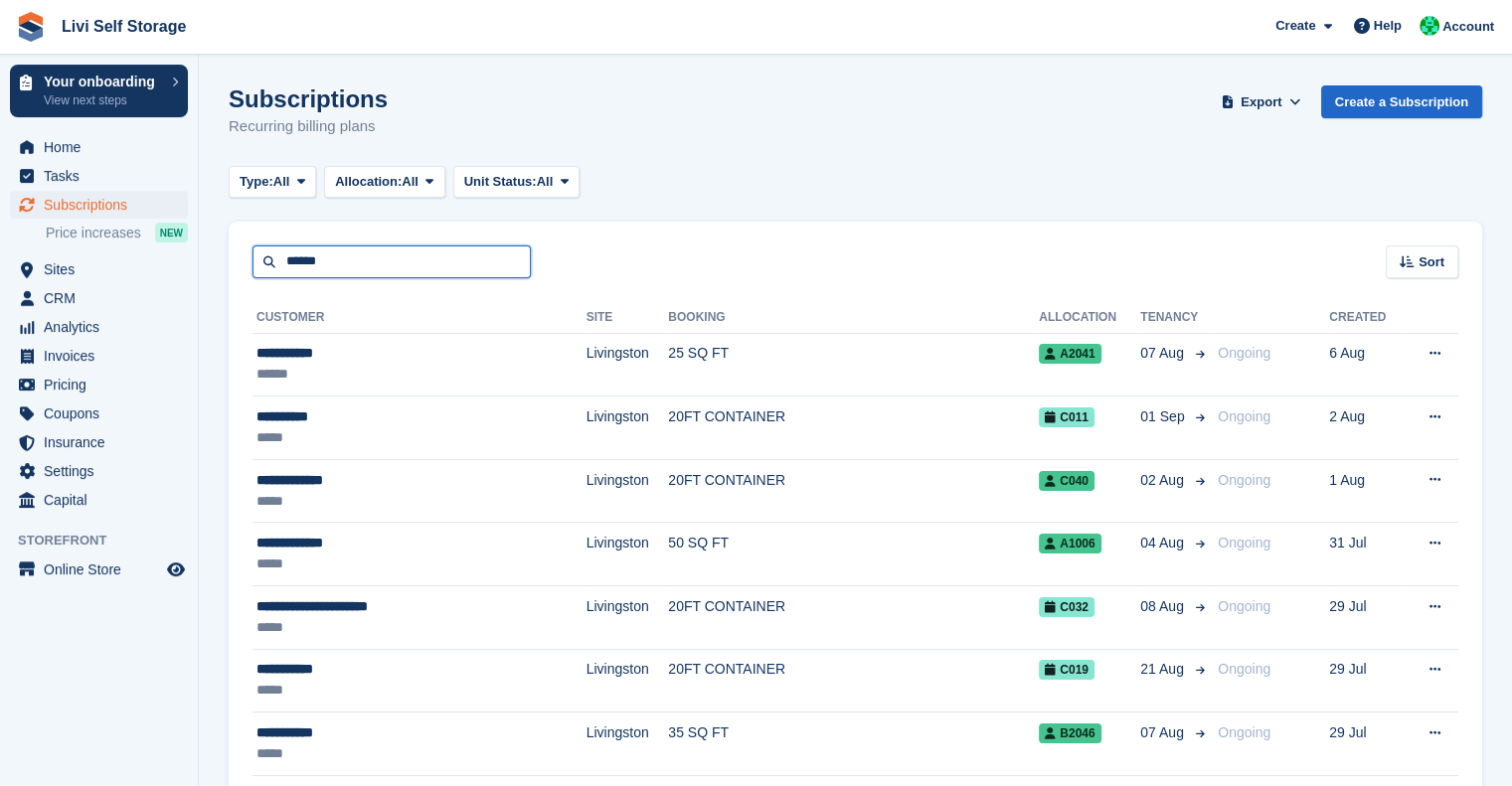 type on "******" 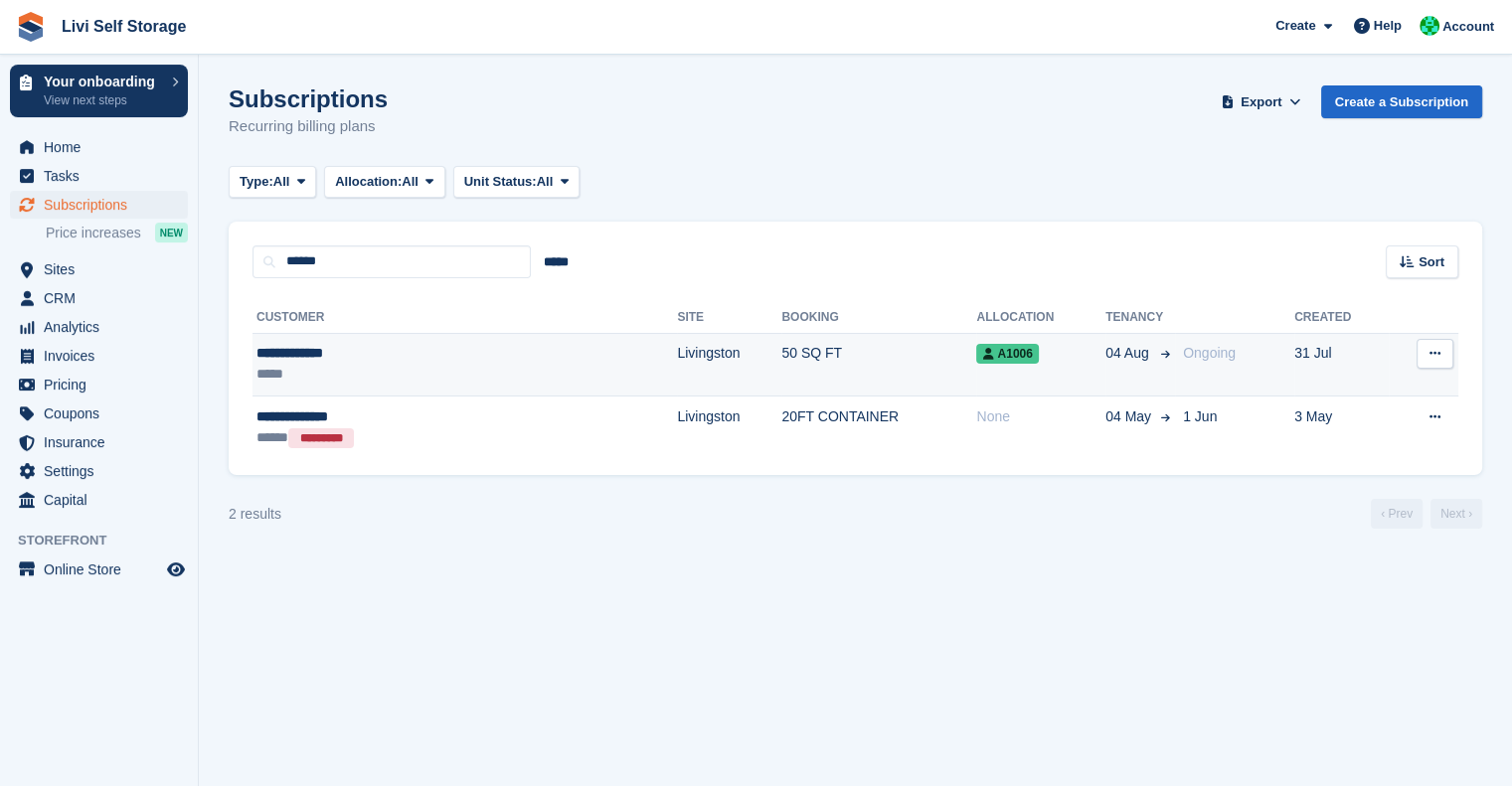 click on "**********" at bounding box center (382, 353) 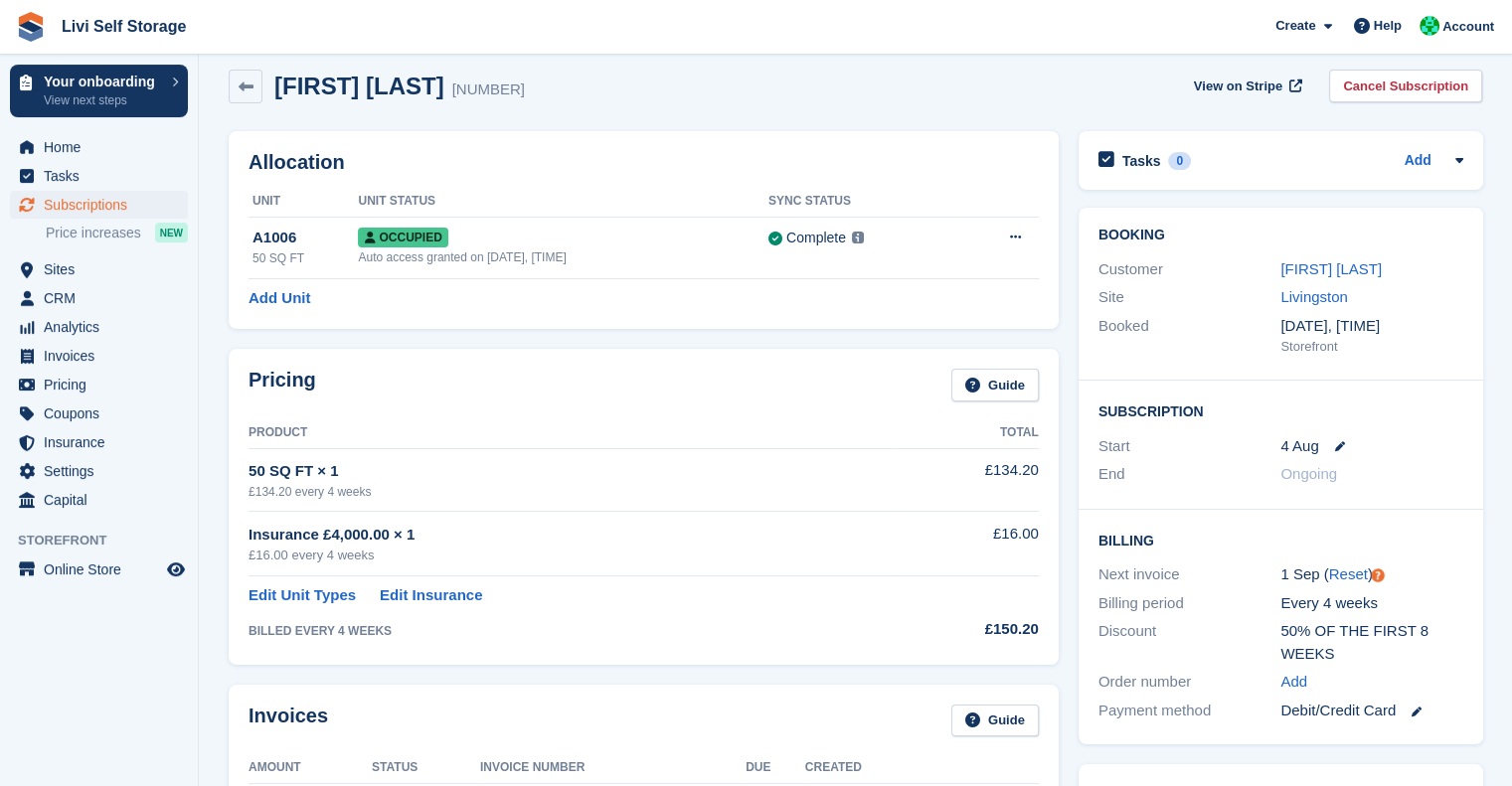 scroll, scrollTop: 15, scrollLeft: 0, axis: vertical 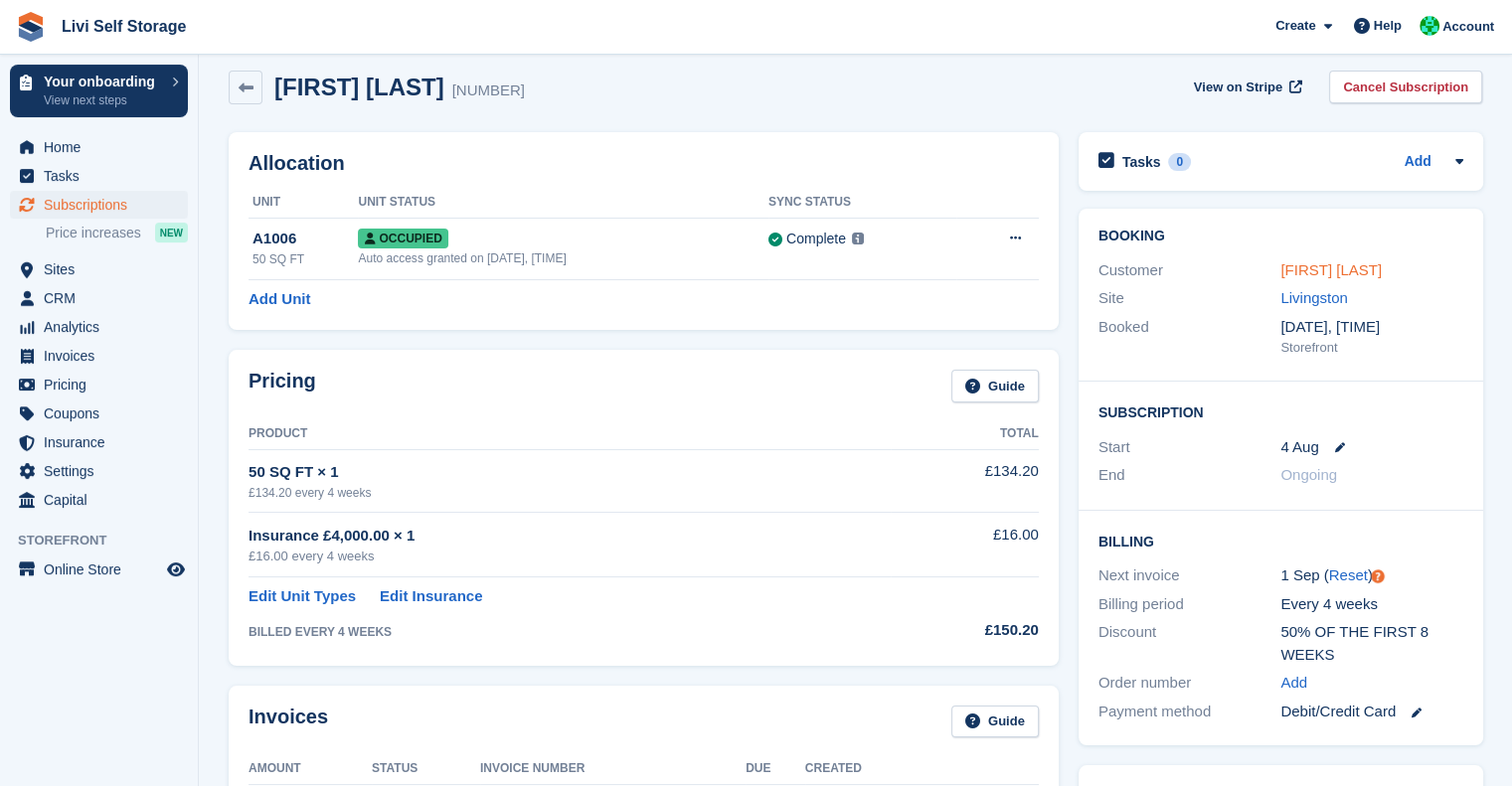 click on "[FIRST] [LAST]" at bounding box center (1331, 269) 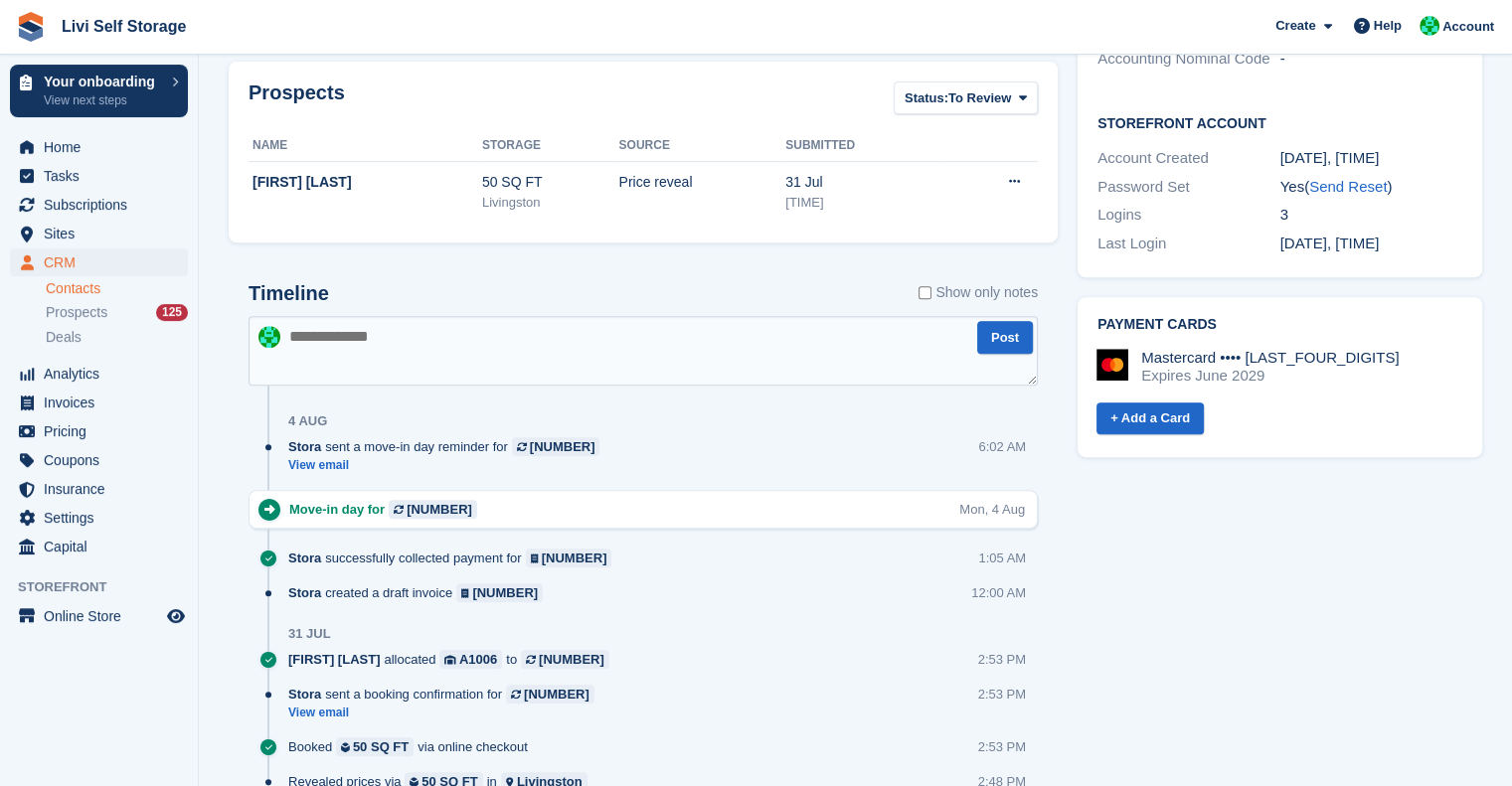 scroll, scrollTop: 733, scrollLeft: 0, axis: vertical 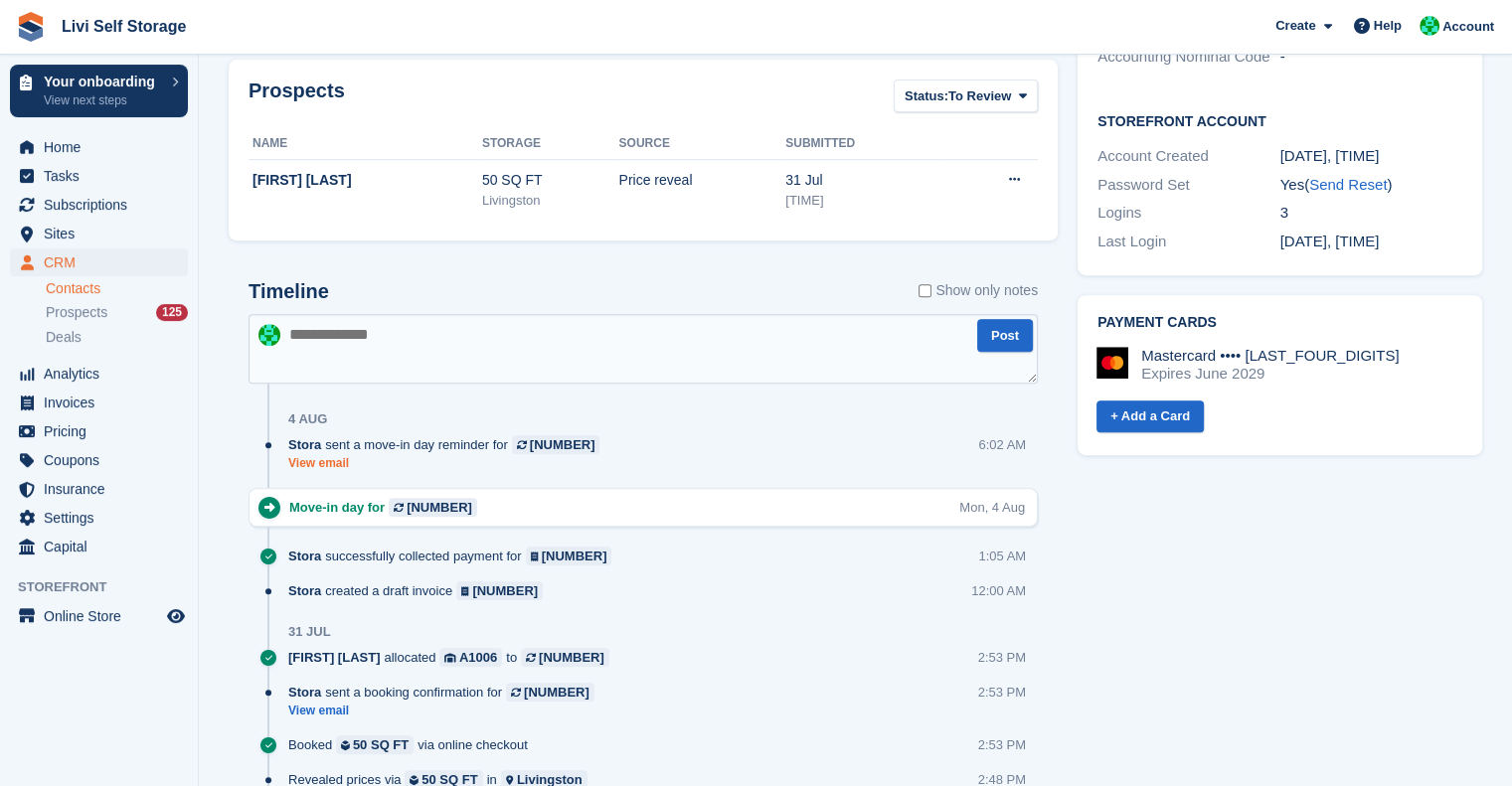click on "View email" at bounding box center [448, 463] 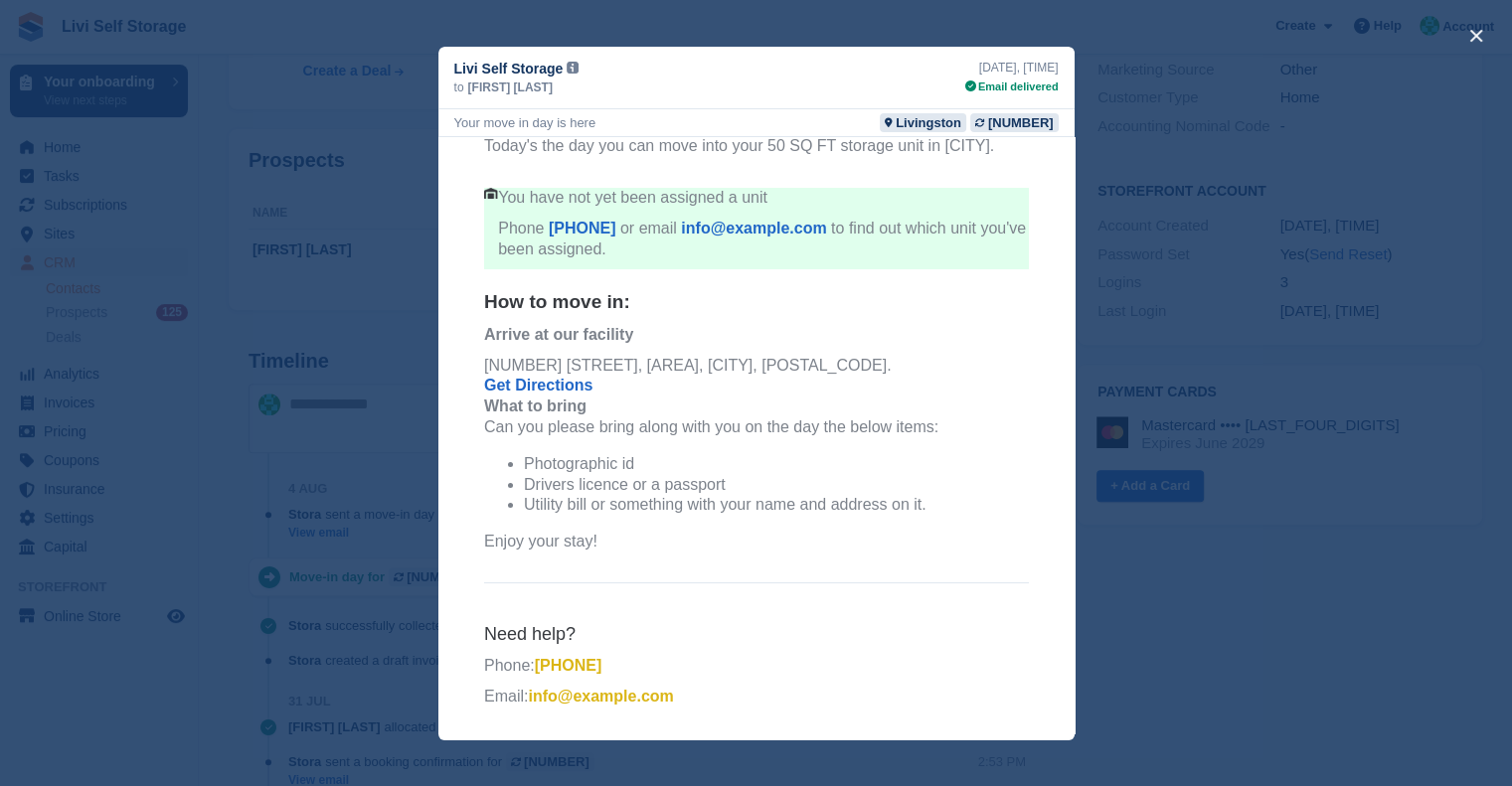 scroll, scrollTop: 664, scrollLeft: 0, axis: vertical 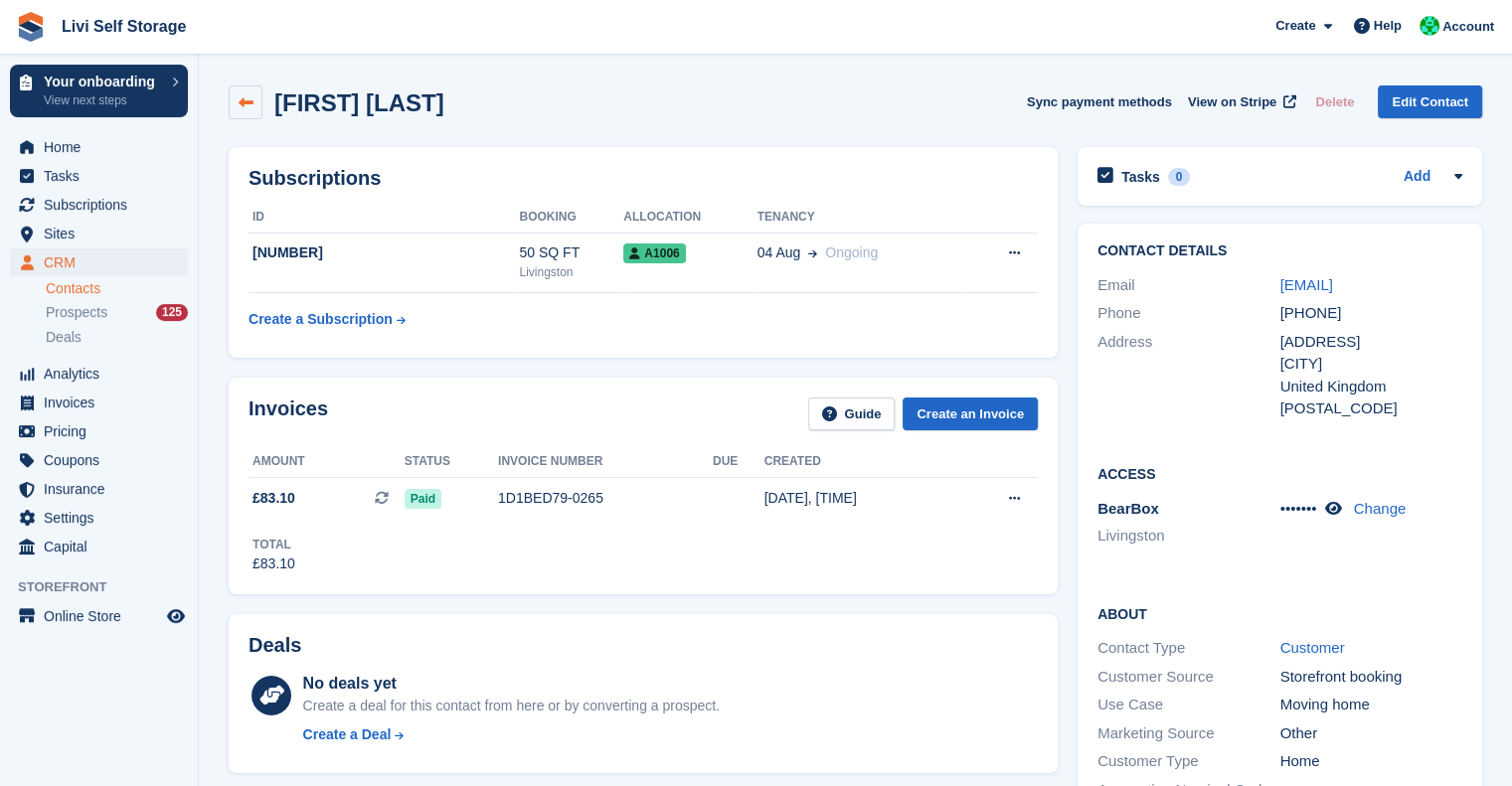 click at bounding box center [246, 102] 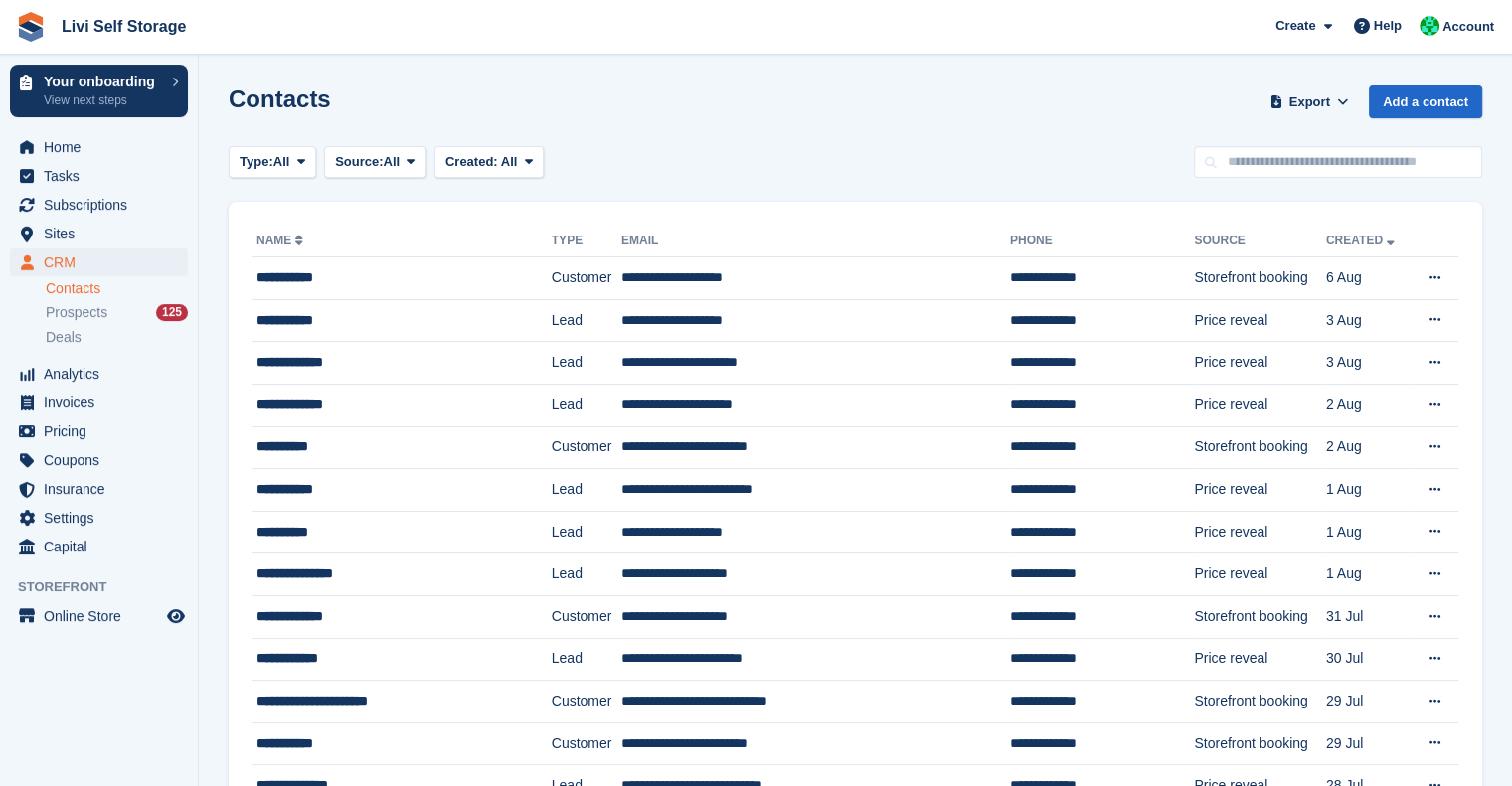 scroll, scrollTop: 0, scrollLeft: 0, axis: both 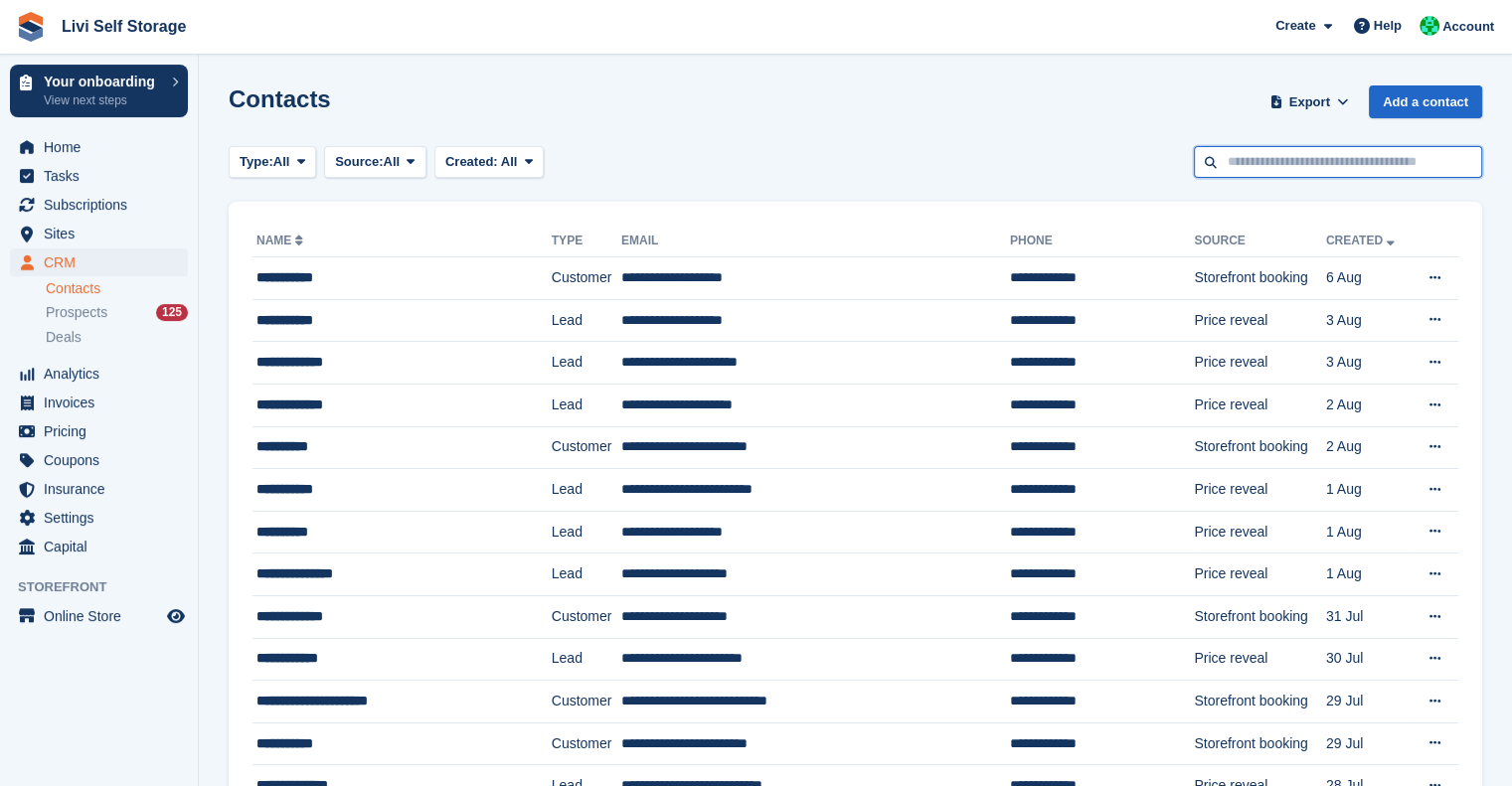 click at bounding box center [1338, 162] 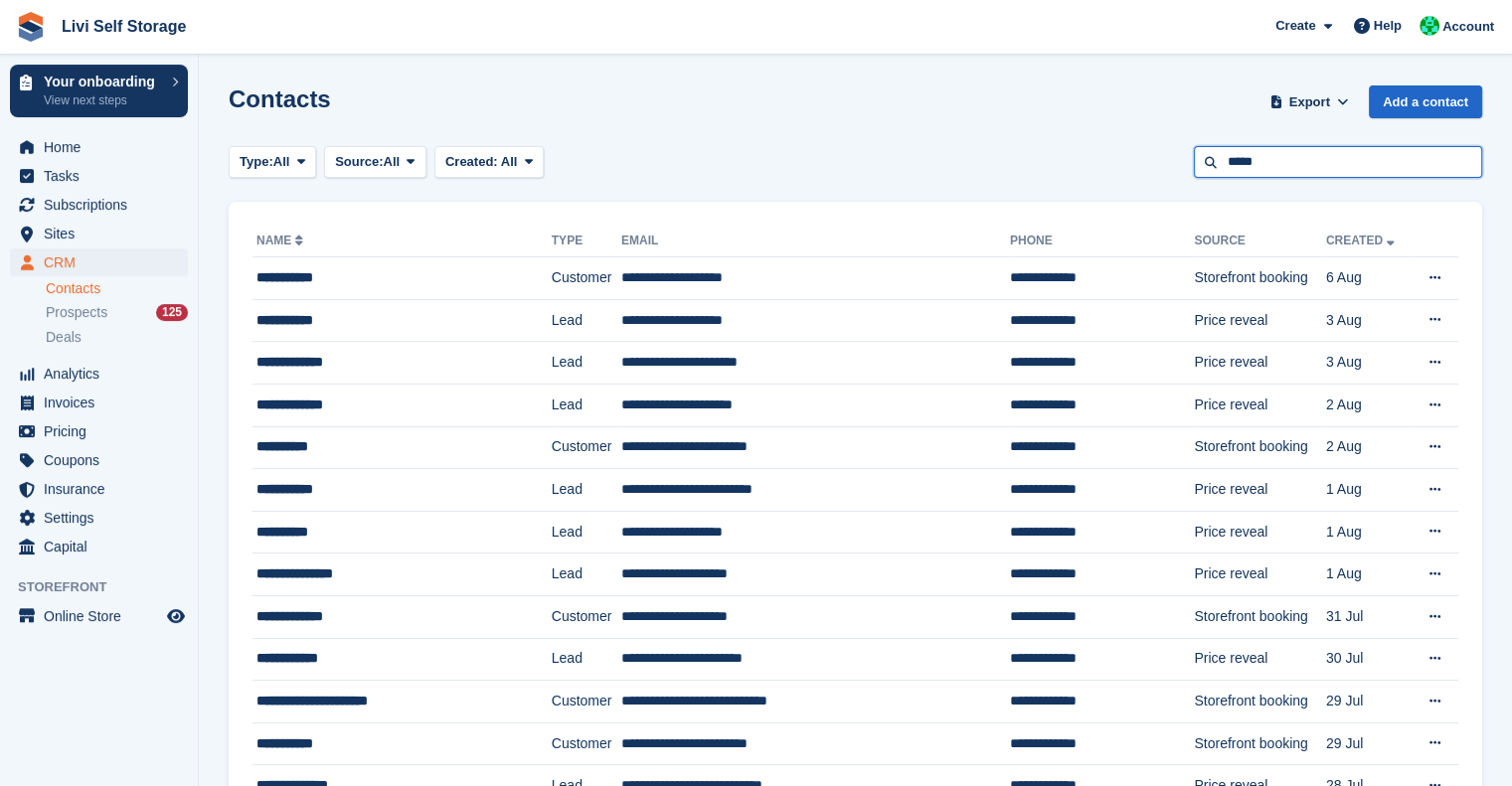 type on "*****" 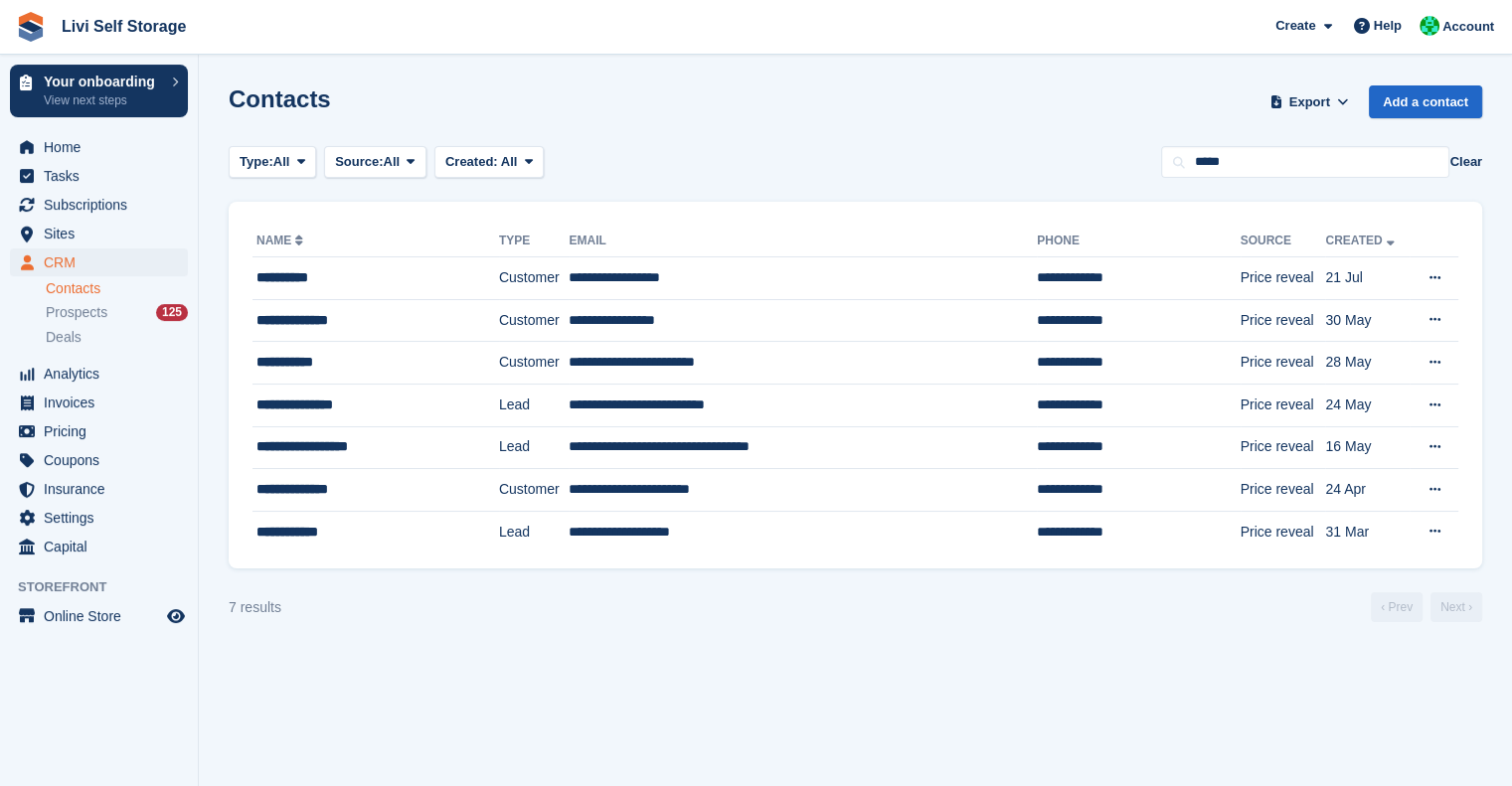 scroll, scrollTop: 0, scrollLeft: 0, axis: both 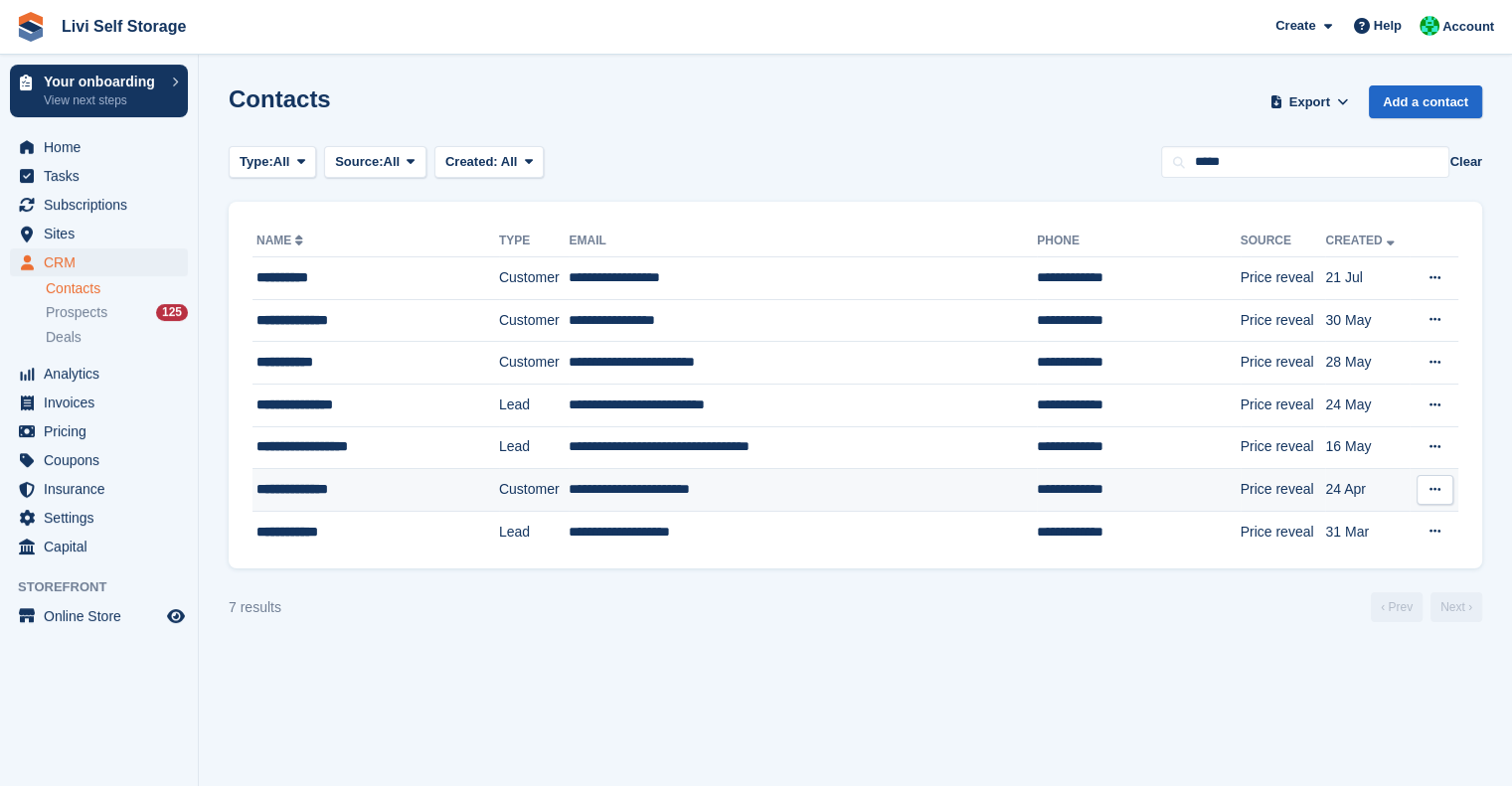 click on "**********" at bounding box center [360, 489] 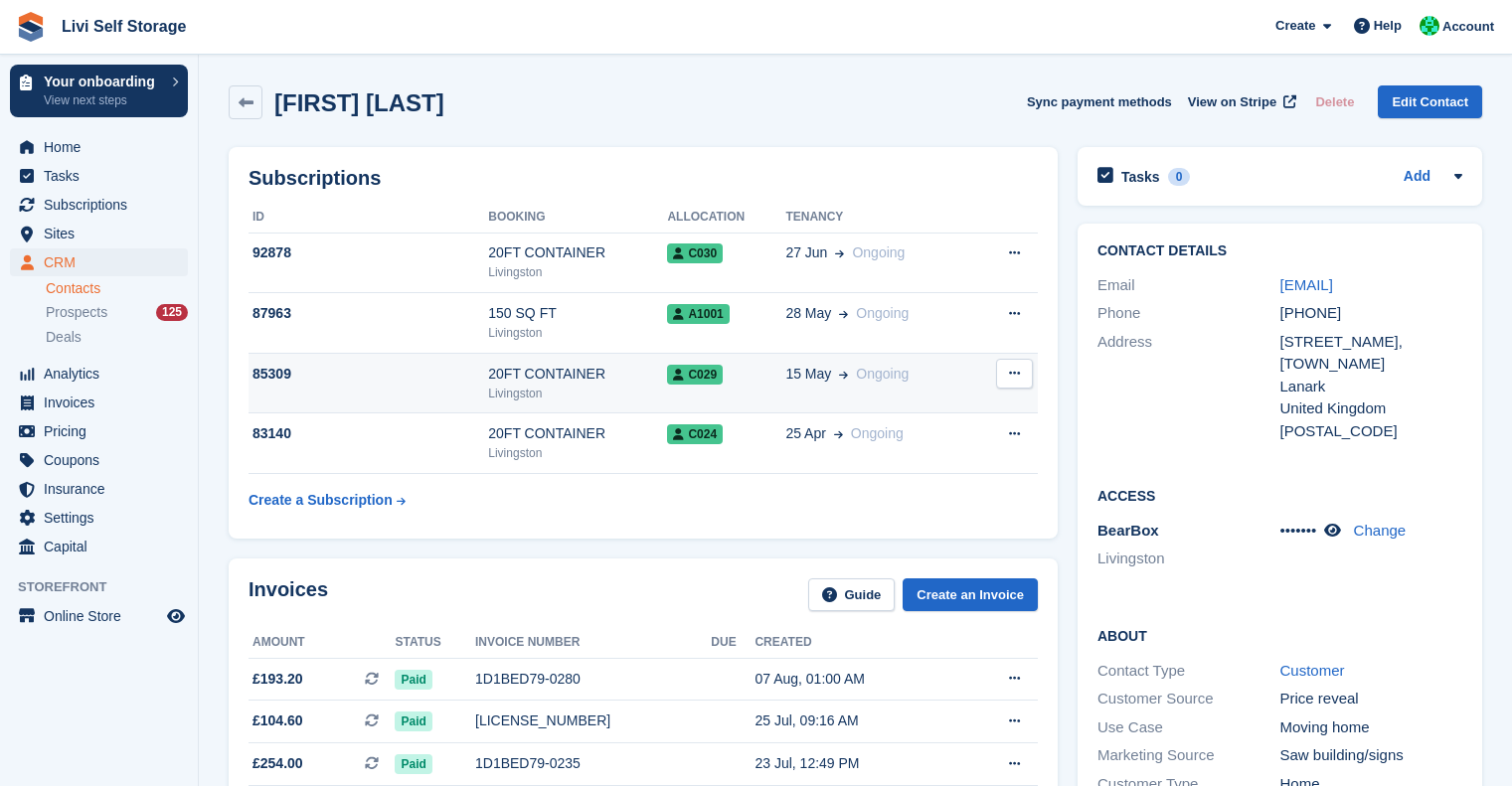 scroll, scrollTop: 0, scrollLeft: 0, axis: both 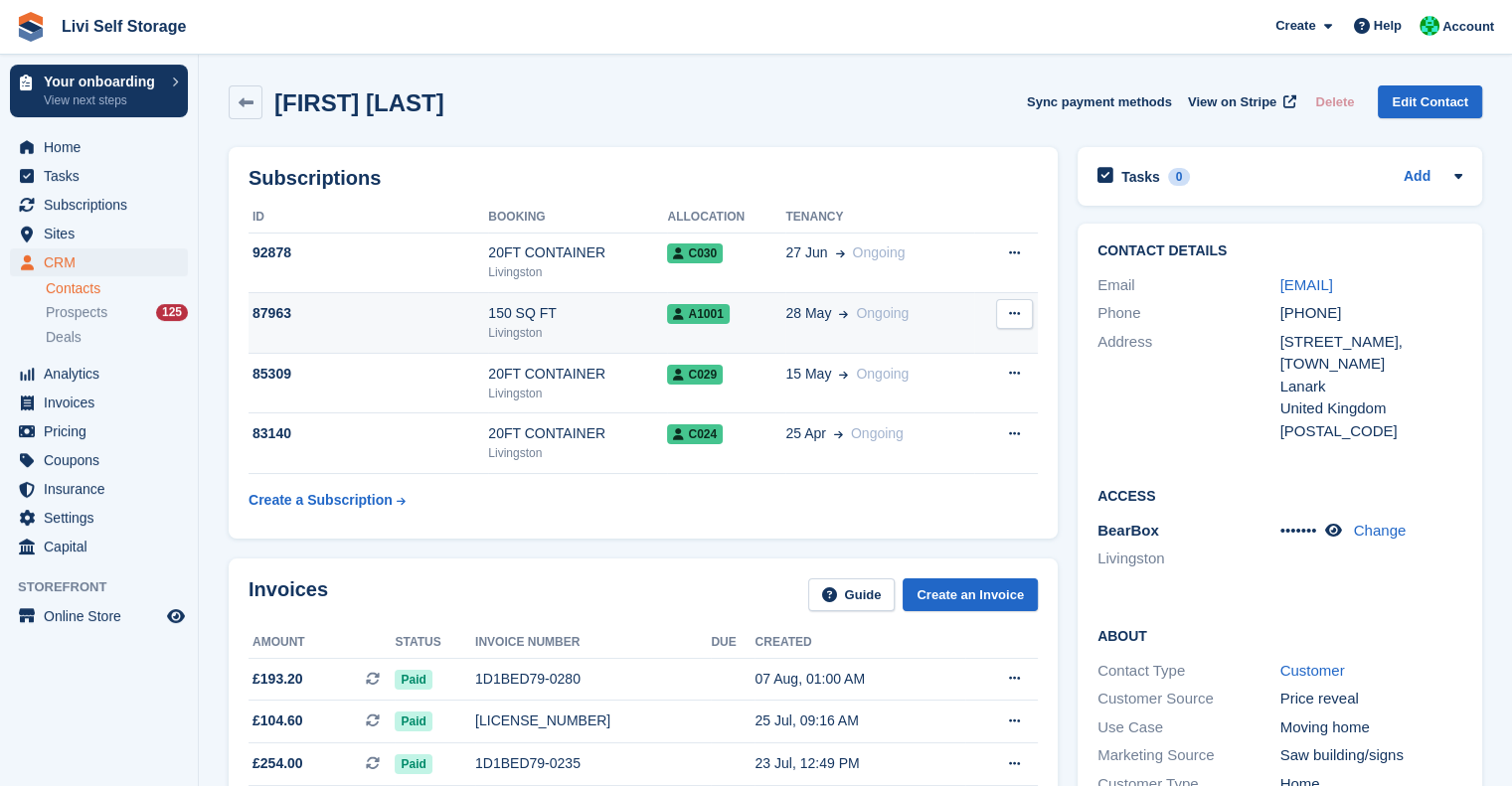click on "Ongoing" at bounding box center (882, 313) 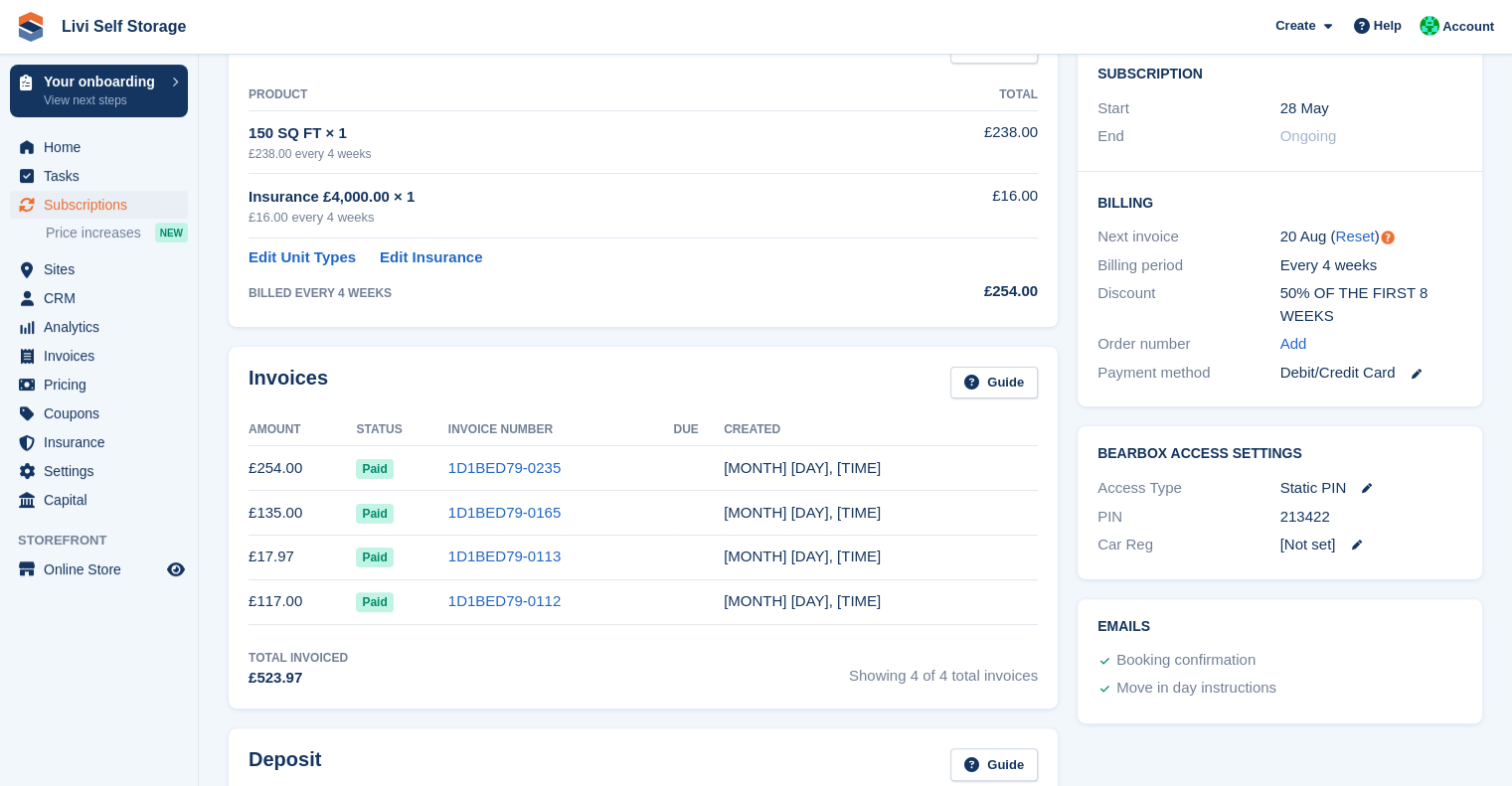scroll, scrollTop: 0, scrollLeft: 0, axis: both 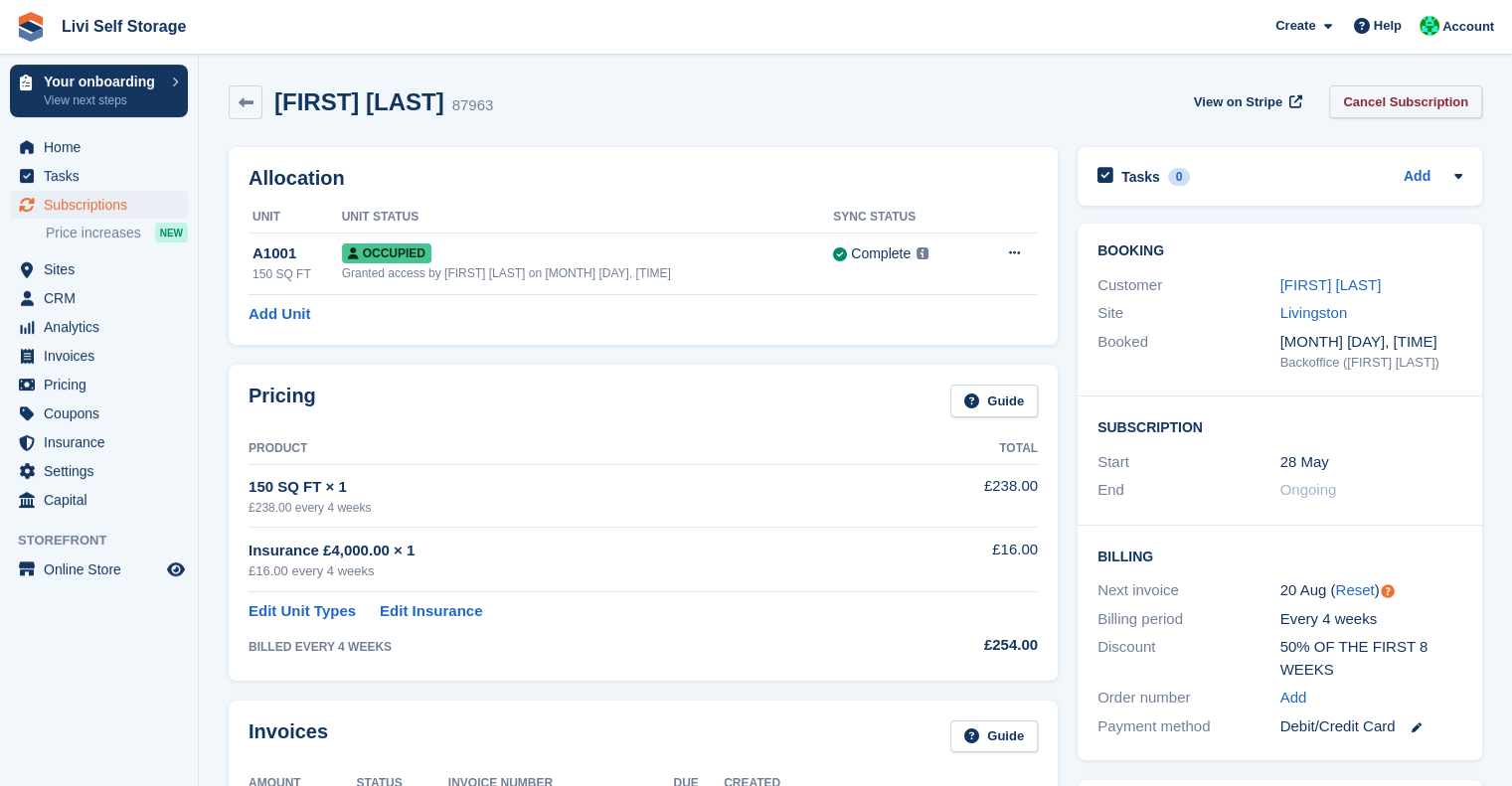 click on "Cancel Subscription" at bounding box center (1406, 101) 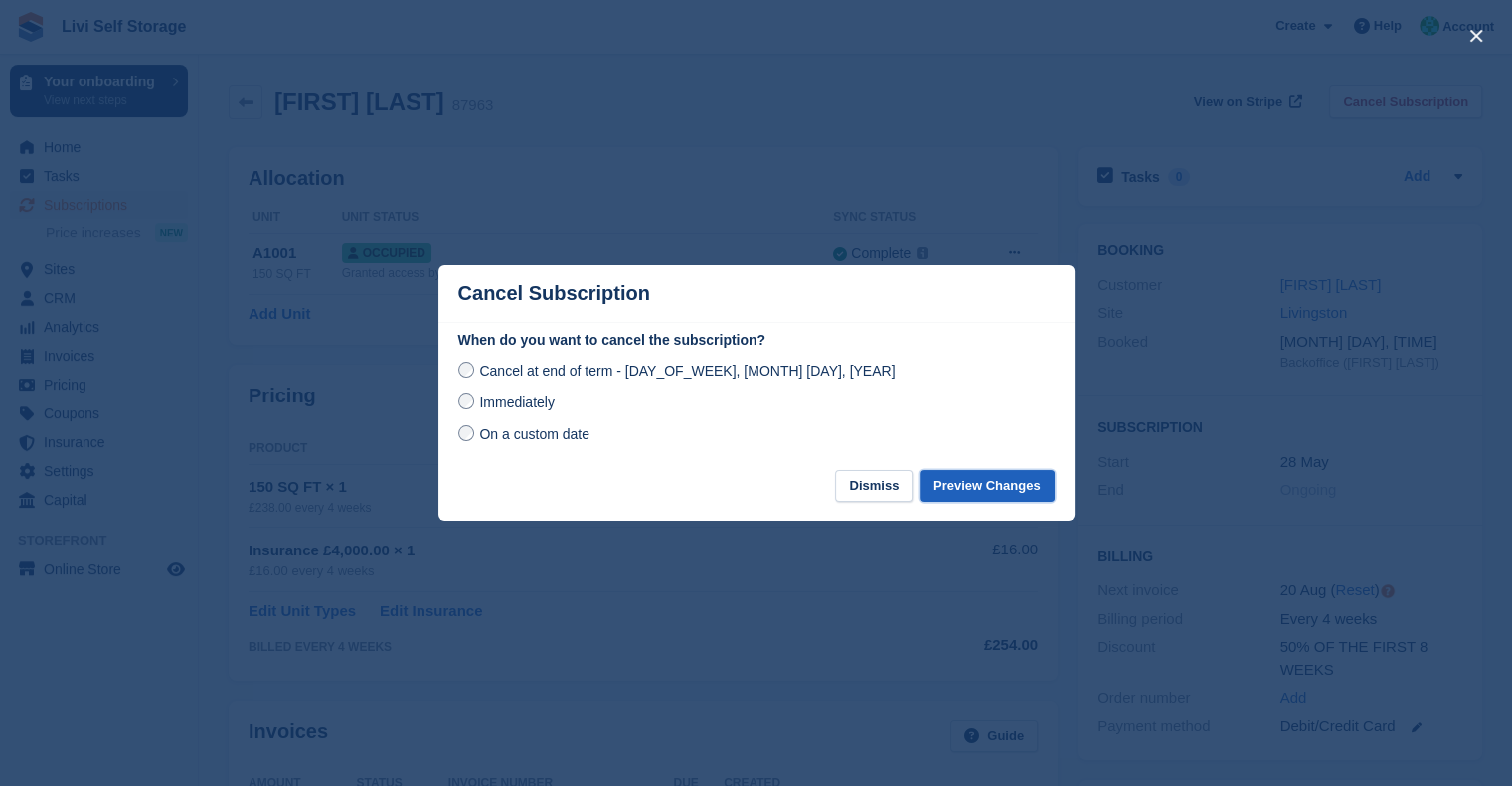 click on "Preview Changes" at bounding box center [987, 486] 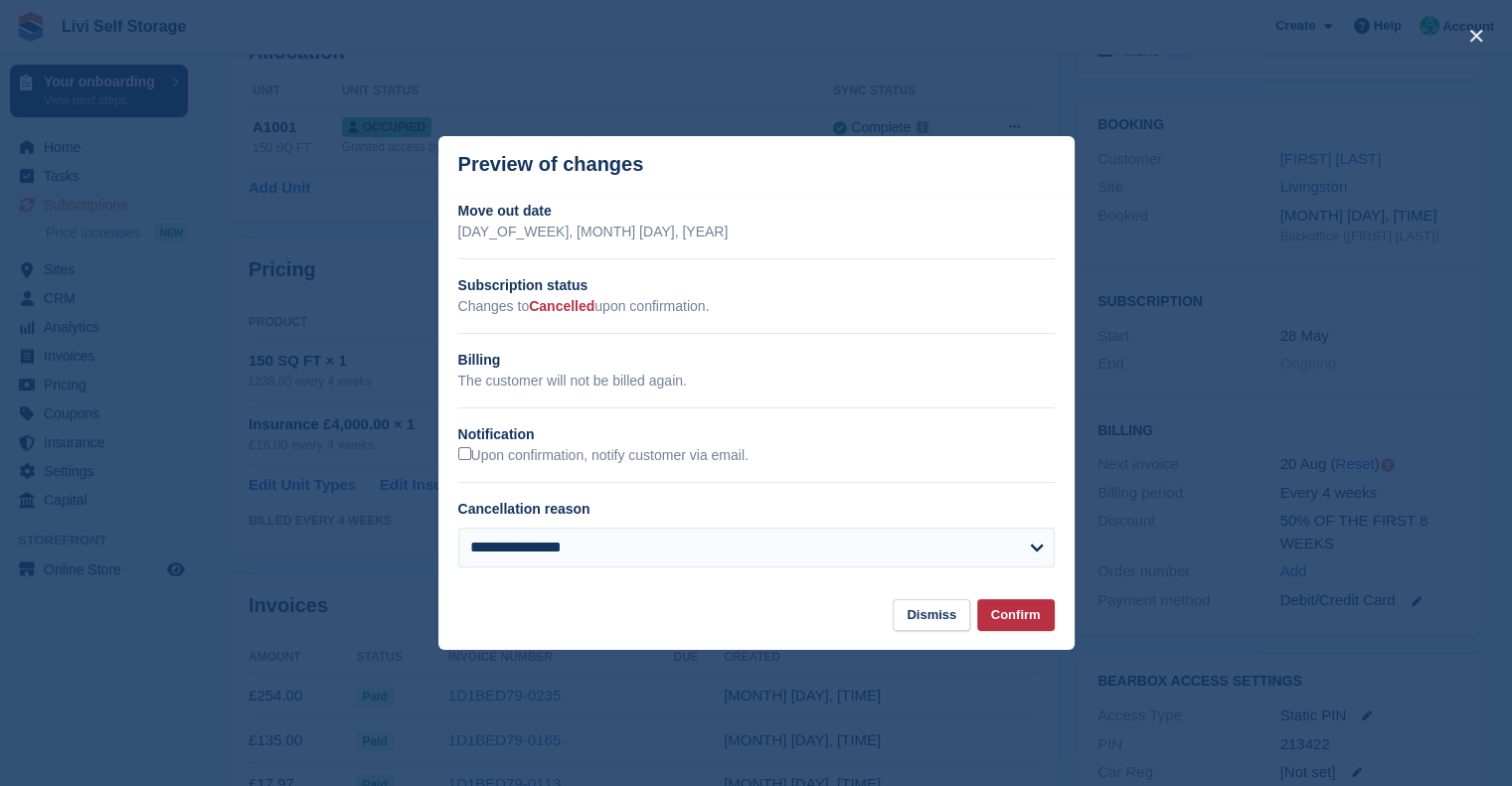 scroll, scrollTop: 127, scrollLeft: 0, axis: vertical 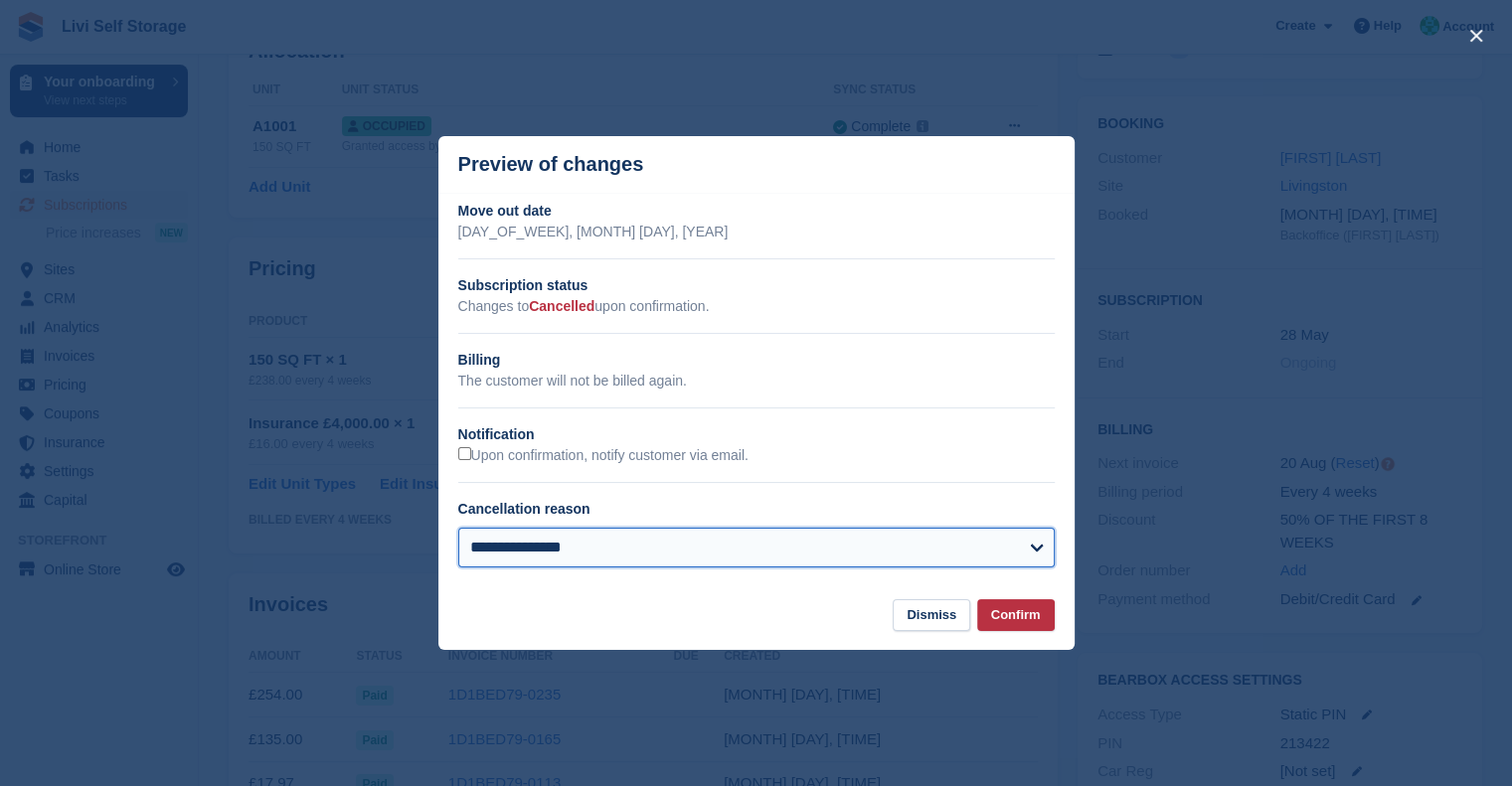 click on "**********" at bounding box center [756, 548] 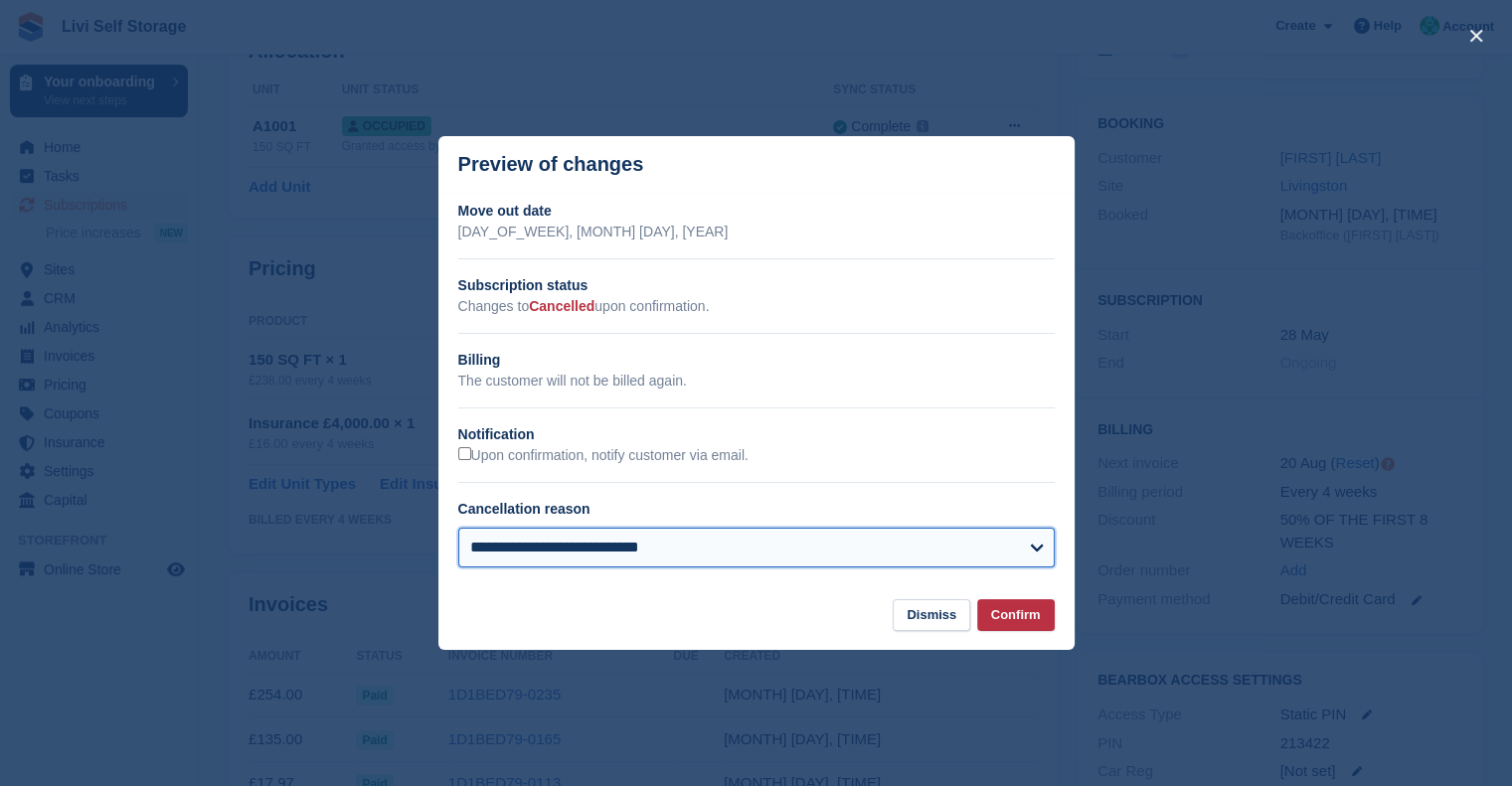 click on "**********" at bounding box center (756, 548) 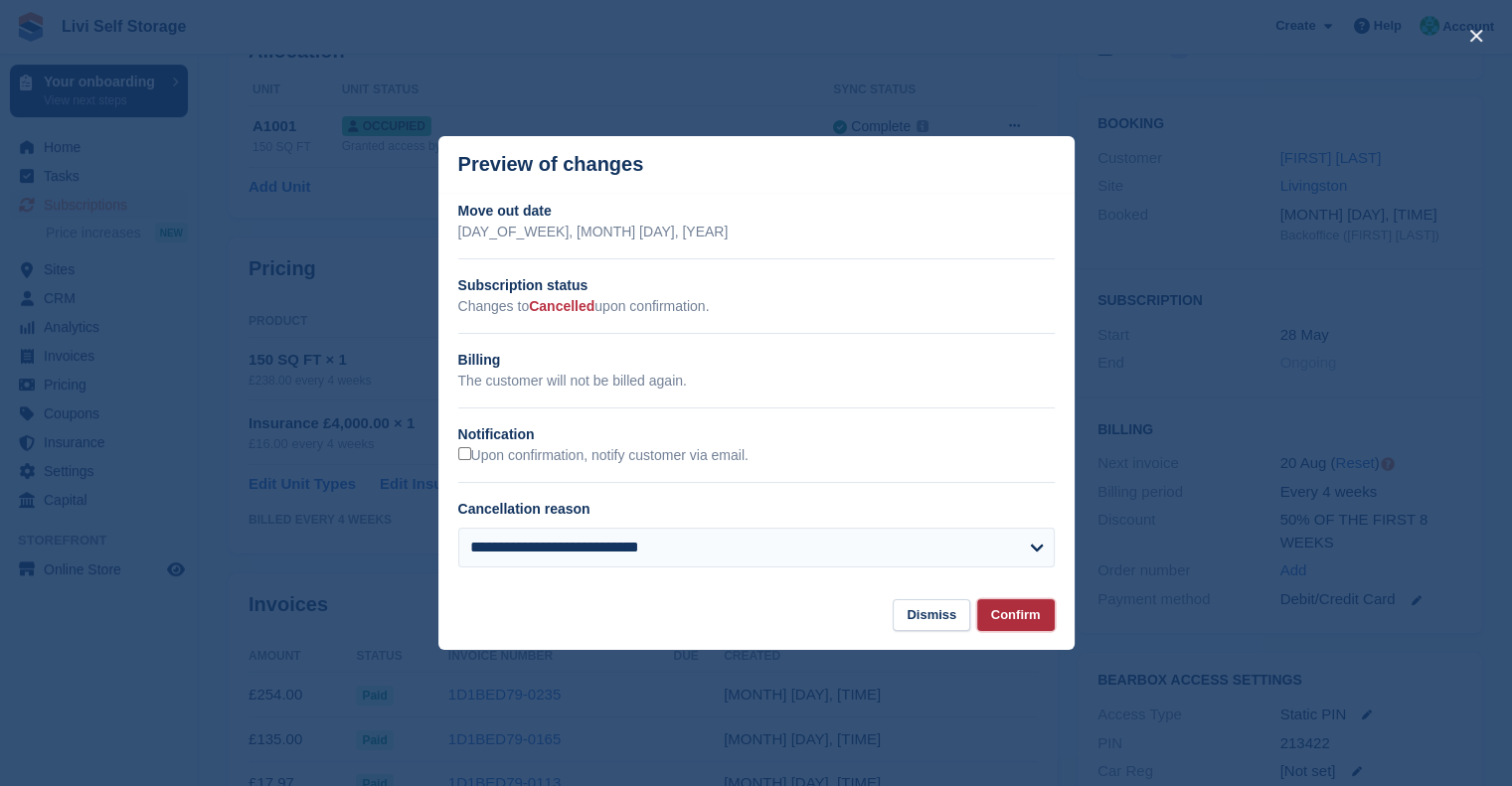 click on "Confirm" at bounding box center (1016, 615) 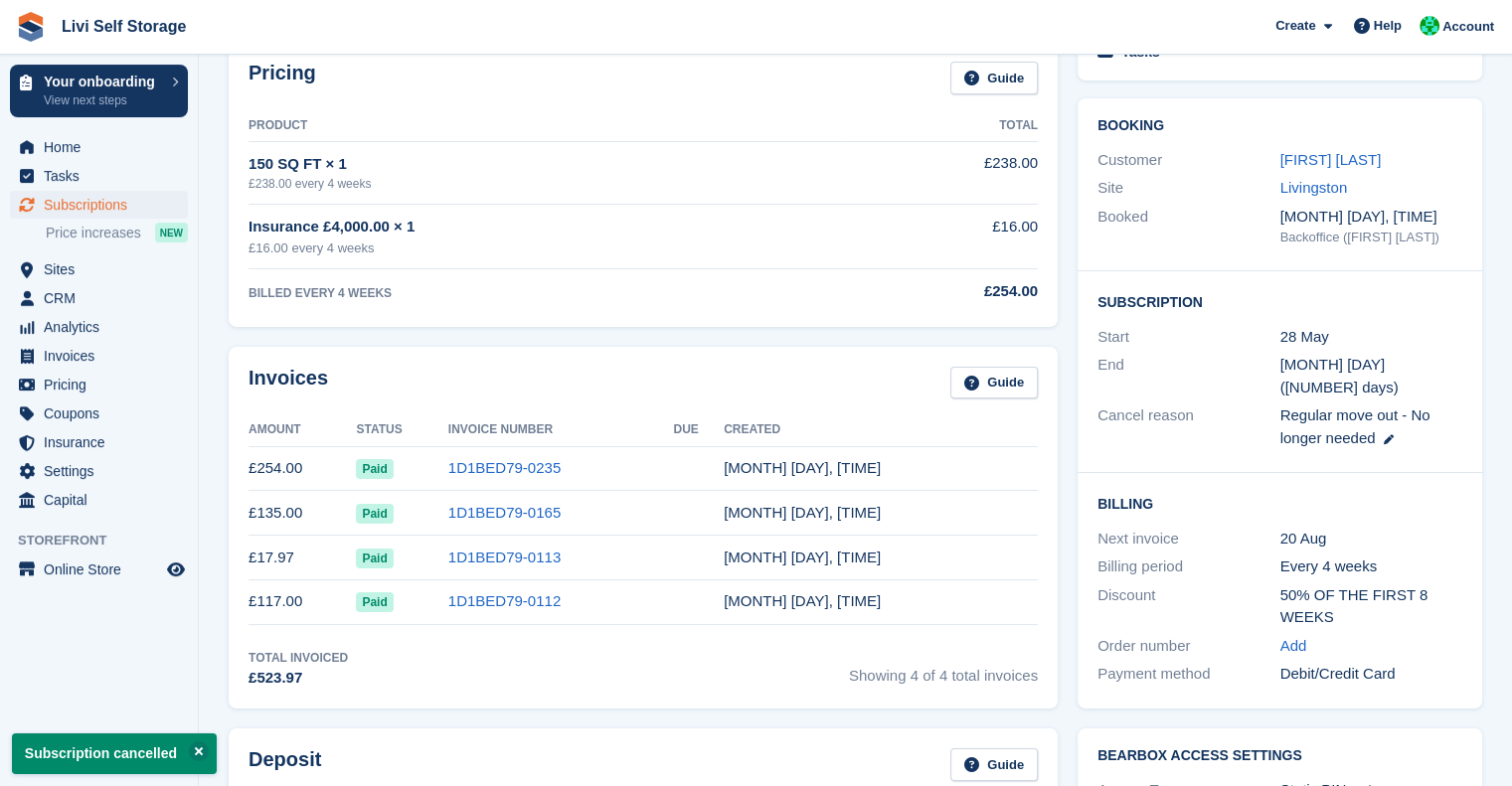 scroll, scrollTop: 0, scrollLeft: 0, axis: both 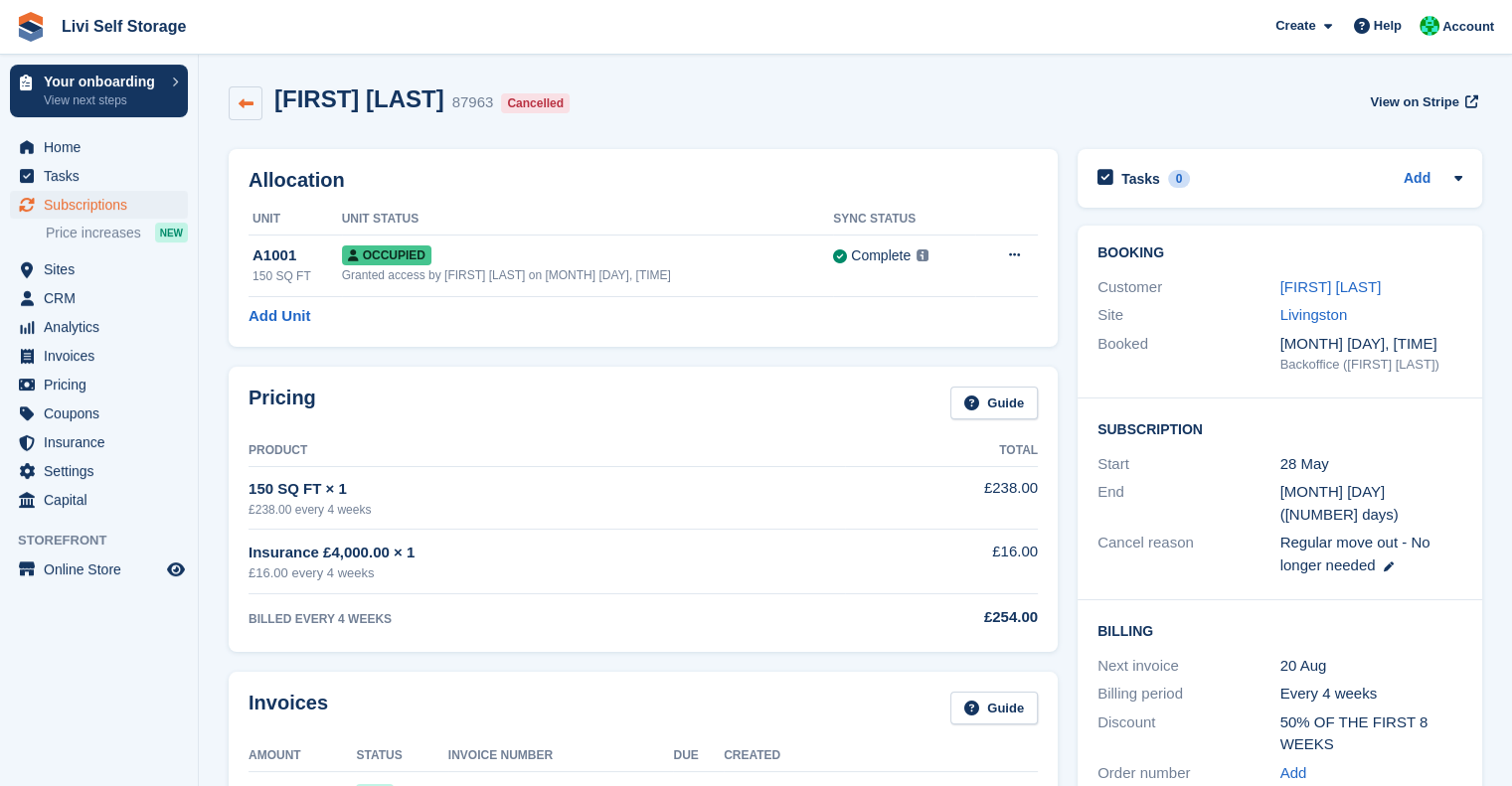 click at bounding box center (246, 103) 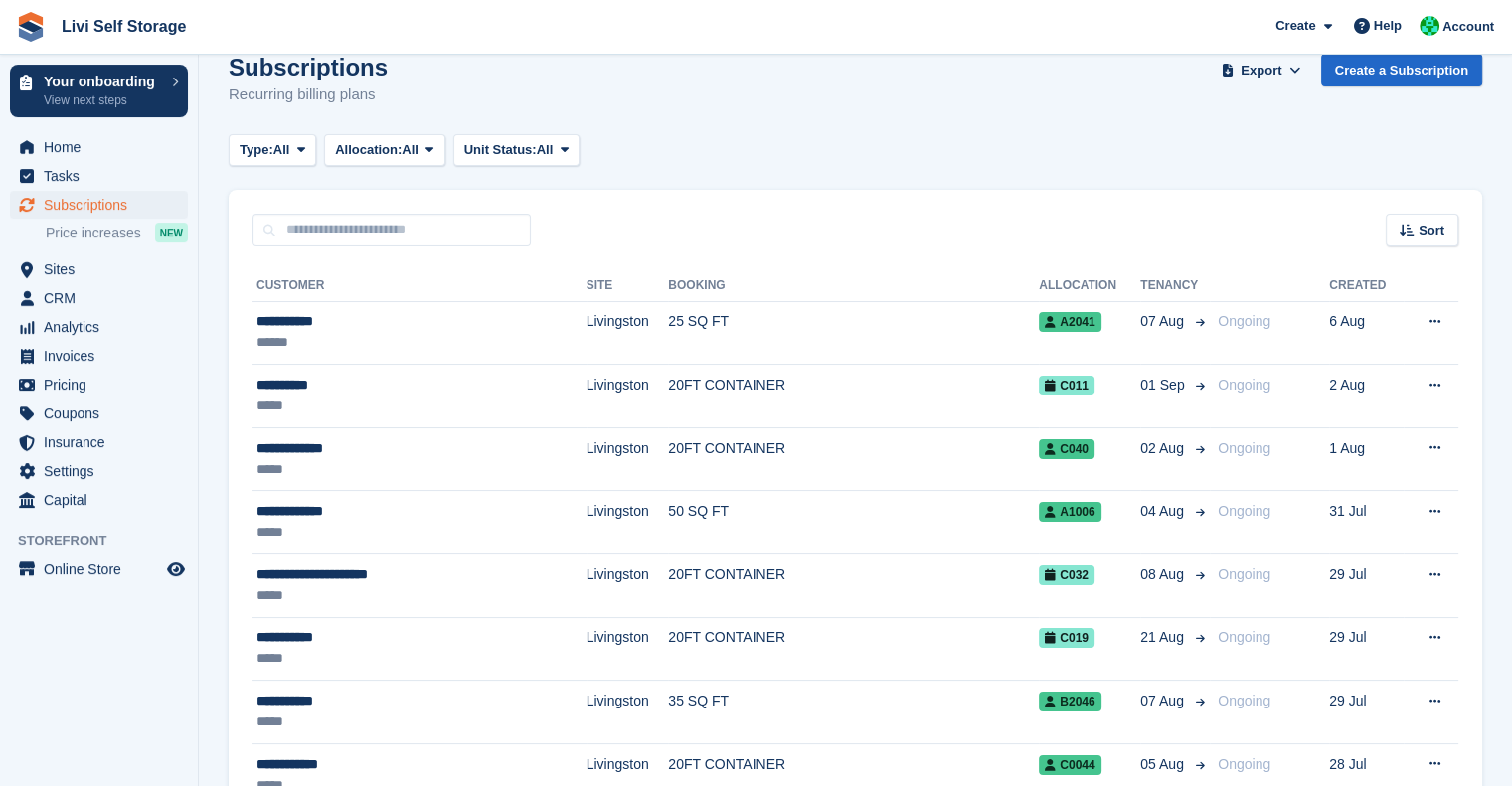 scroll, scrollTop: 42, scrollLeft: 0, axis: vertical 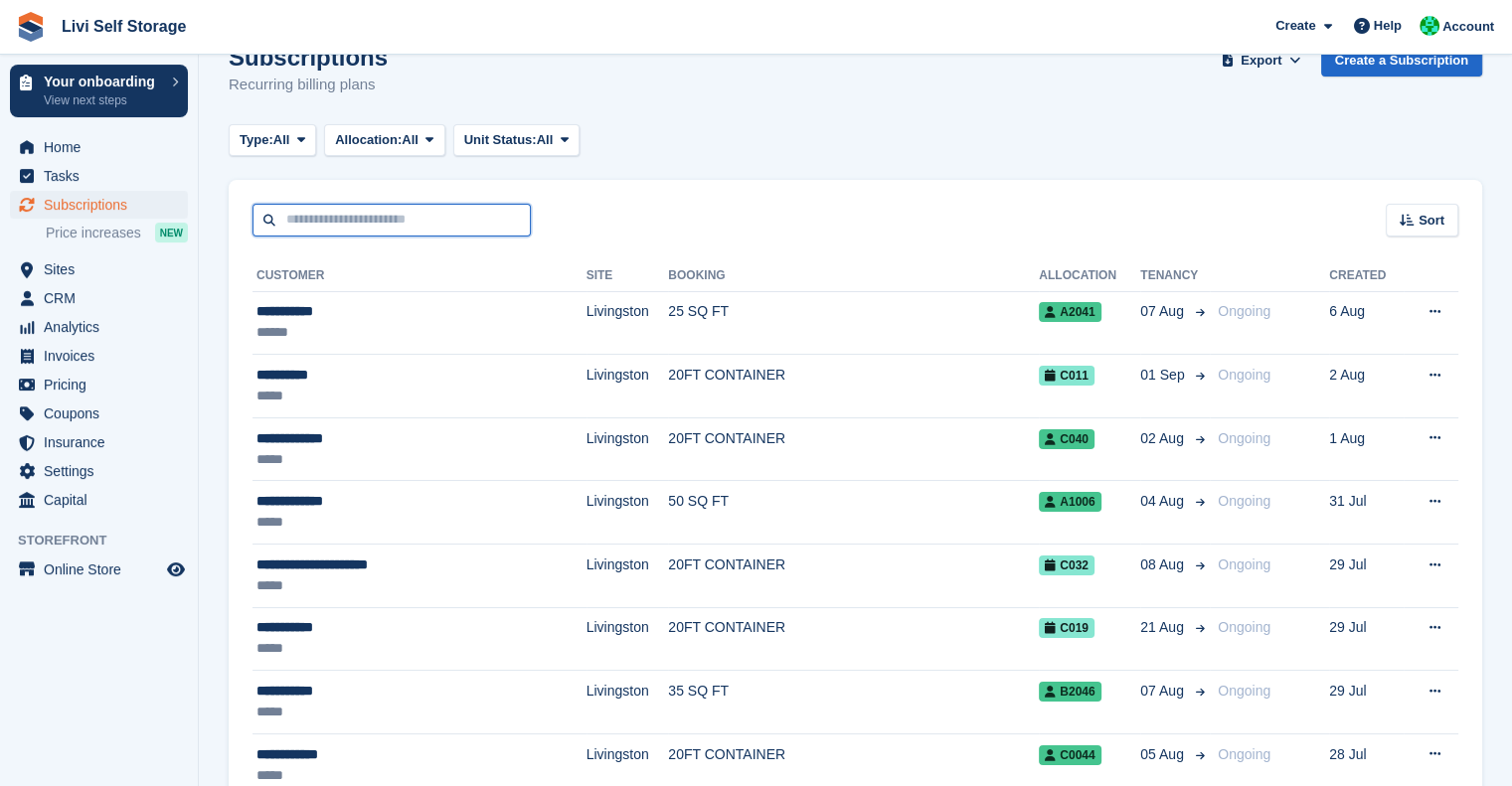 click at bounding box center [392, 220] 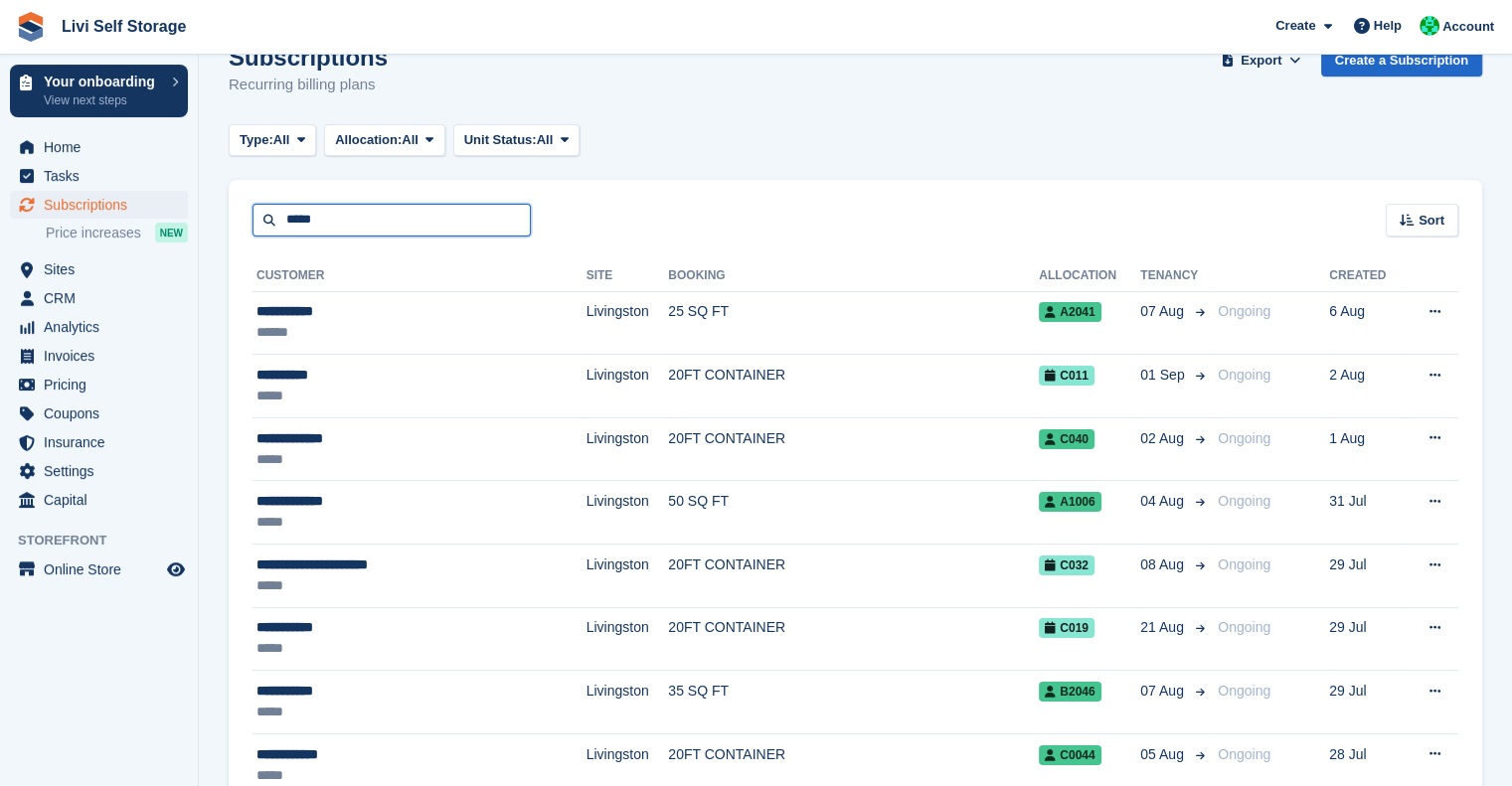 type on "*****" 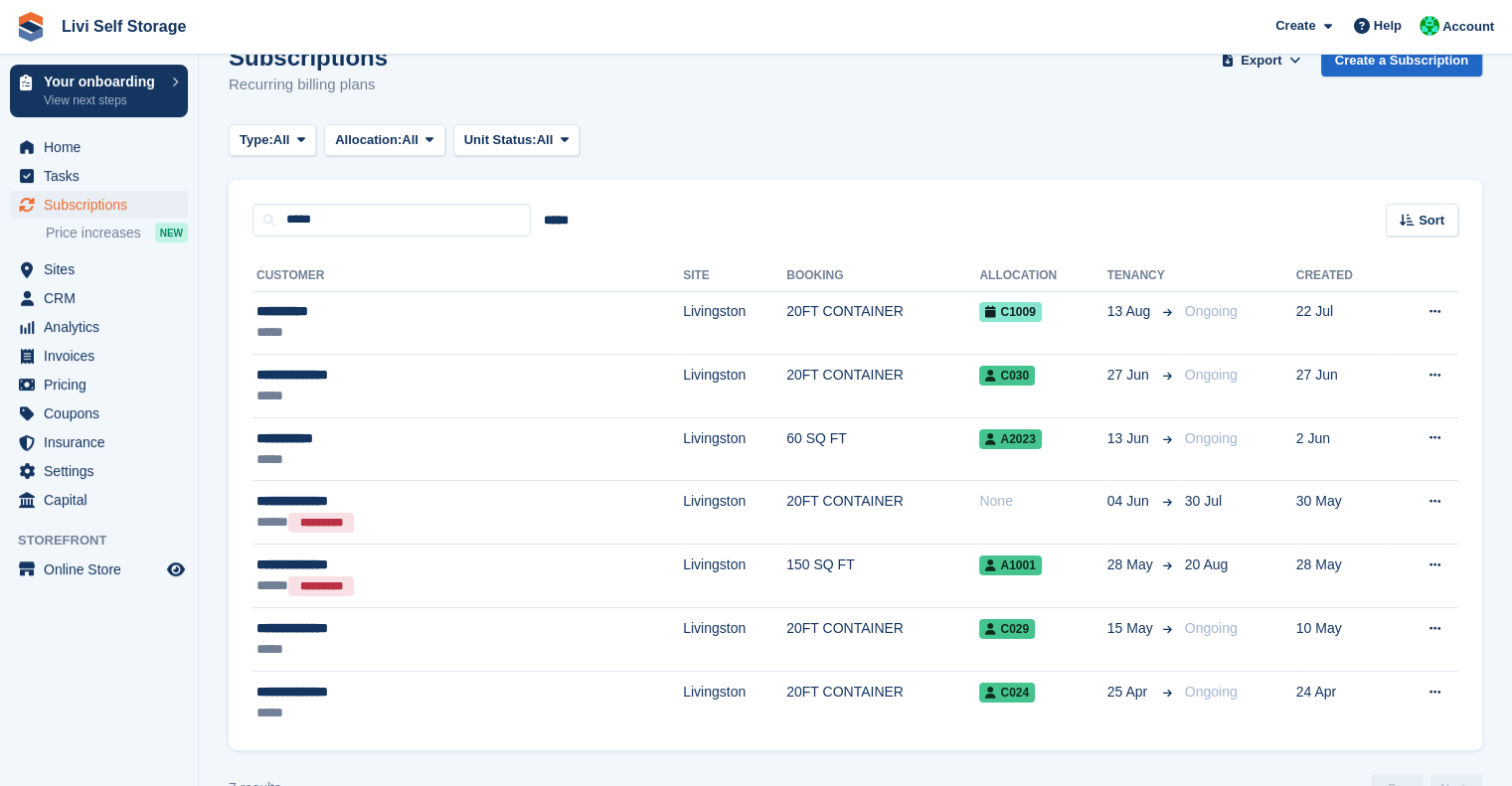 scroll, scrollTop: 0, scrollLeft: 0, axis: both 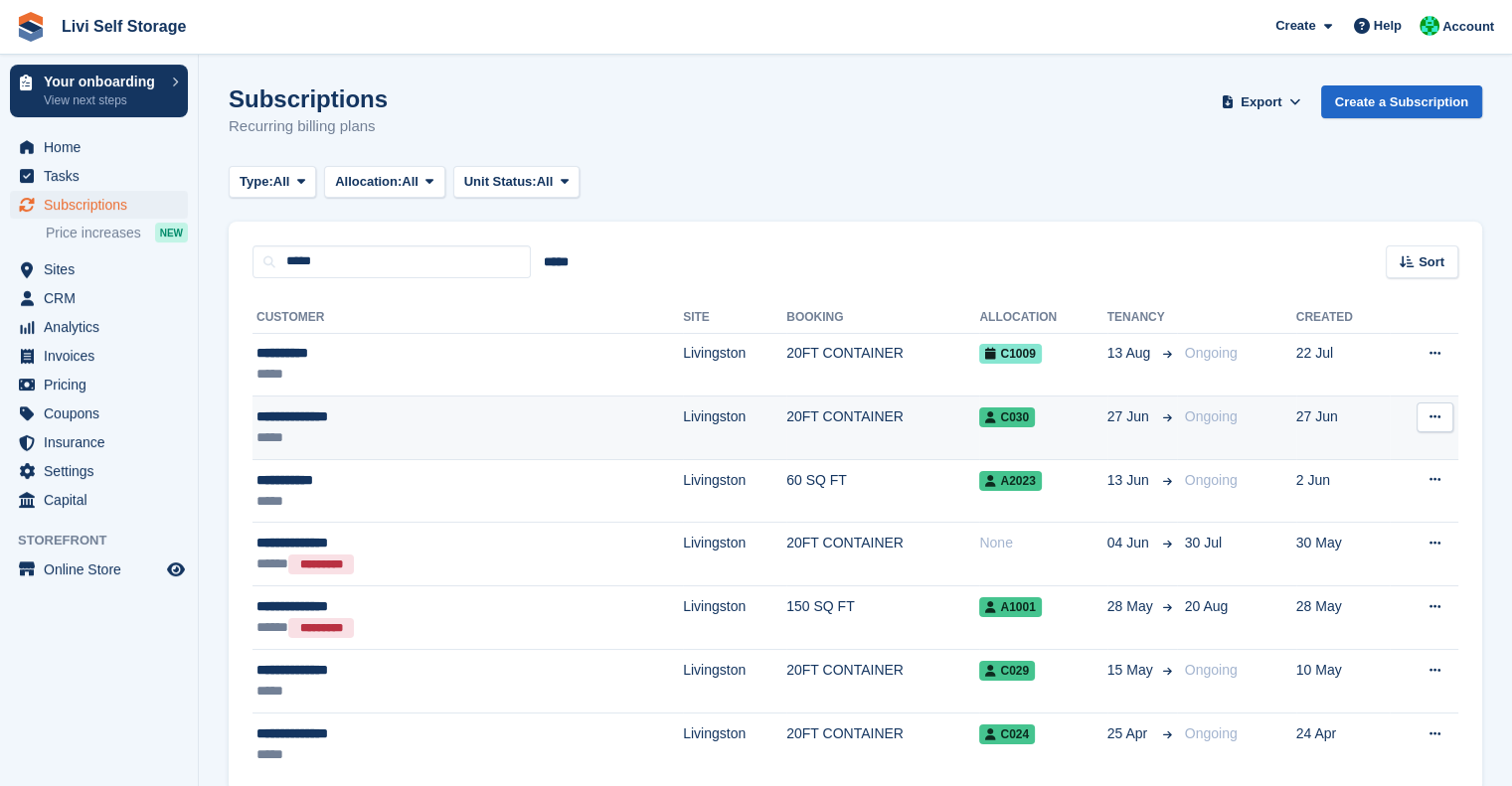 click on "**********" at bounding box center [385, 416] 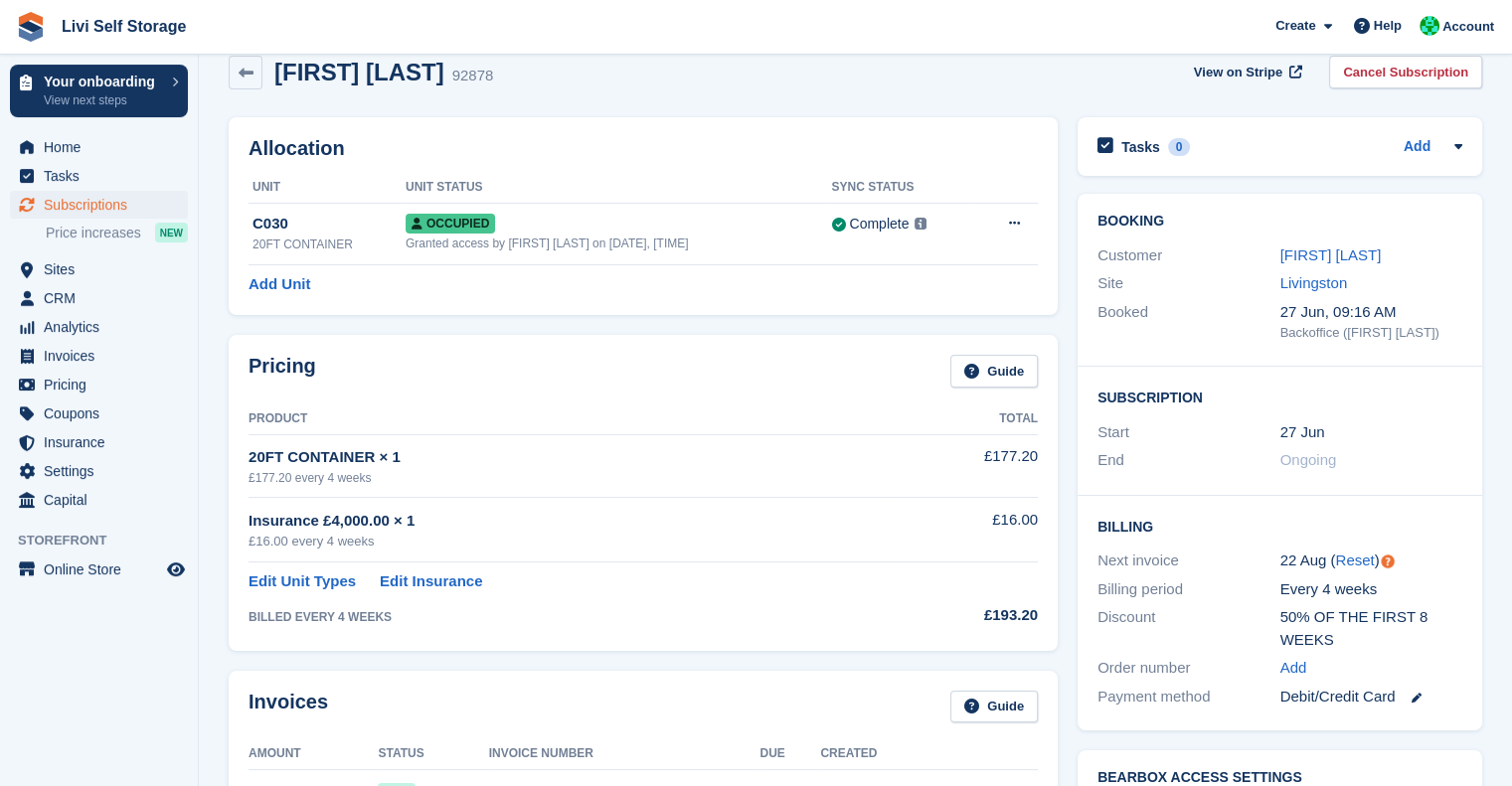scroll, scrollTop: 0, scrollLeft: 0, axis: both 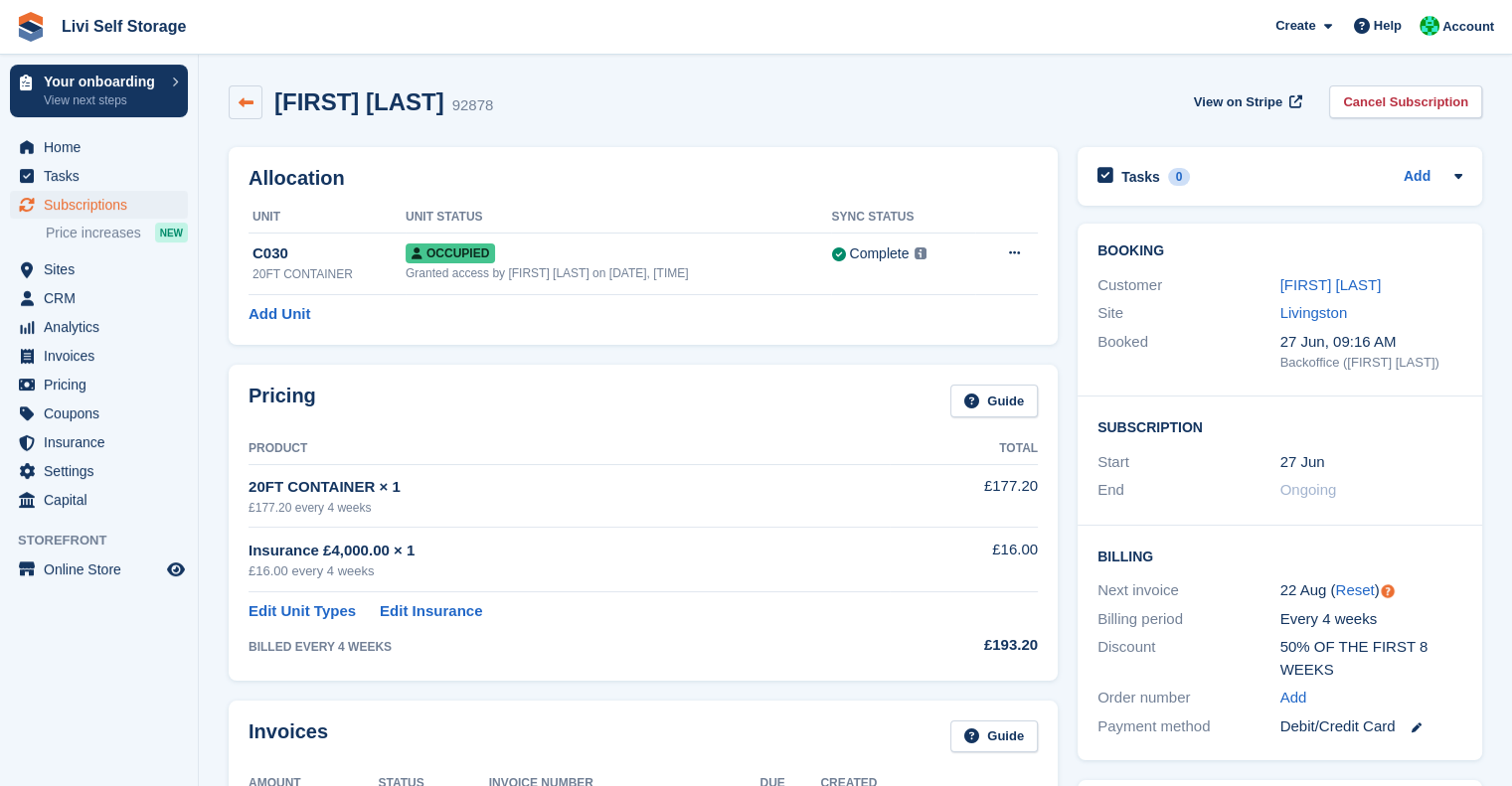 click at bounding box center [246, 102] 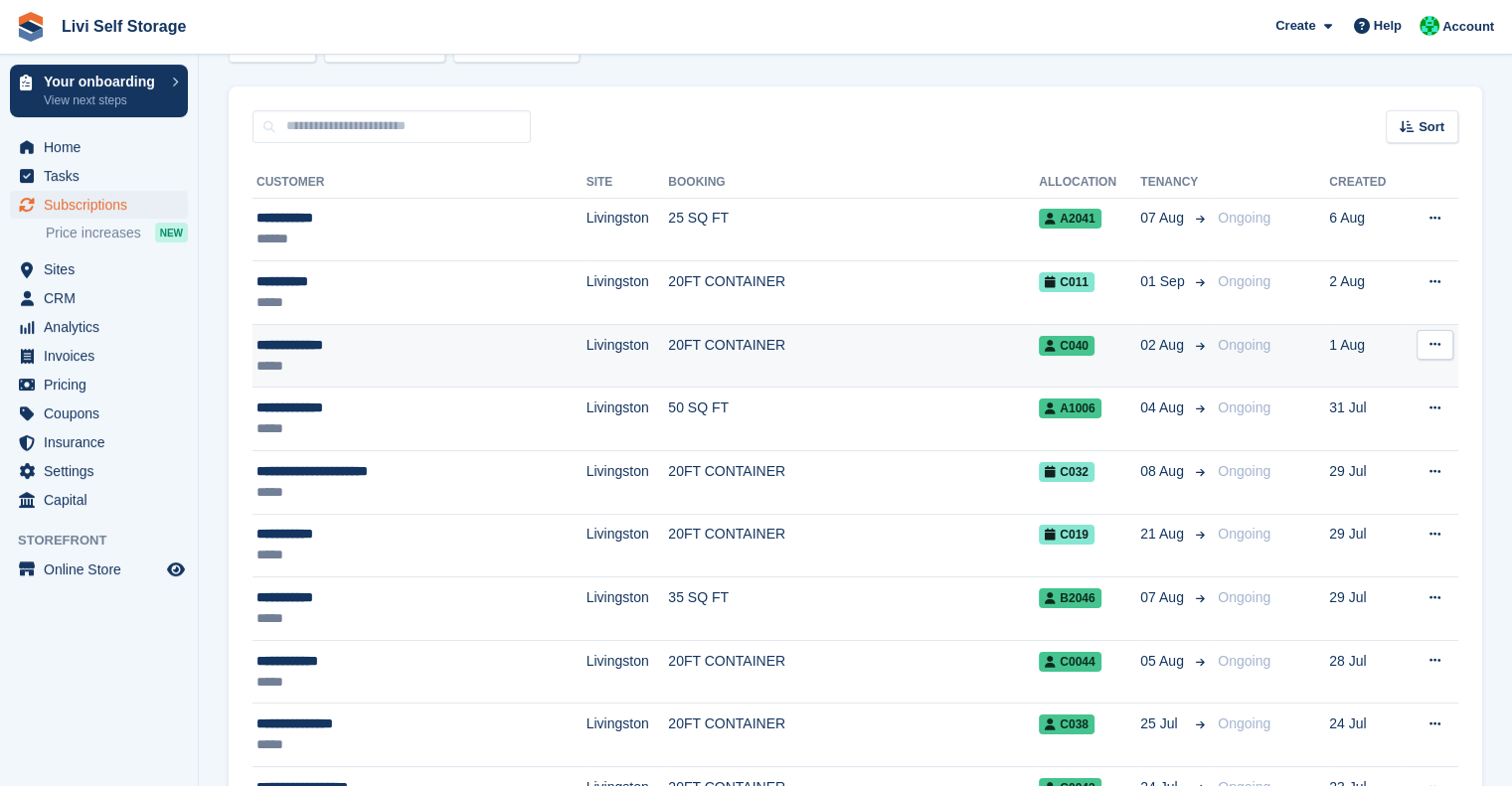 scroll, scrollTop: 0, scrollLeft: 0, axis: both 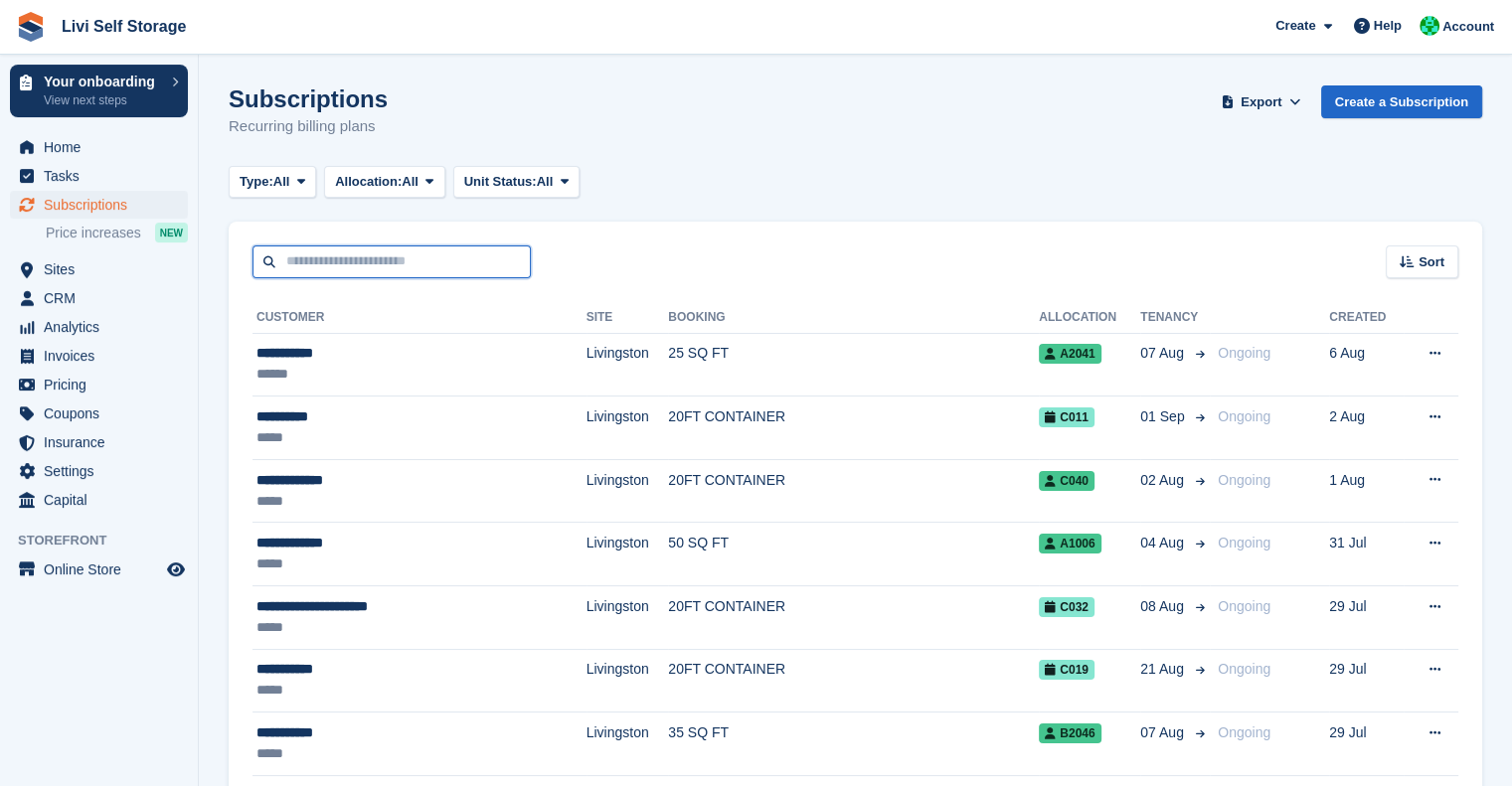 click at bounding box center [392, 261] 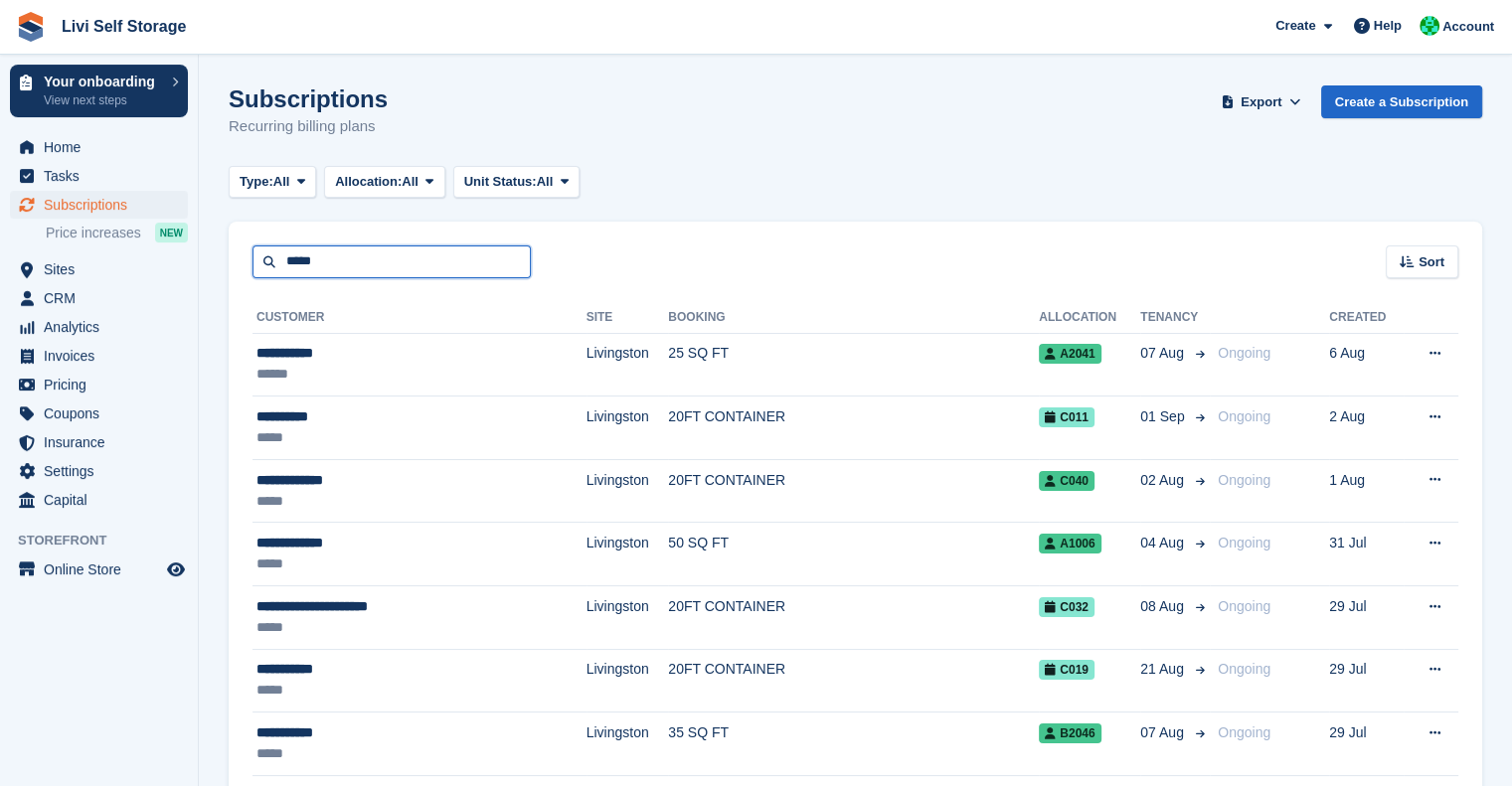 type on "*****" 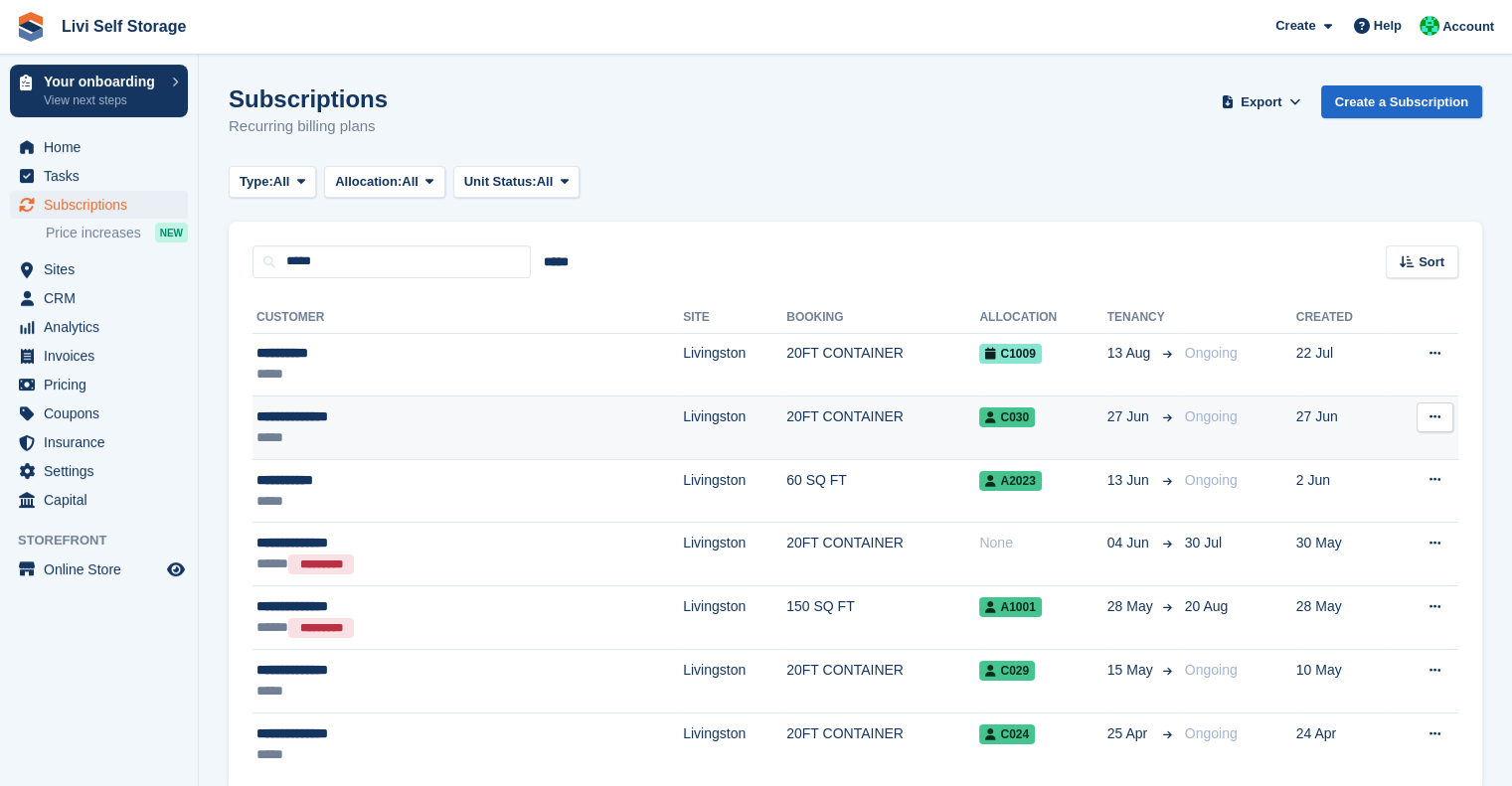 click on "**********" at bounding box center [385, 416] 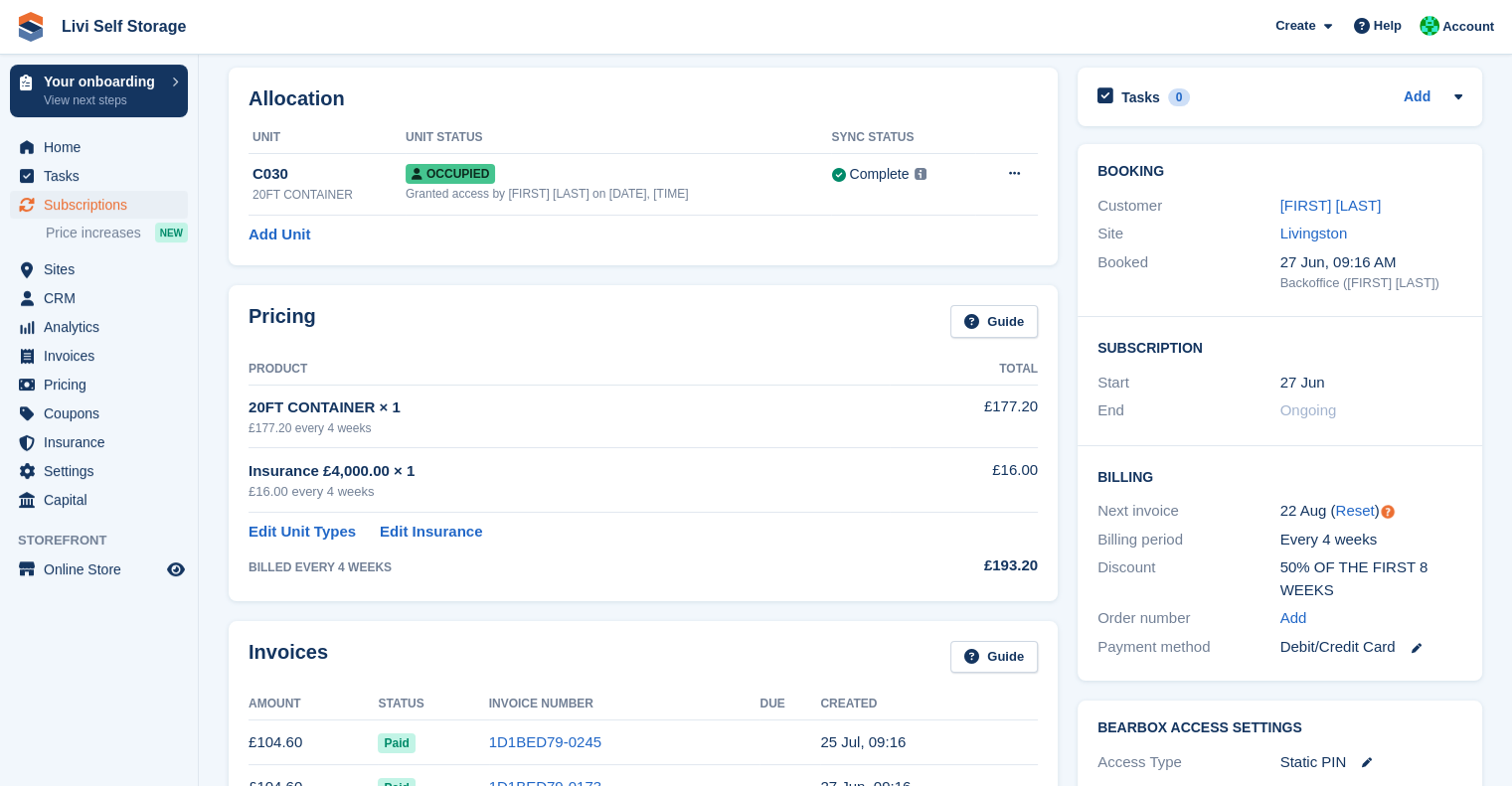 scroll, scrollTop: 0, scrollLeft: 0, axis: both 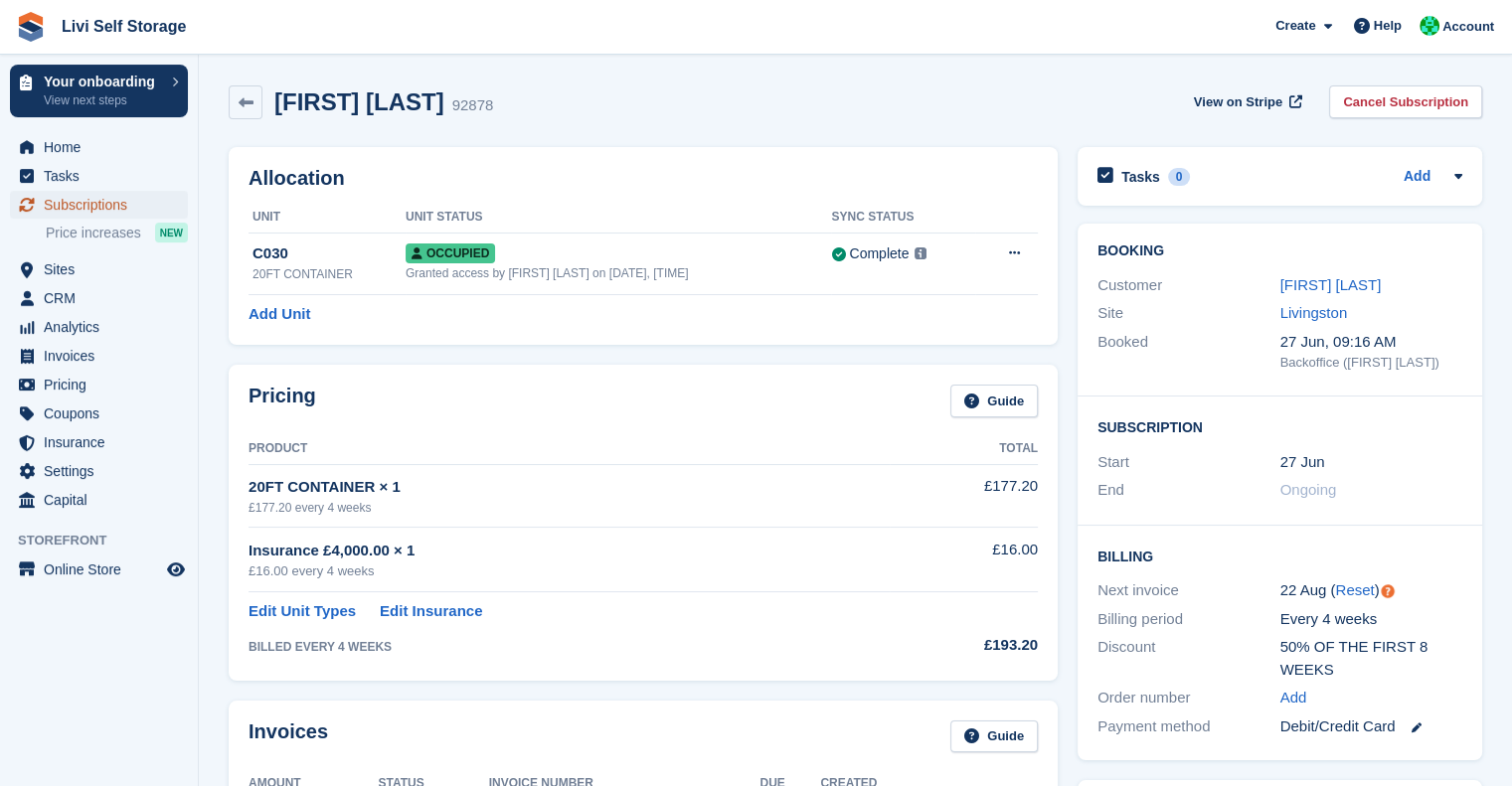 click on "Subscriptions" at bounding box center (103, 205) 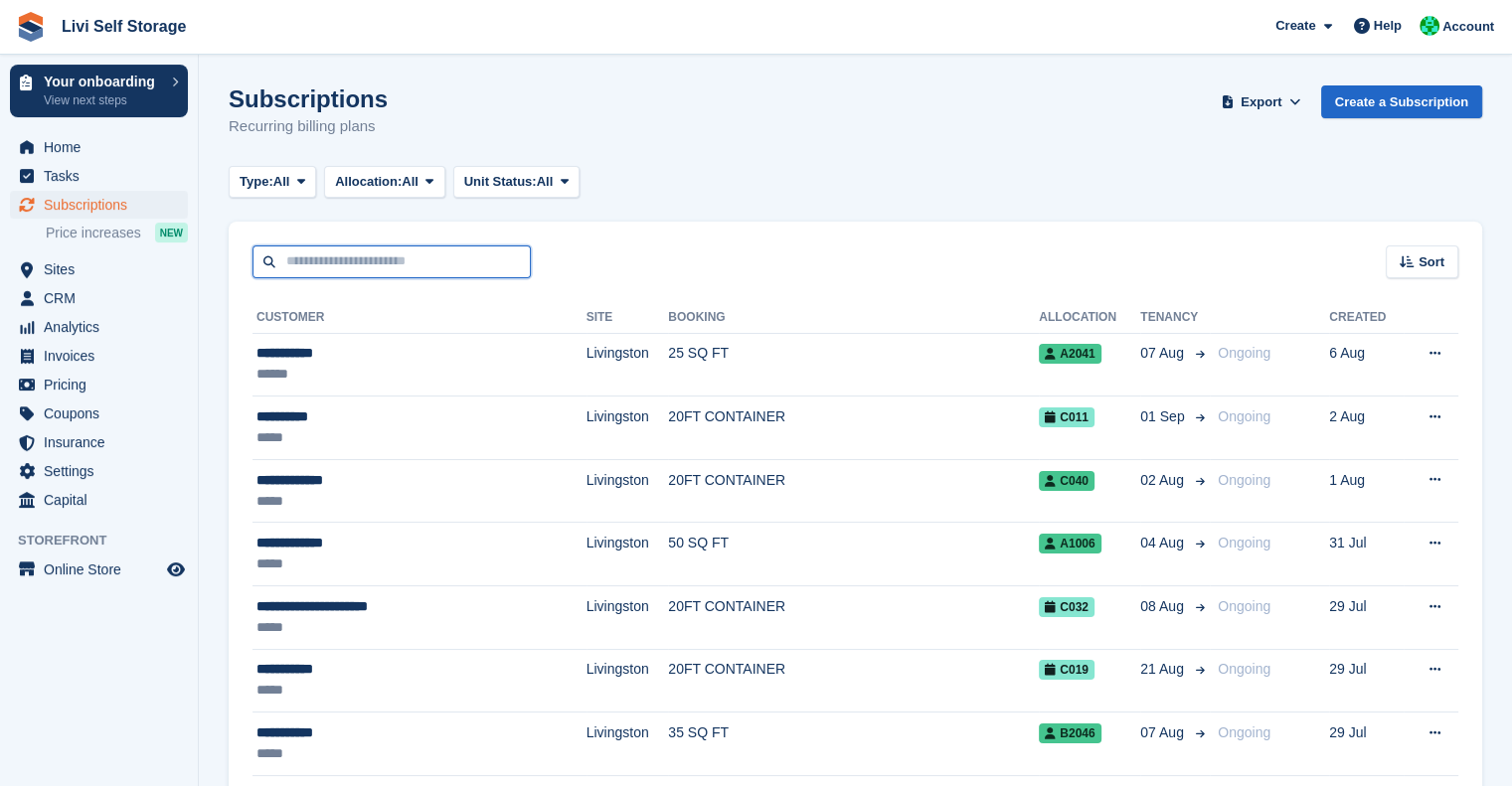 click at bounding box center (392, 261) 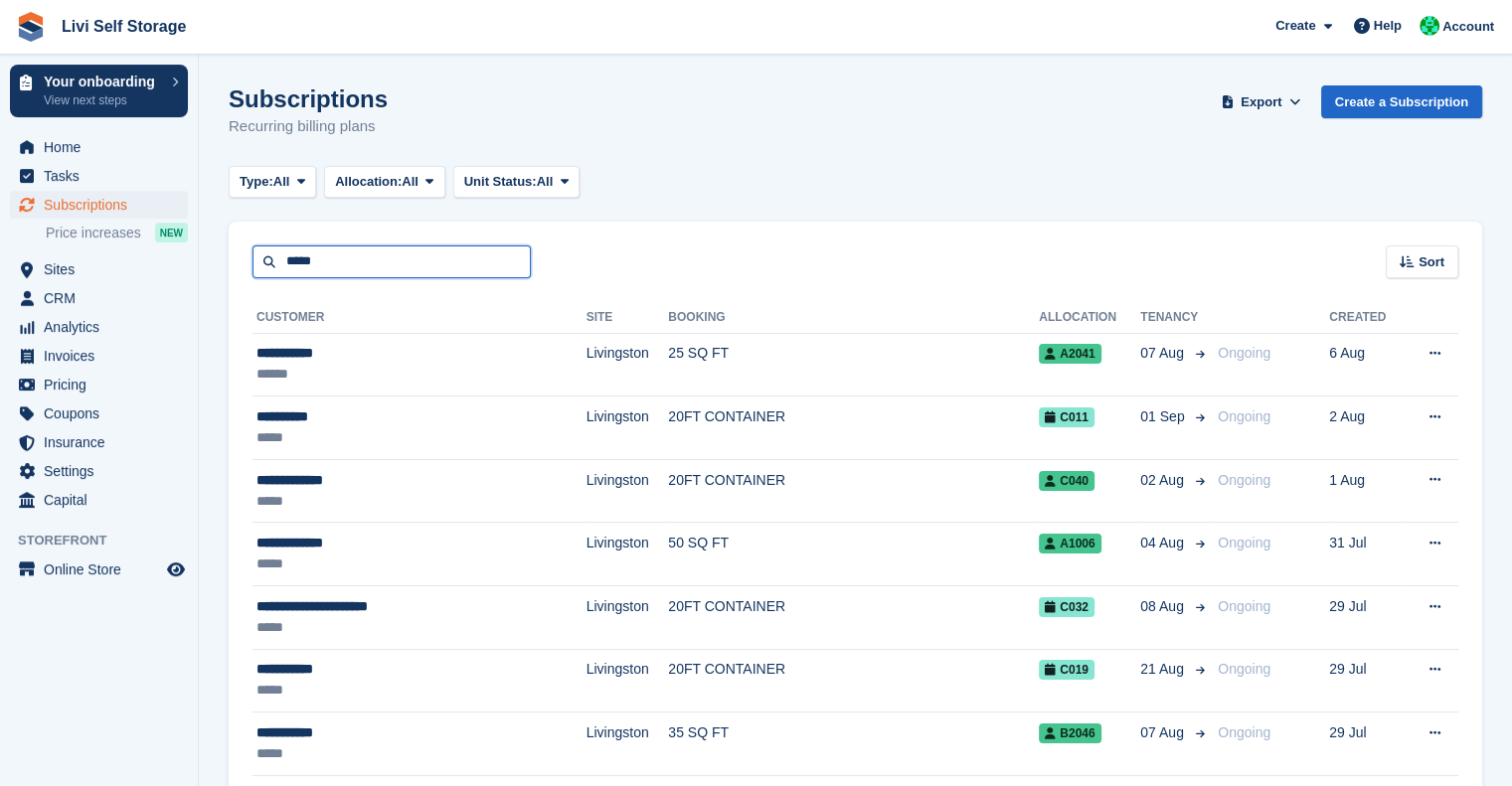 type on "*****" 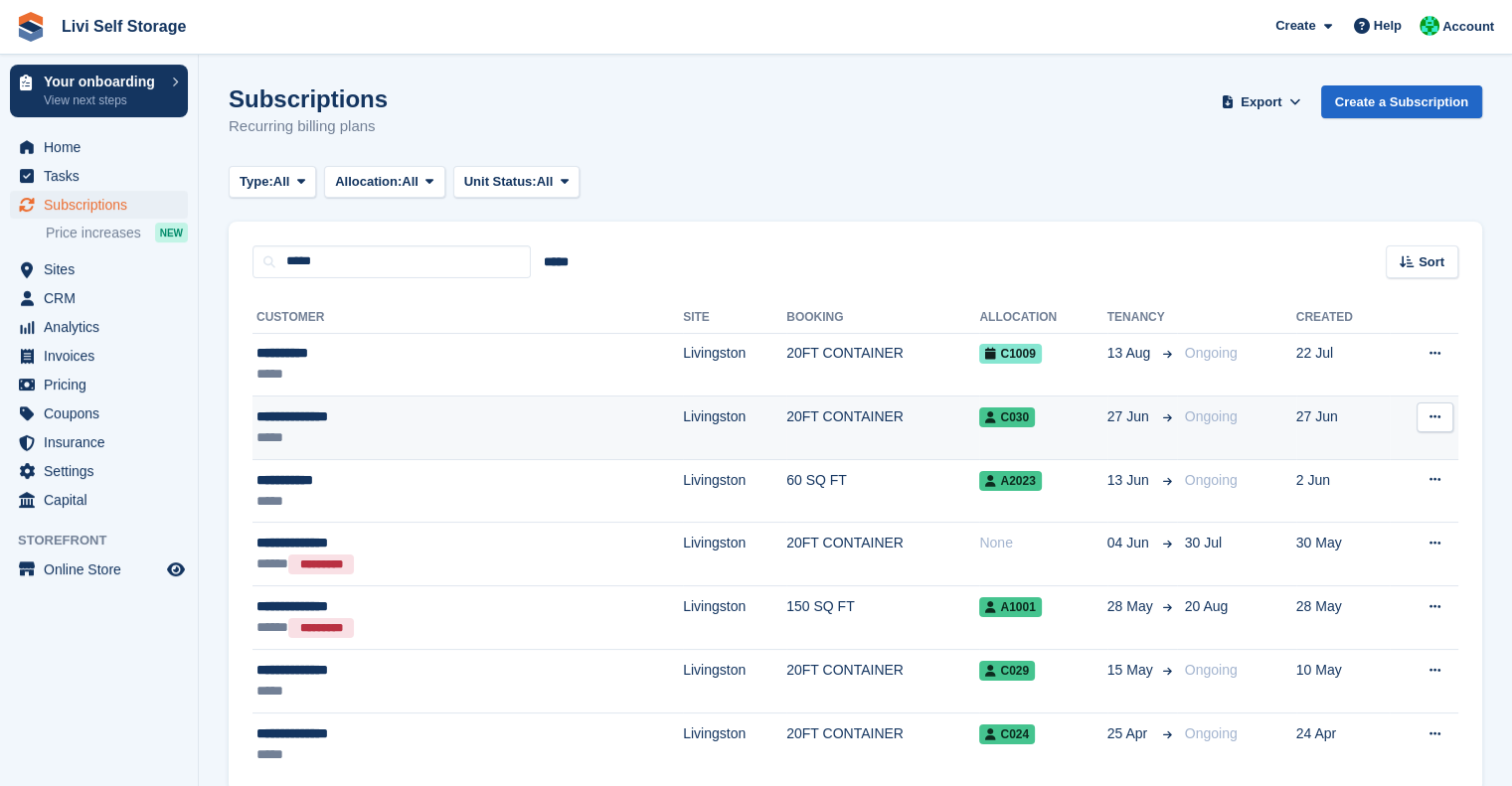 scroll, scrollTop: 87, scrollLeft: 0, axis: vertical 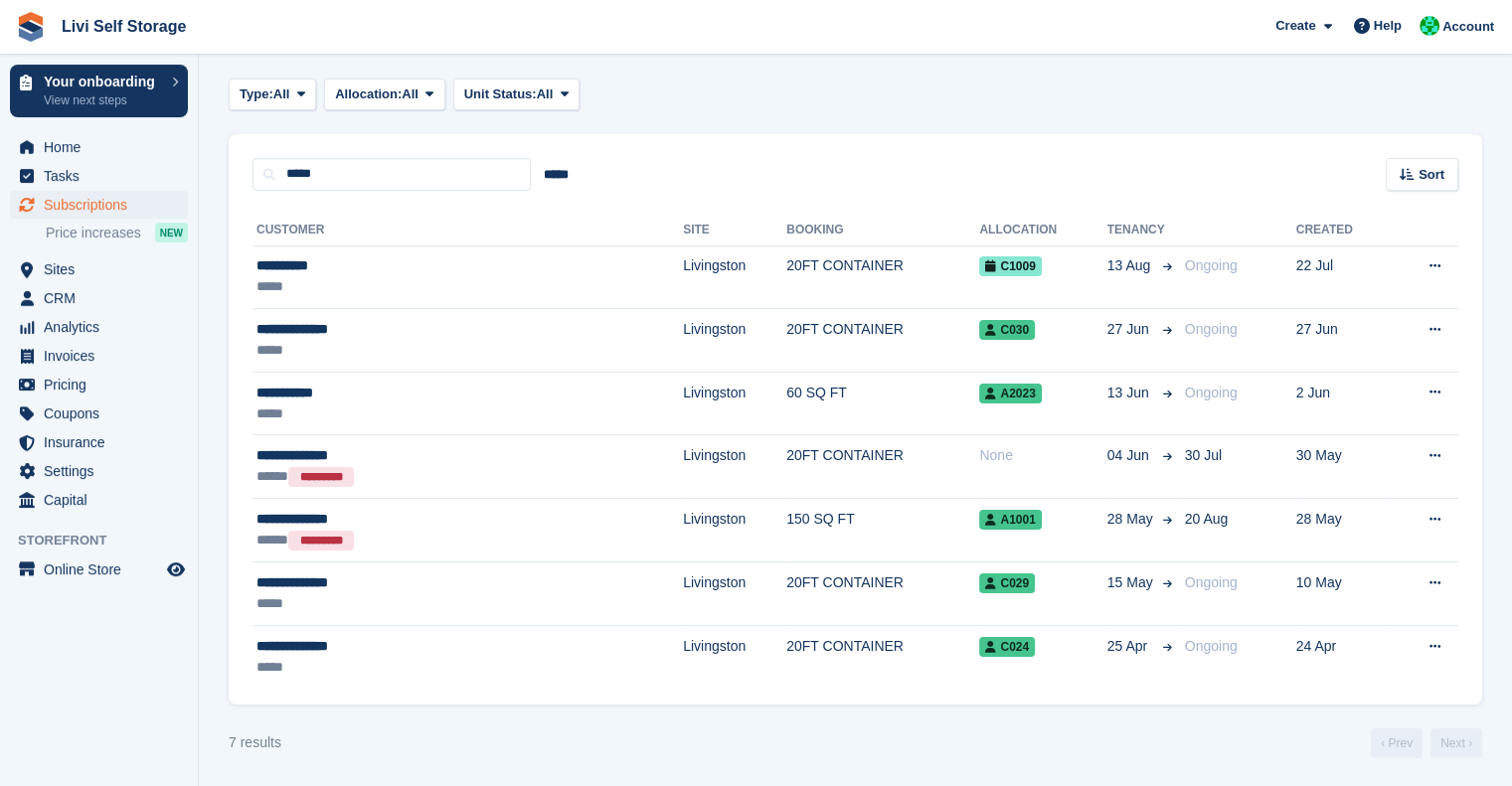 click on "Subscriptions
Recurring billing plans
Export
Export Subscriptions
Export a CSV of all Subscriptions which match the current filters.
Please allow time for large exports.
Start Export
Create a Subscription
Type:
All
All
Upcoming
Previous
Active
Ending
Allocation:
All
All
Allocated
Unallocated
Unit Status:
All" at bounding box center [855, 378] 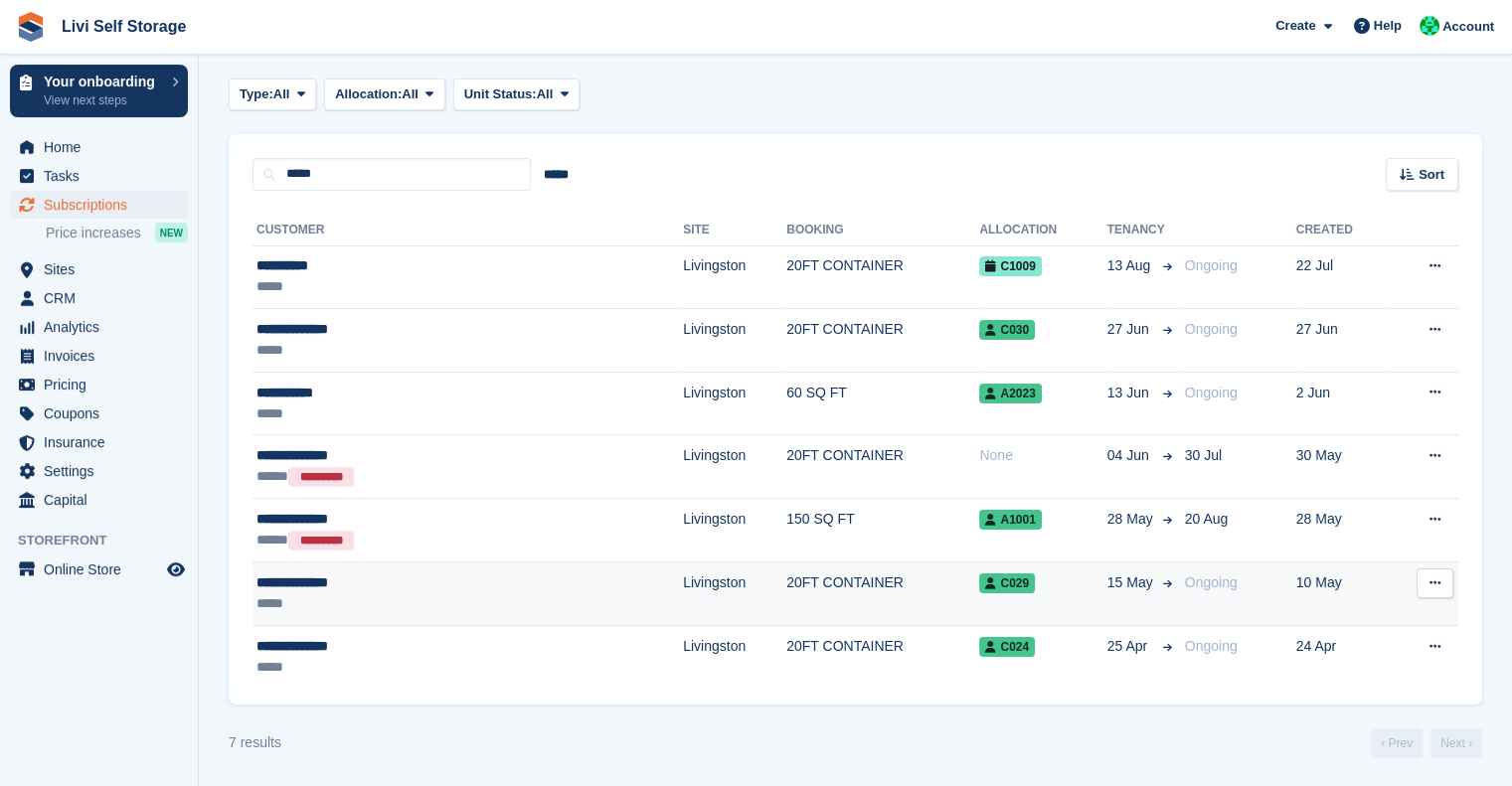 click on "**********" at bounding box center [385, 582] 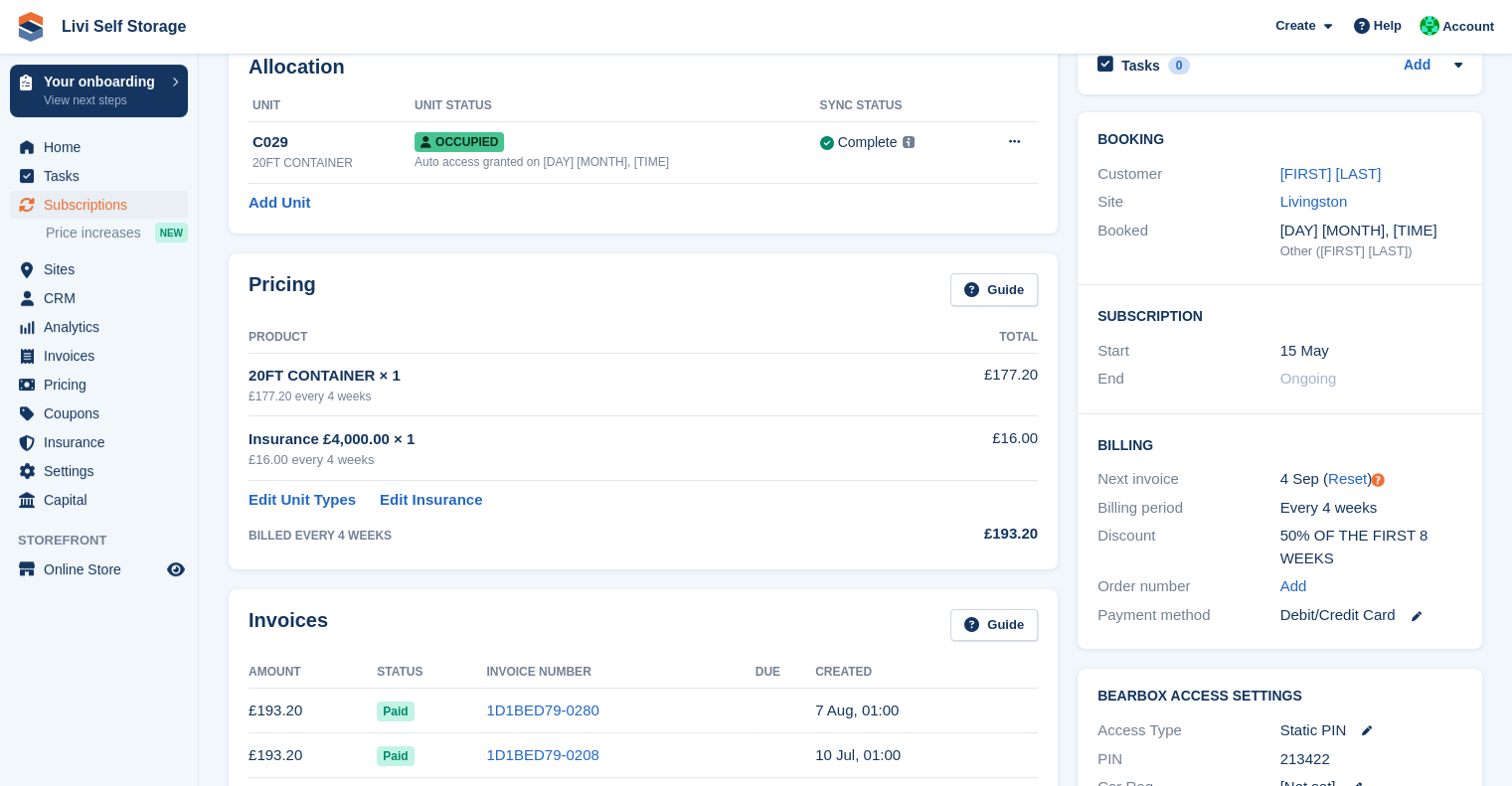 scroll, scrollTop: 0, scrollLeft: 0, axis: both 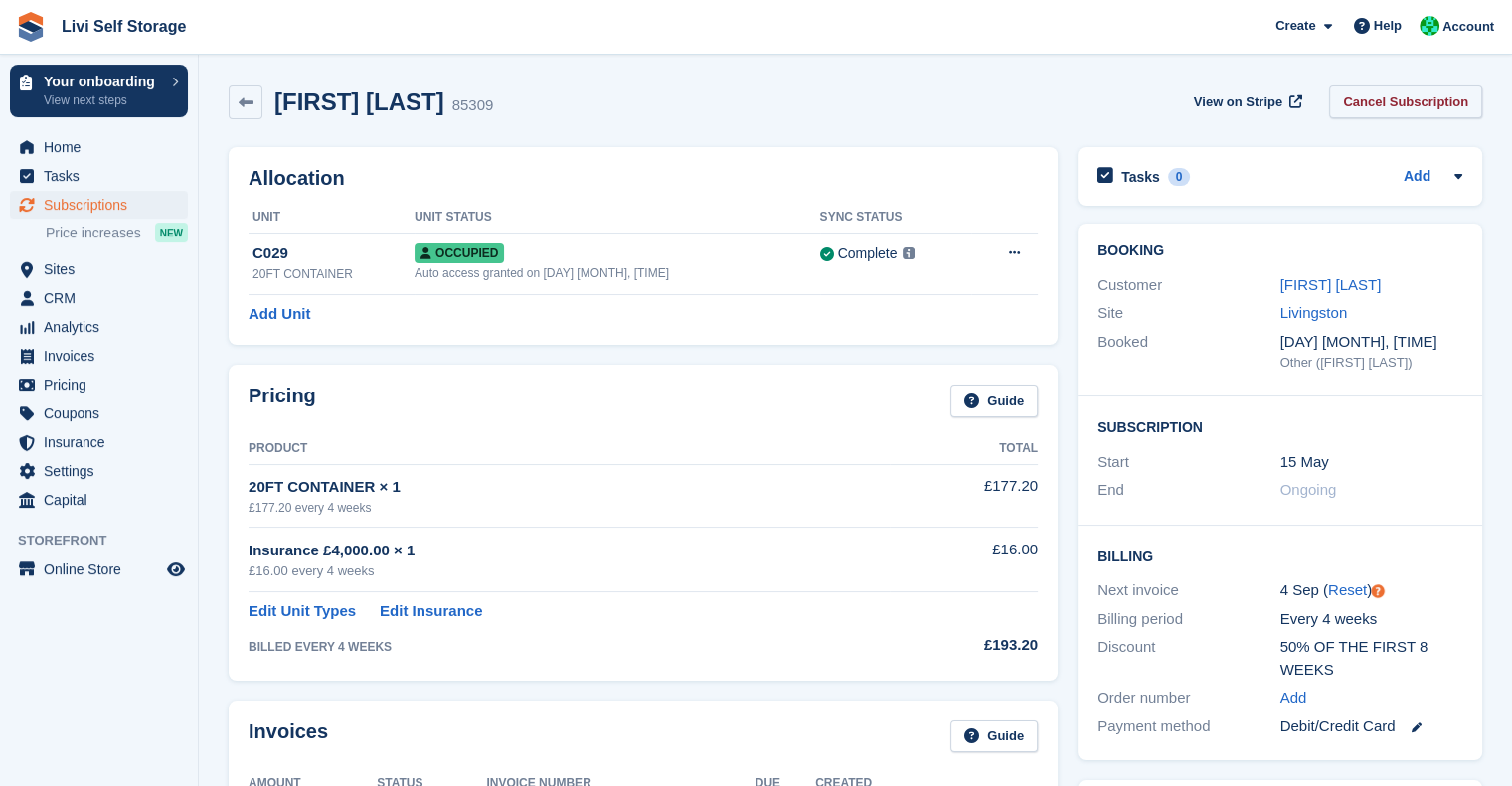 click on "Cancel Subscription" at bounding box center (1406, 101) 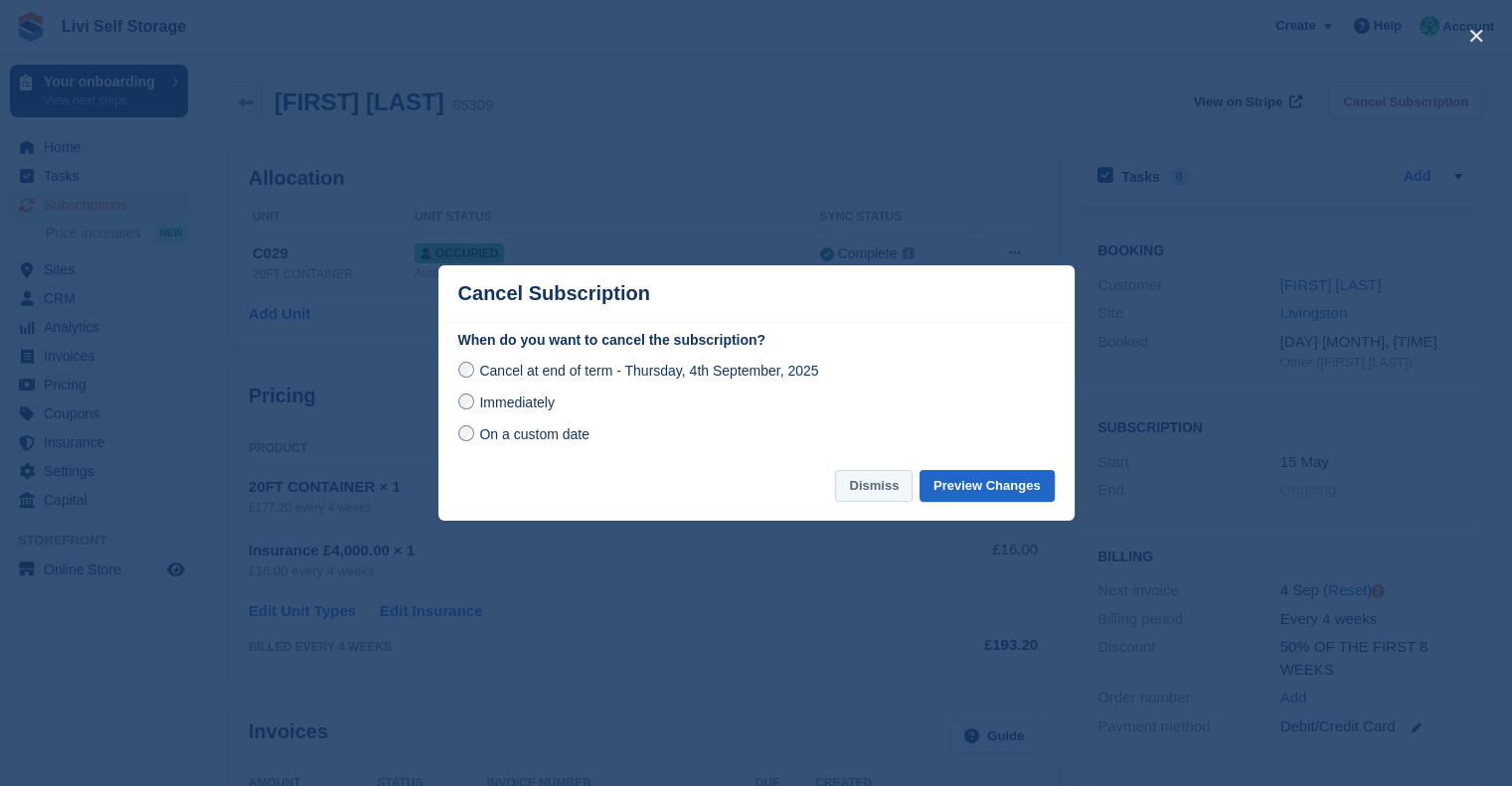 click on "Dismiss" at bounding box center [874, 486] 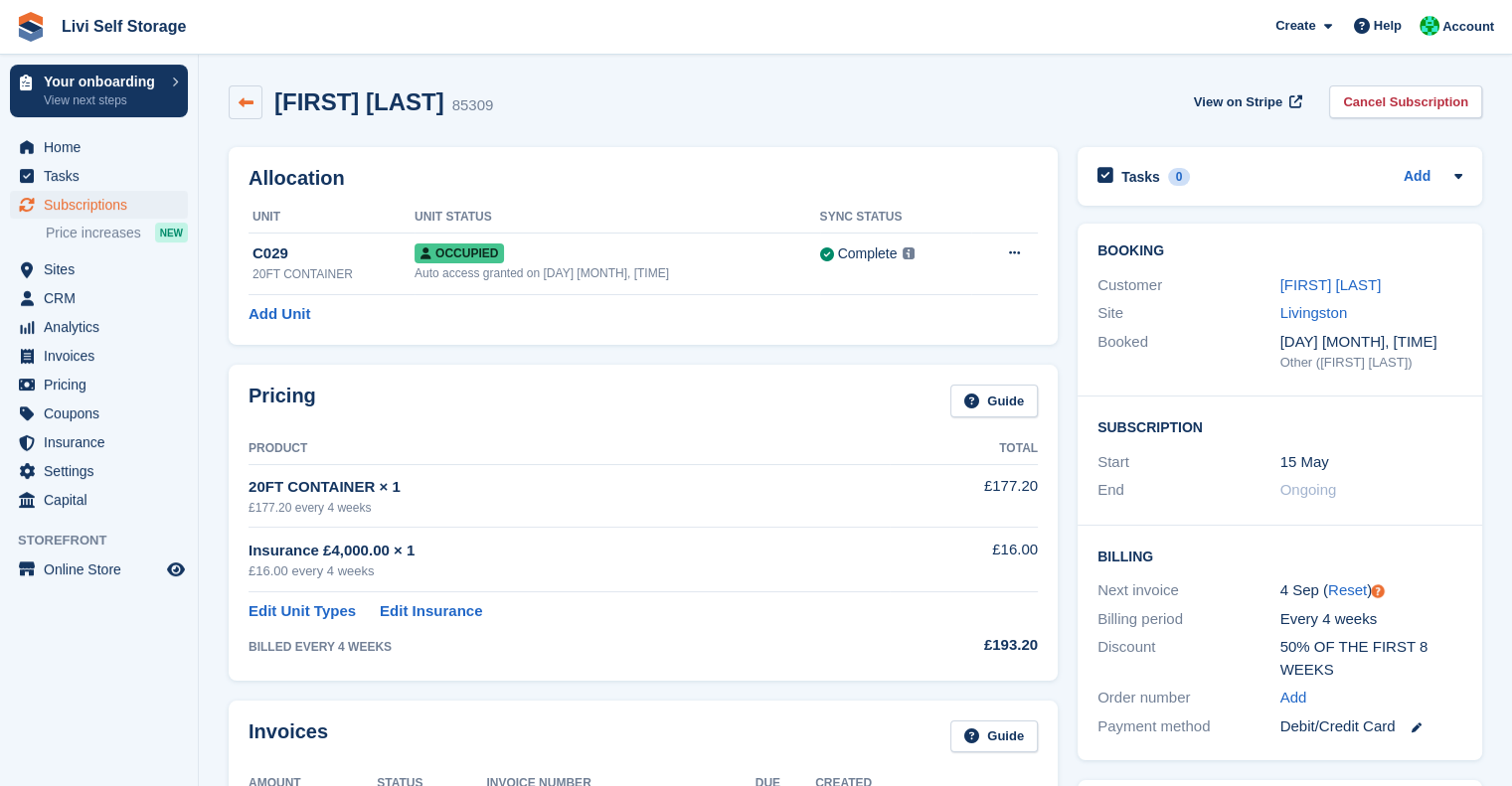 click at bounding box center [246, 102] 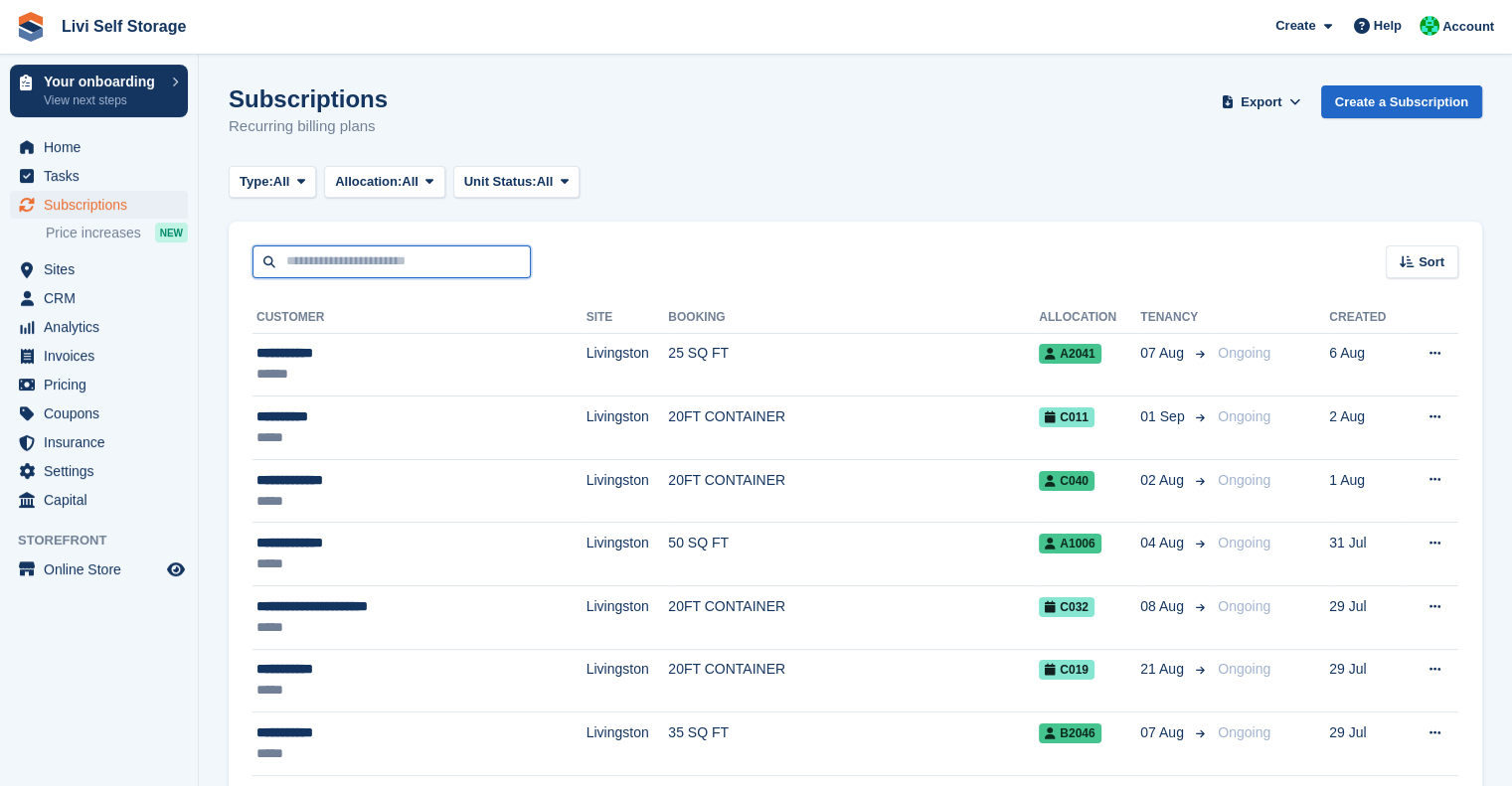 click at bounding box center (392, 261) 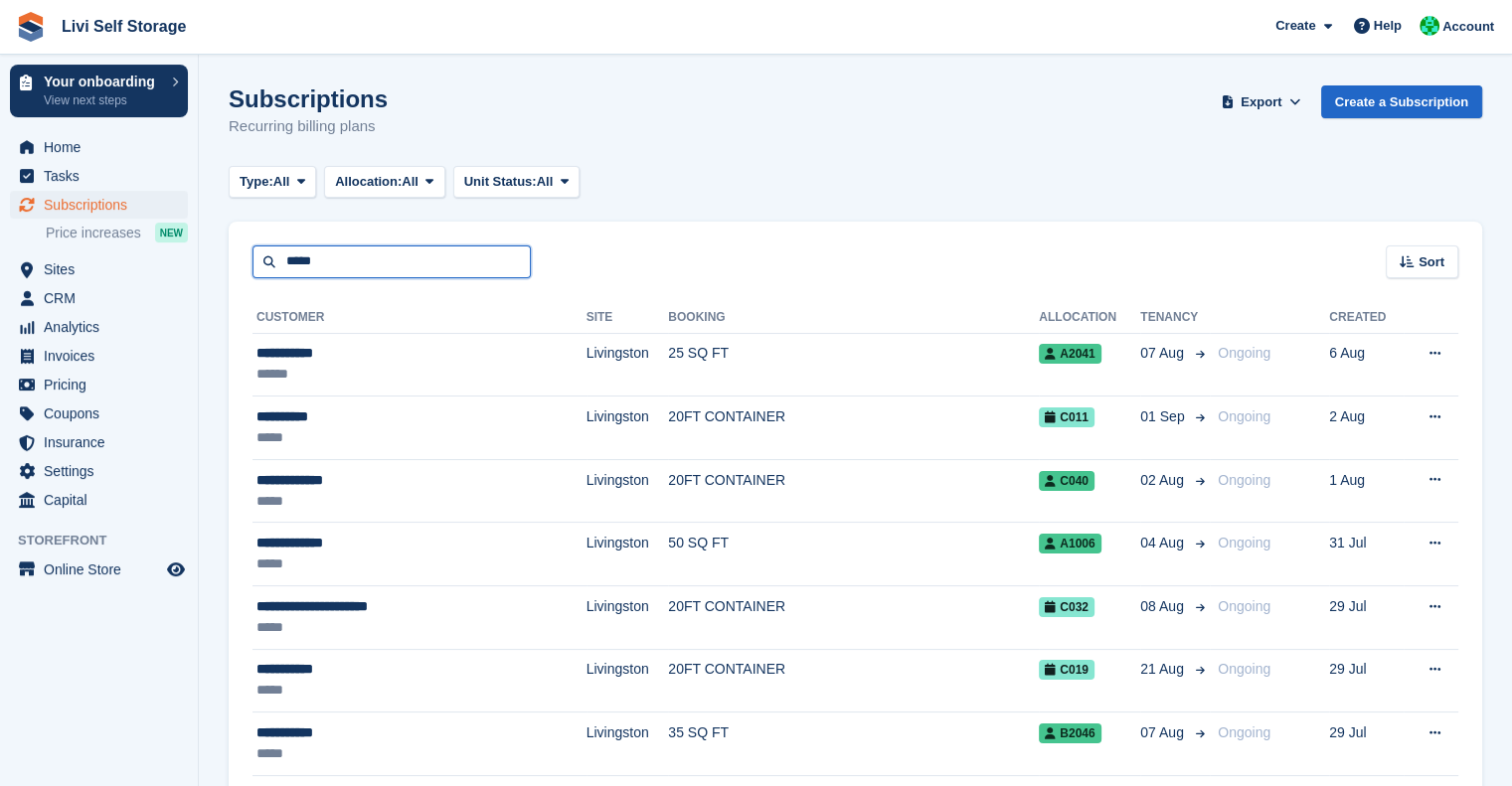 type on "*****" 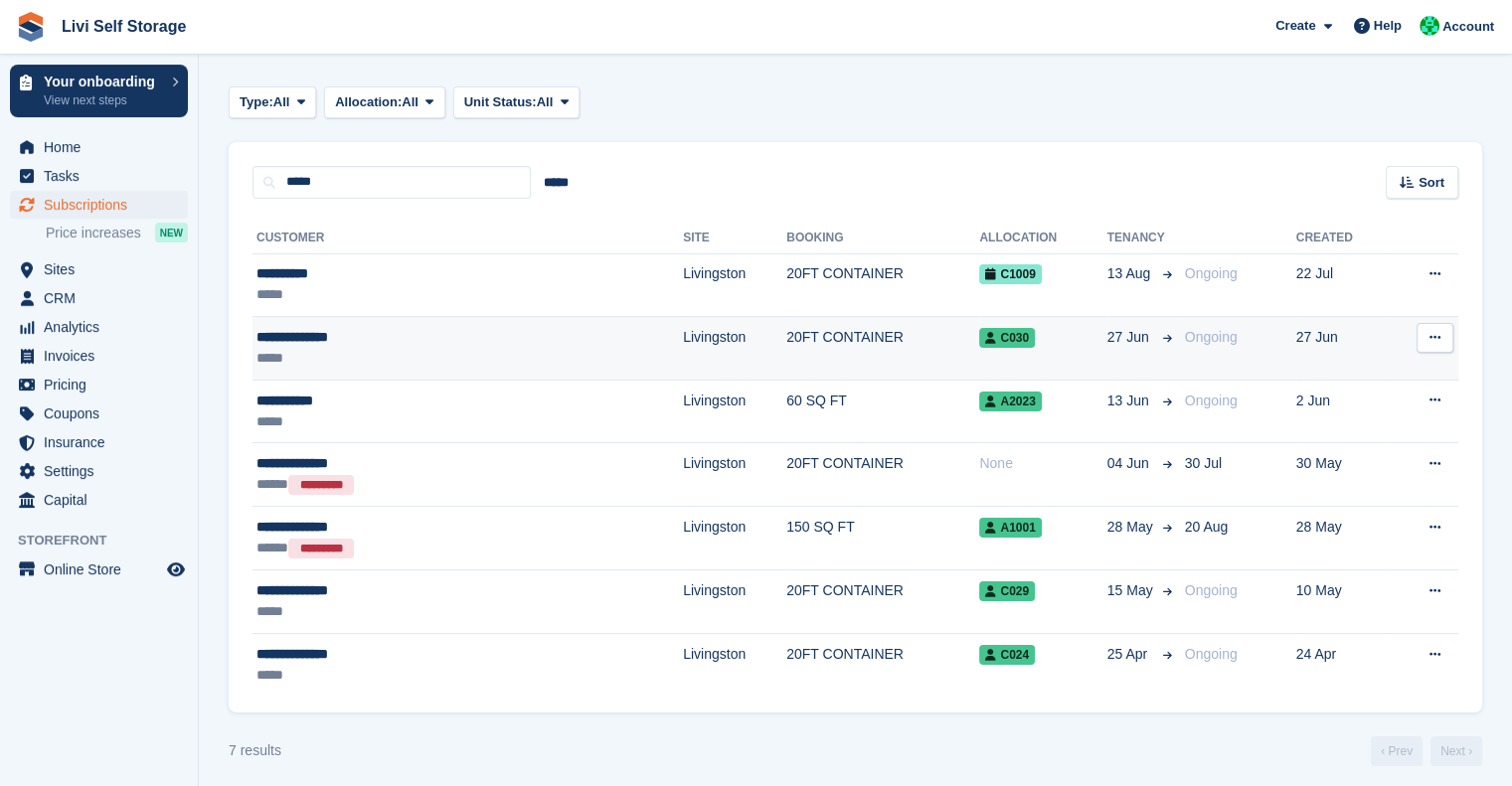 scroll, scrollTop: 87, scrollLeft: 0, axis: vertical 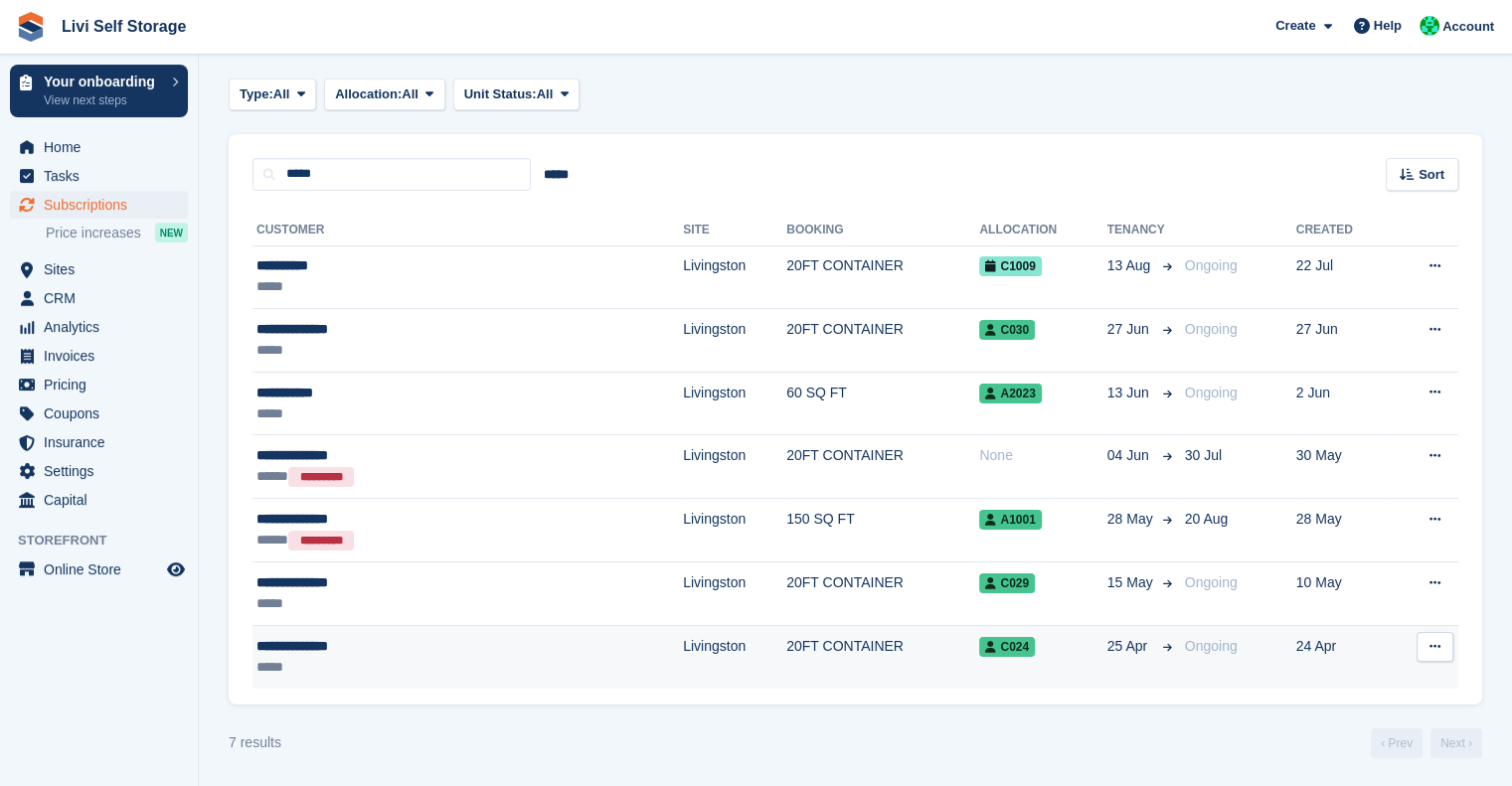 click on "**********" at bounding box center (385, 646) 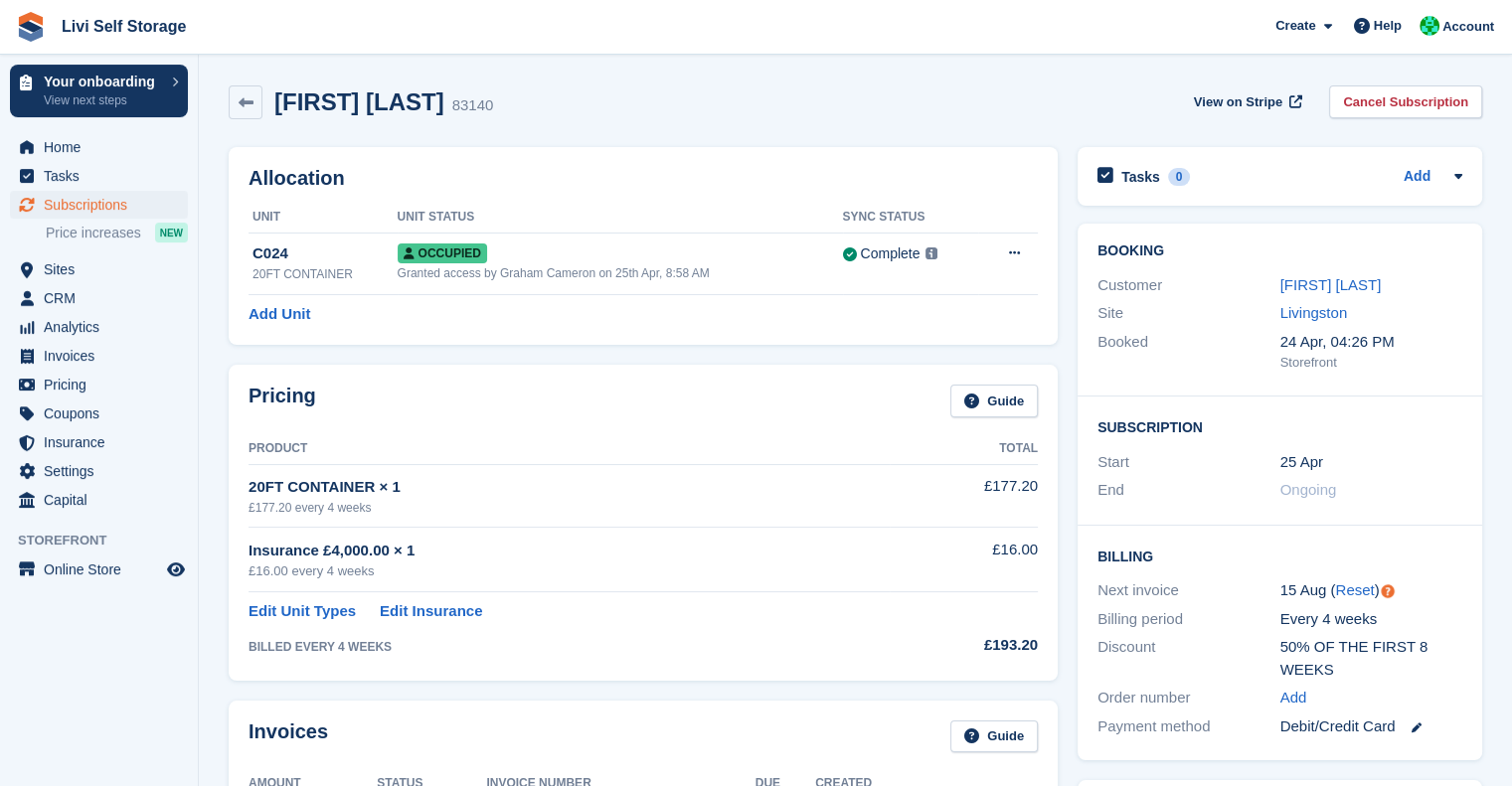 scroll, scrollTop: 0, scrollLeft: 0, axis: both 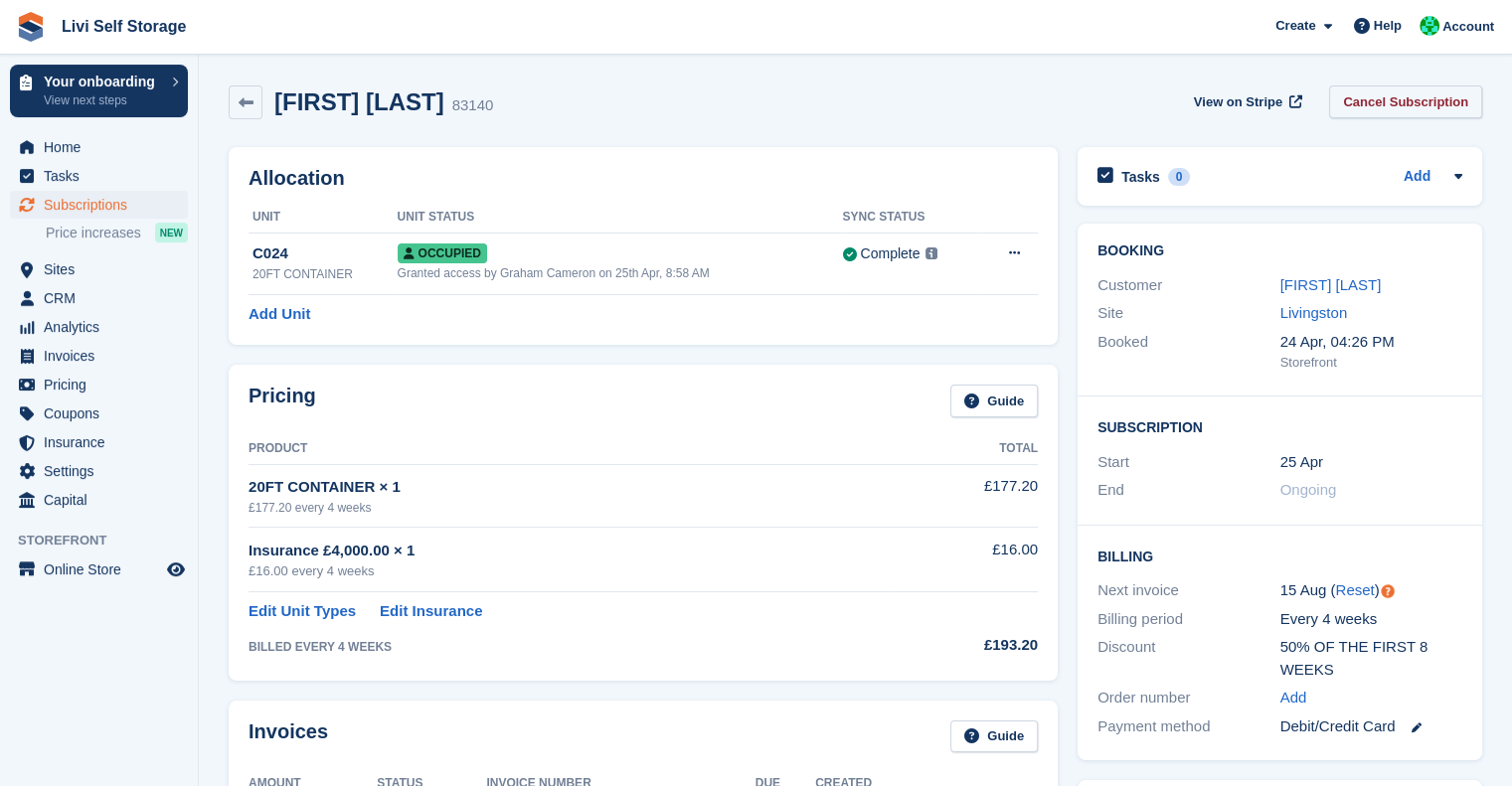 click on "Cancel Subscription" at bounding box center [1406, 101] 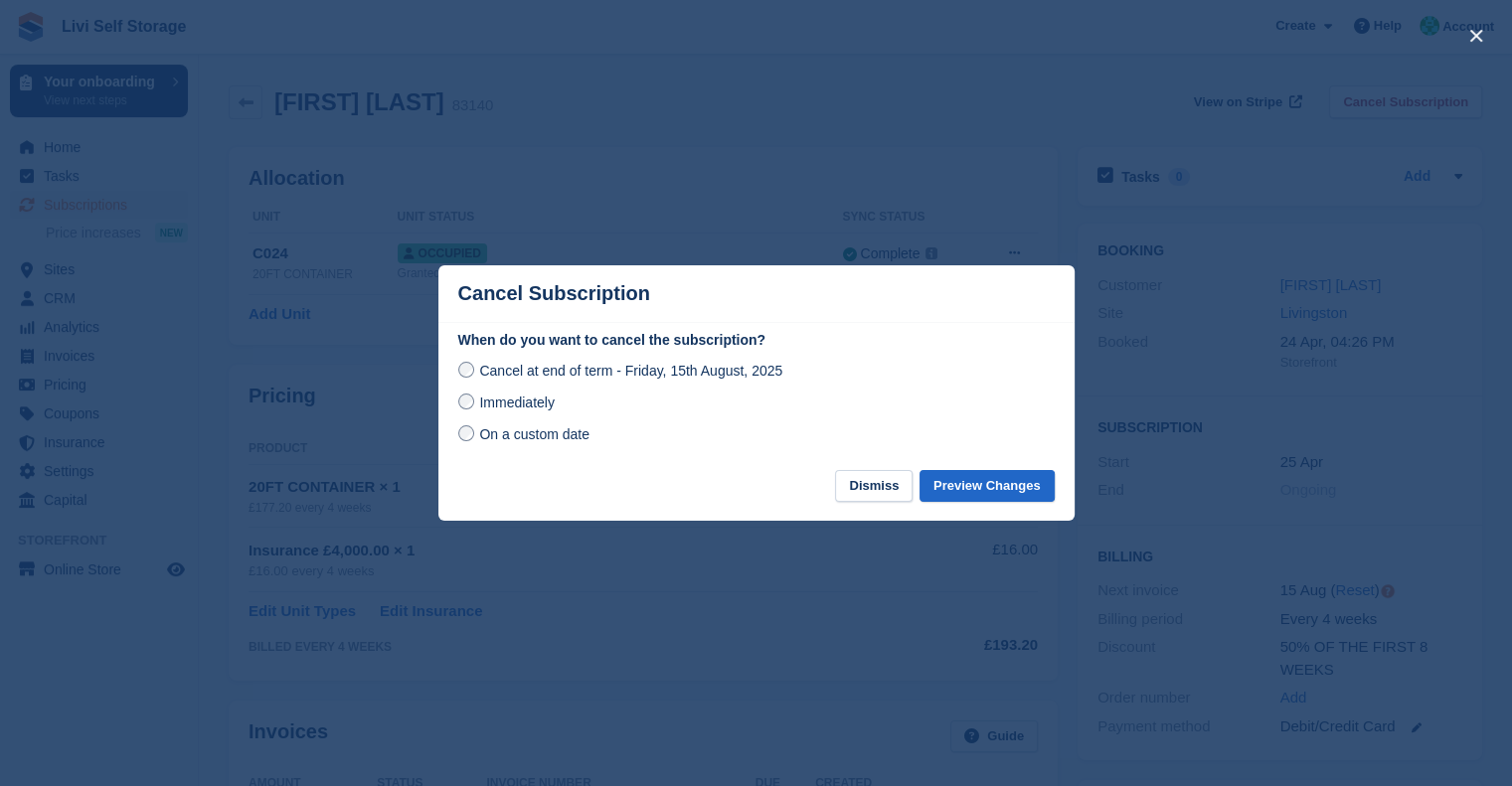 click at bounding box center (756, 393) 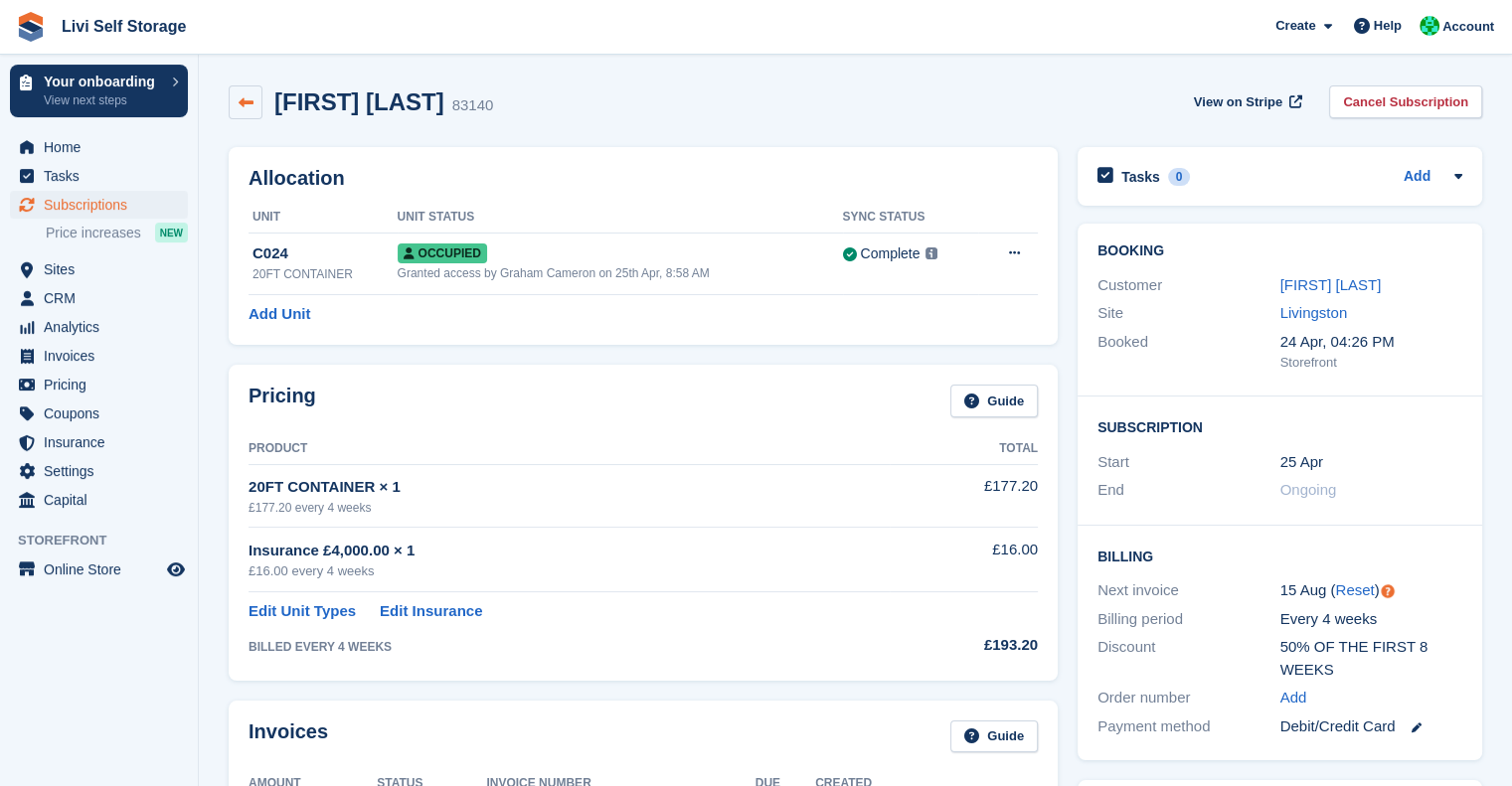 click at bounding box center (246, 102) 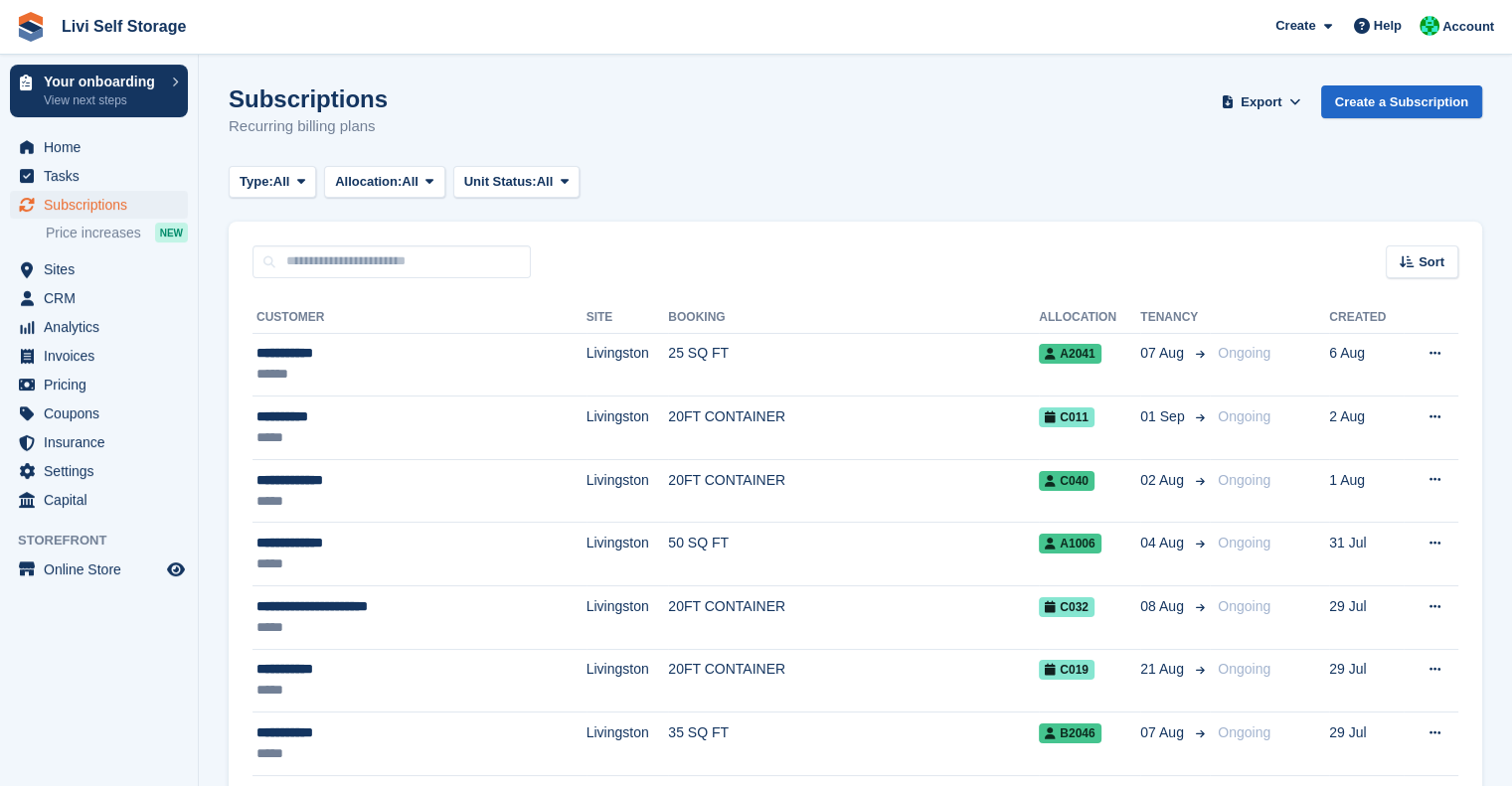 scroll, scrollTop: 0, scrollLeft: 0, axis: both 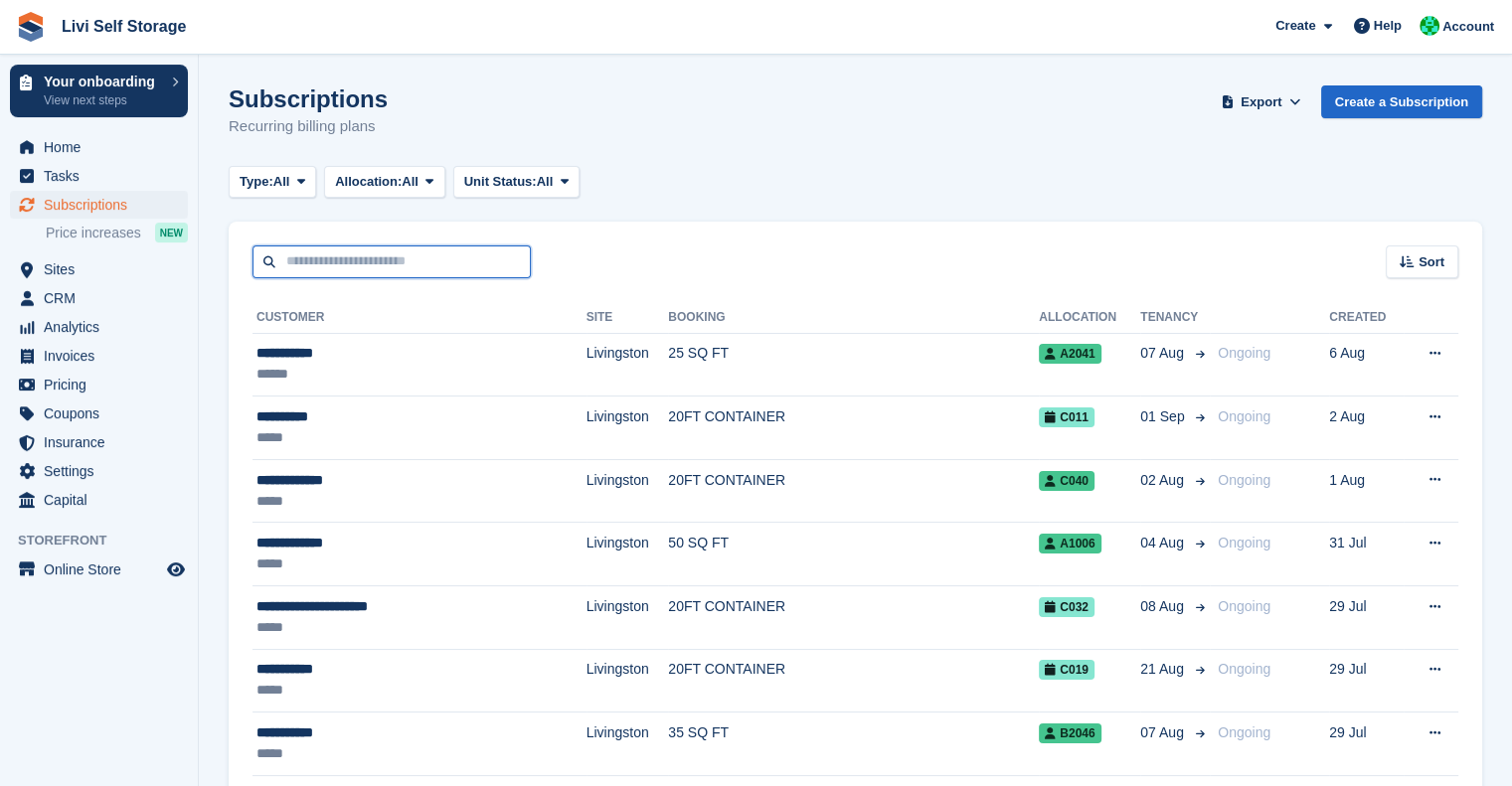 click at bounding box center (392, 261) 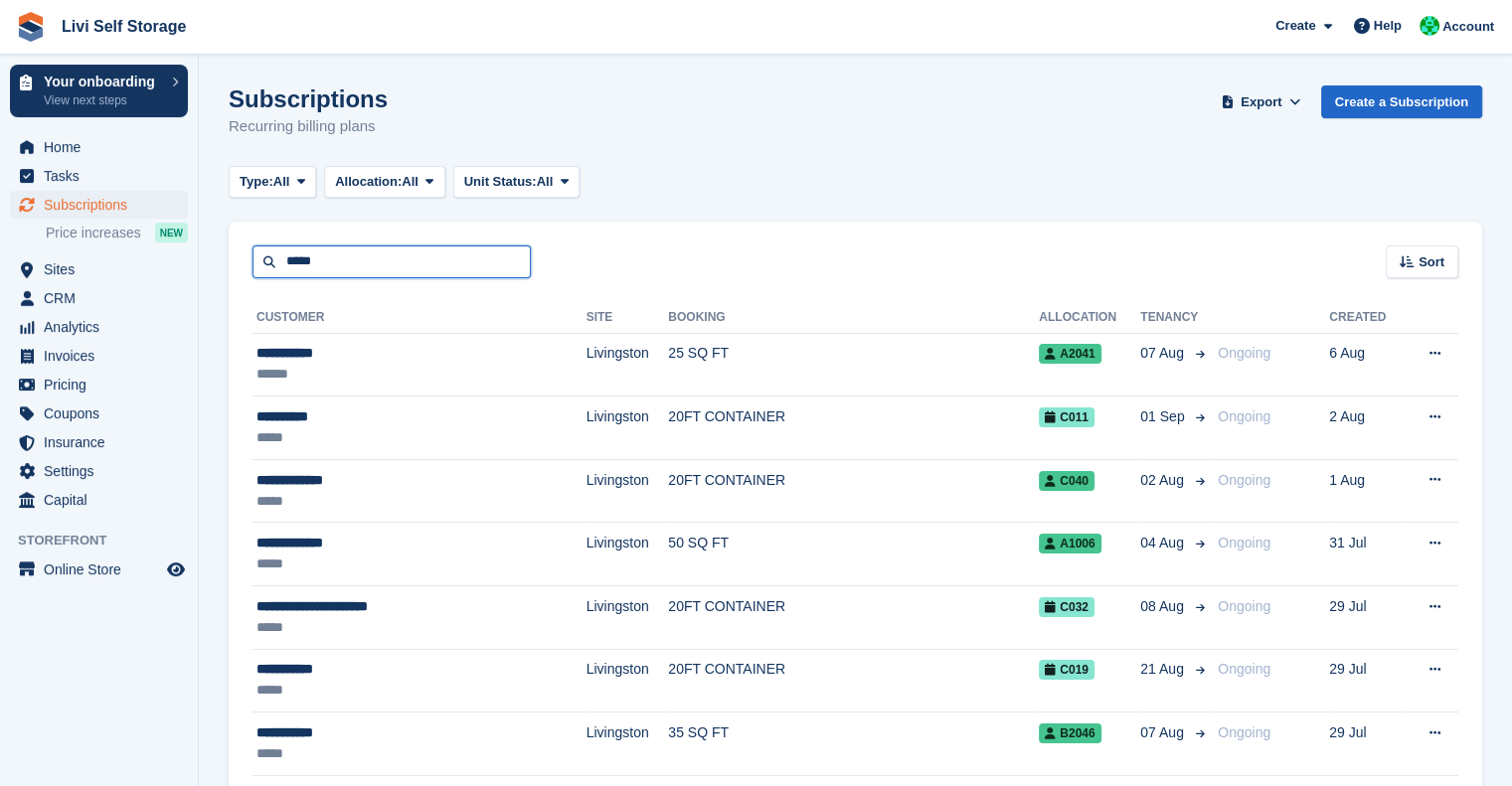 type on "*****" 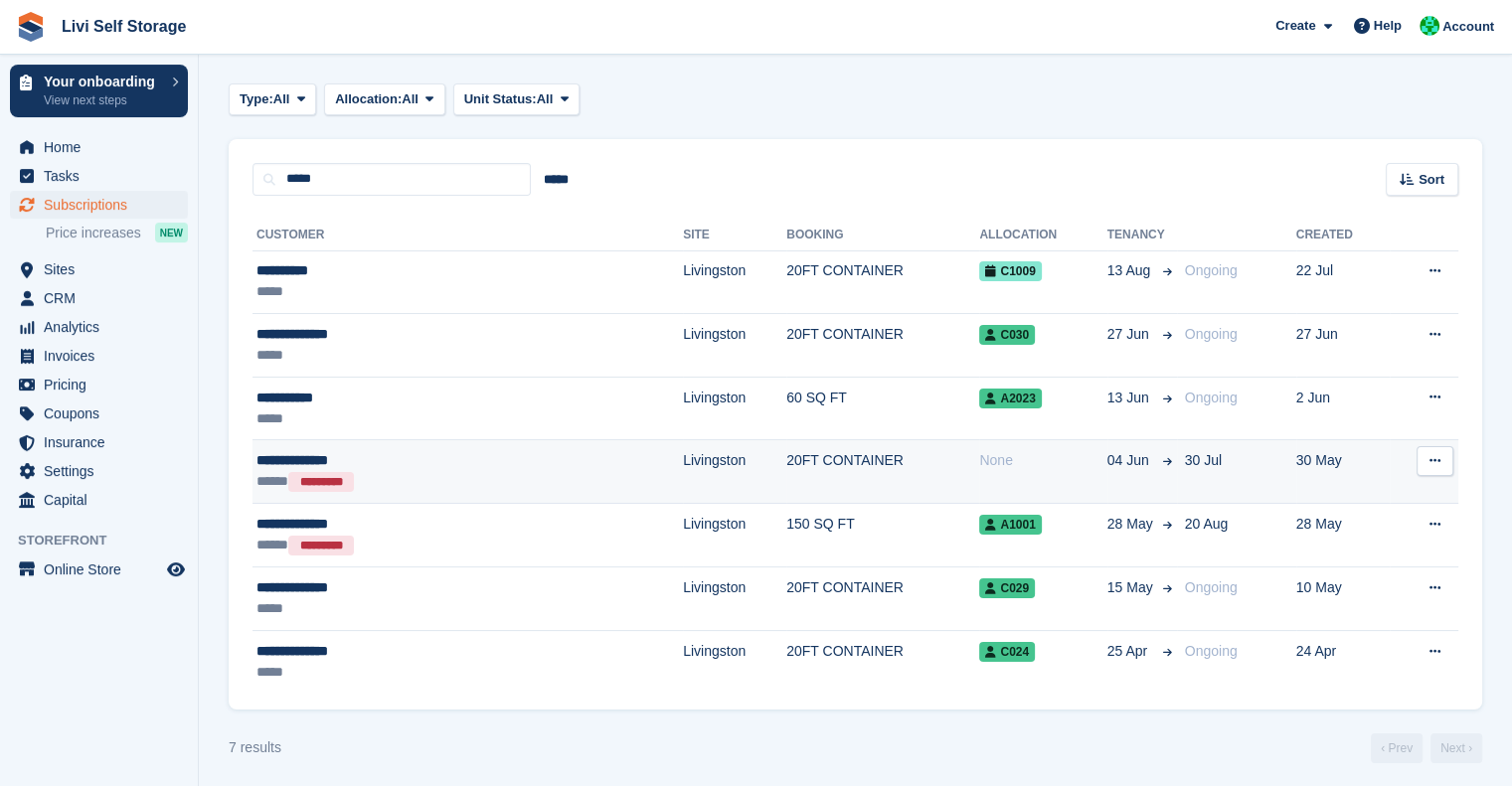 scroll, scrollTop: 87, scrollLeft: 0, axis: vertical 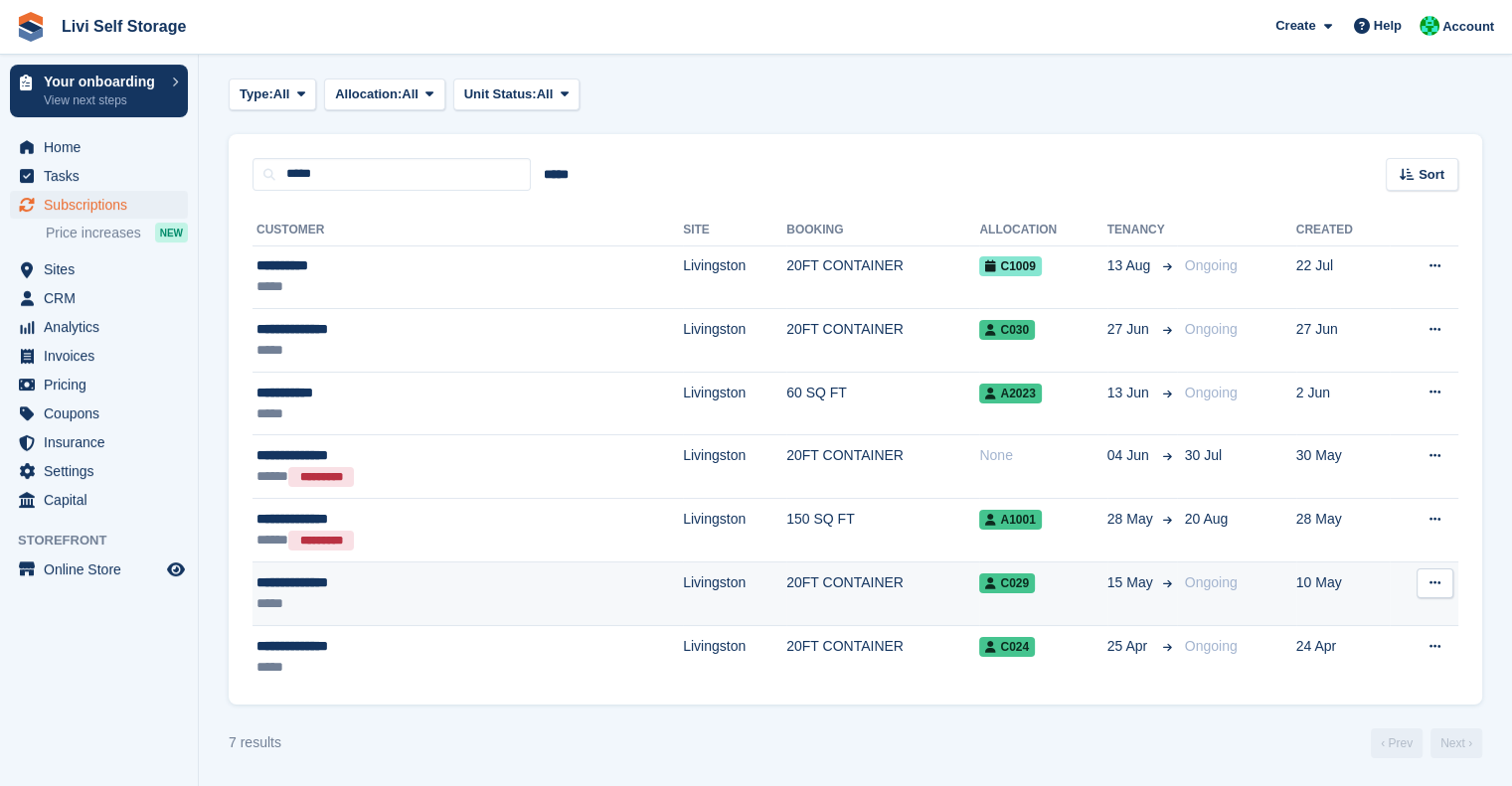 click on "*****" at bounding box center [385, 603] 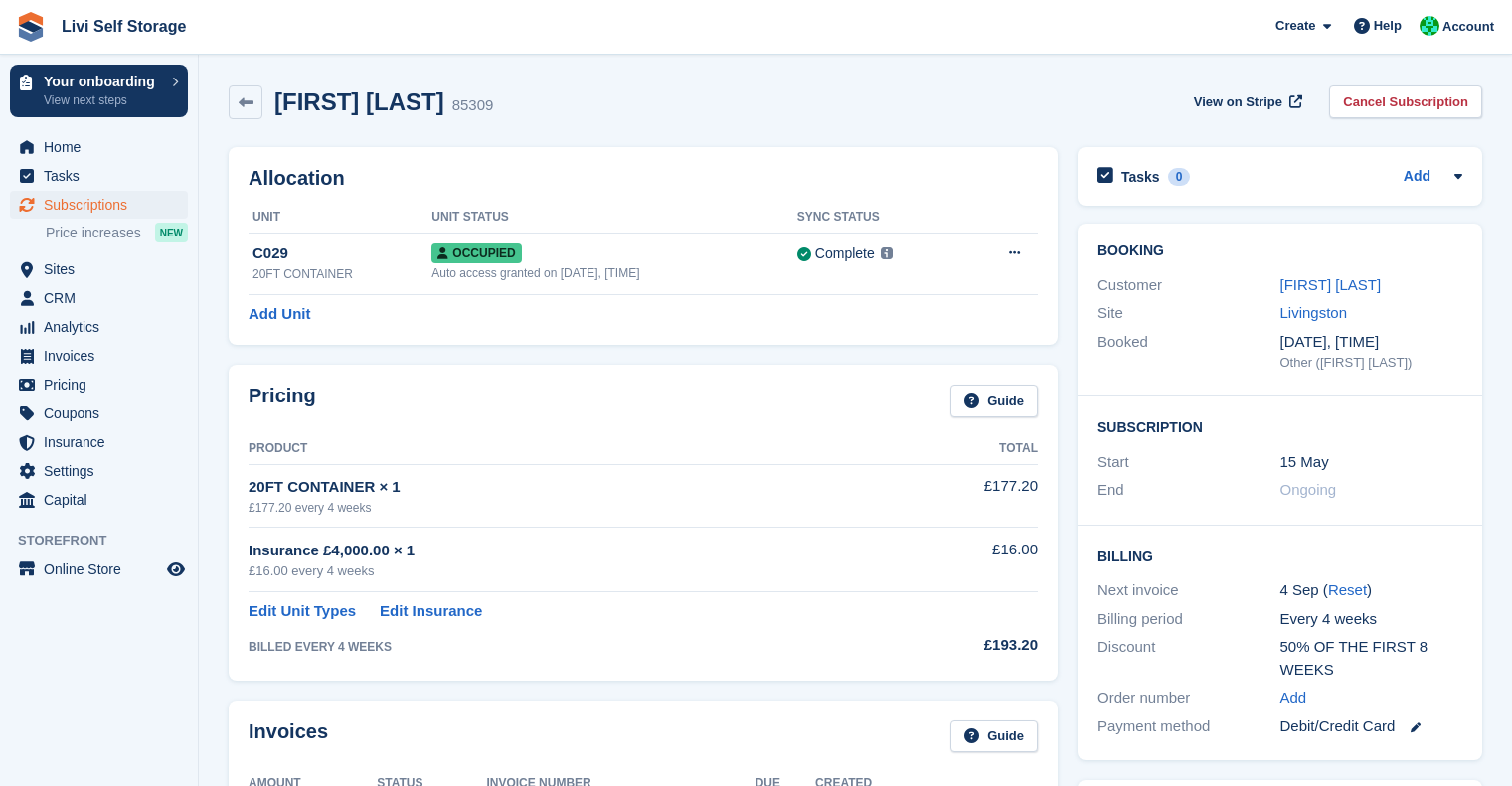 scroll, scrollTop: 0, scrollLeft: 0, axis: both 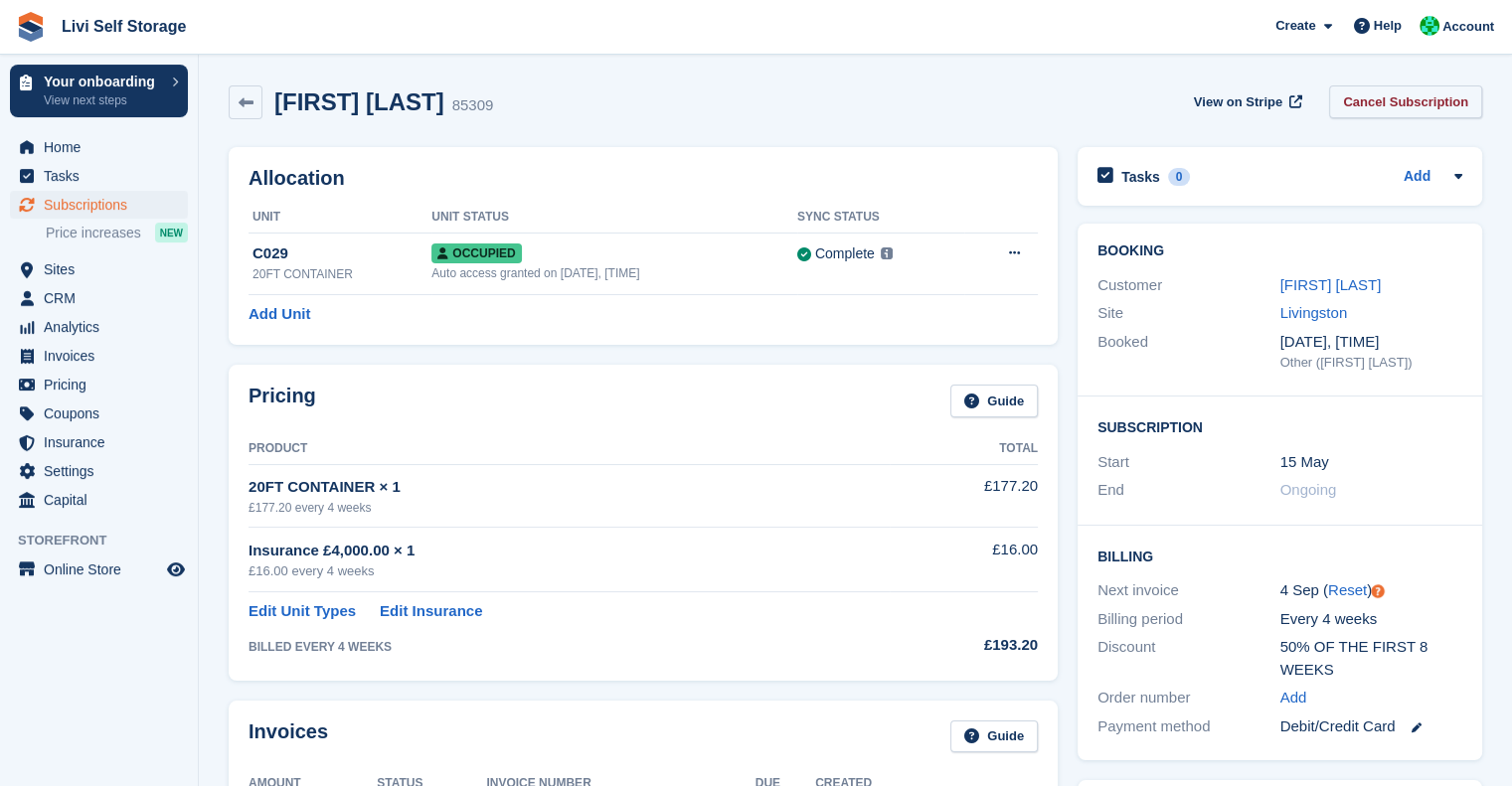 click on "Cancel Subscription" at bounding box center (1406, 101) 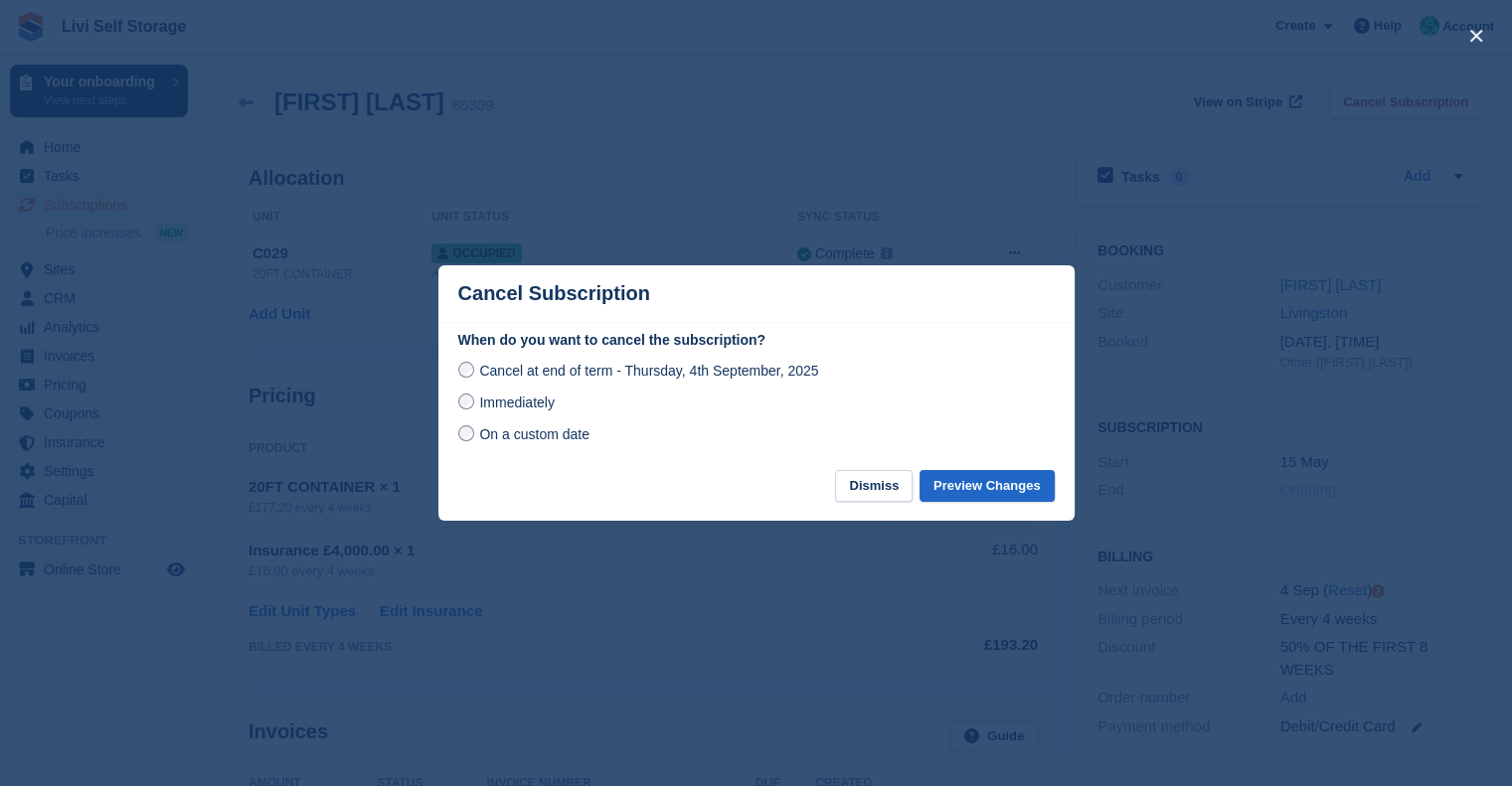 click at bounding box center (756, 393) 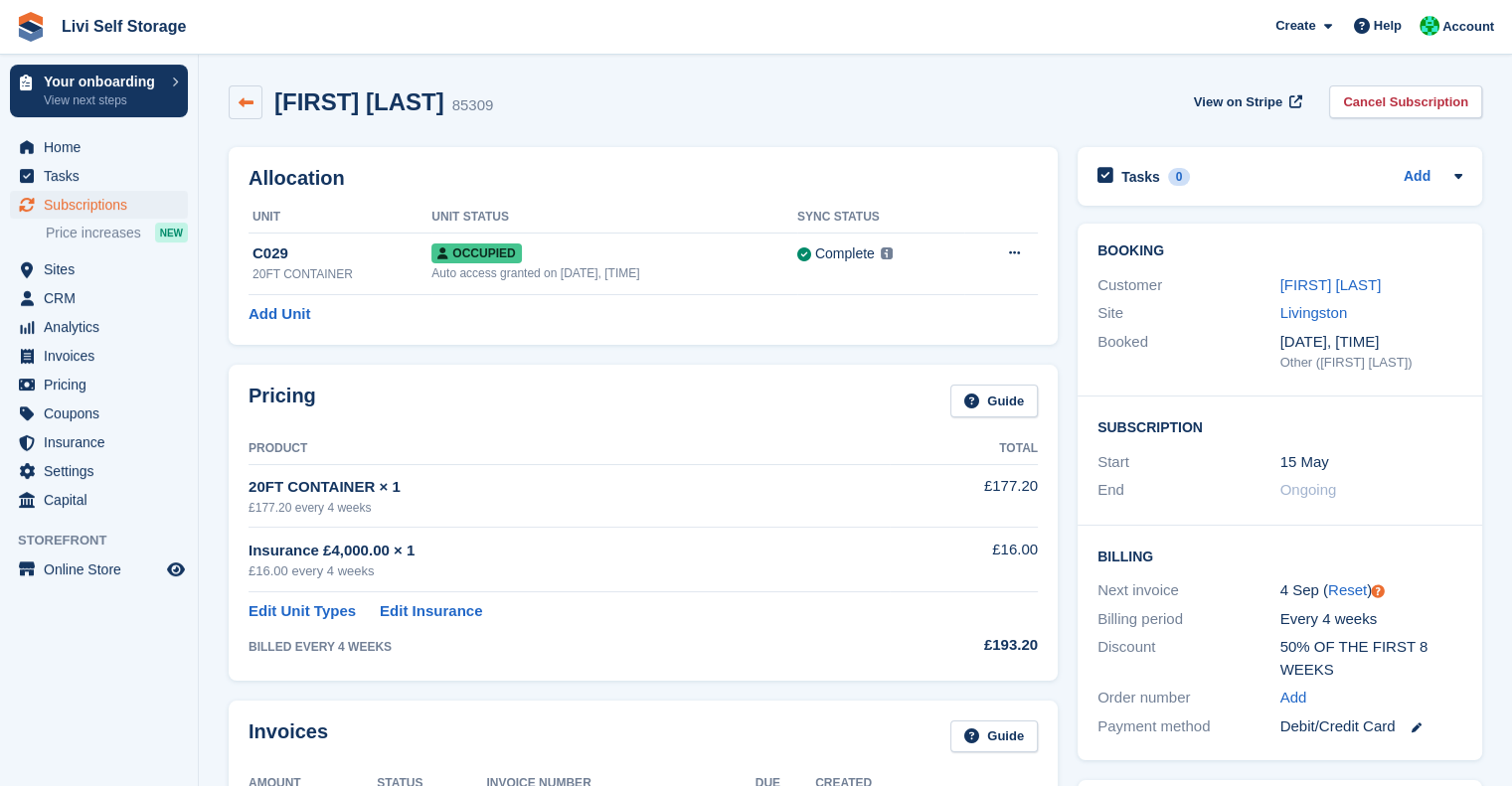 click at bounding box center (246, 102) 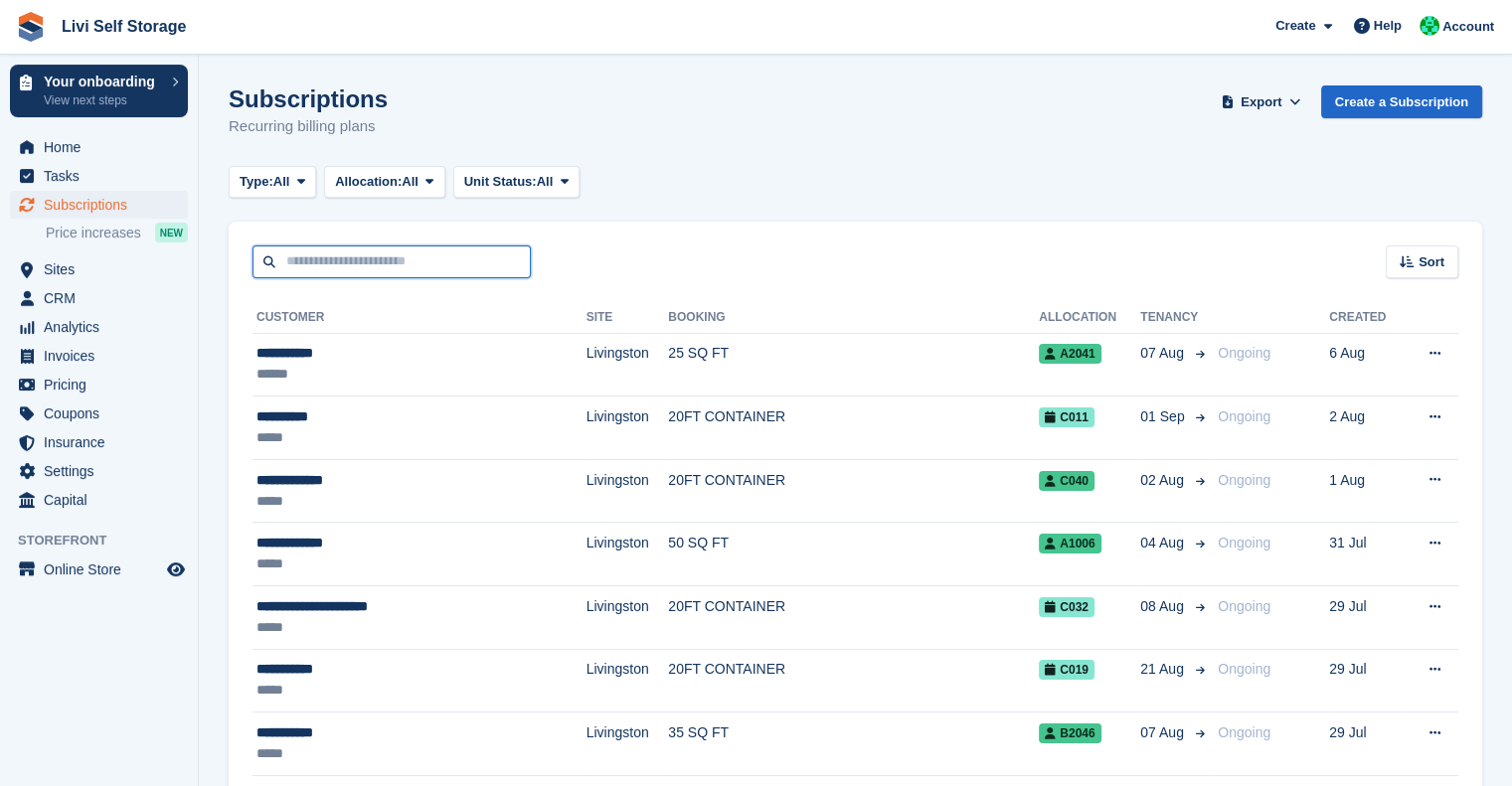 click at bounding box center (392, 261) 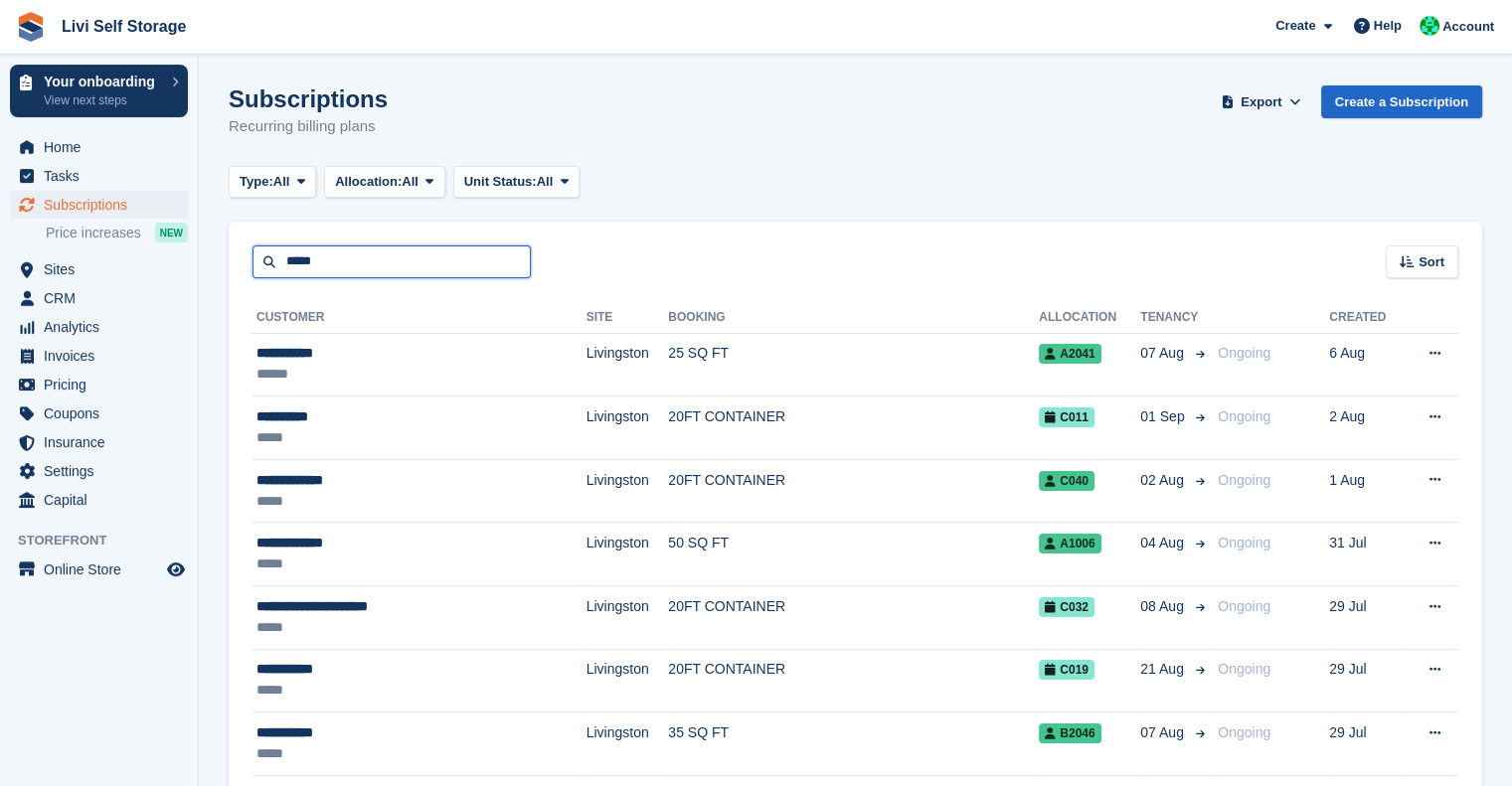 type on "*****" 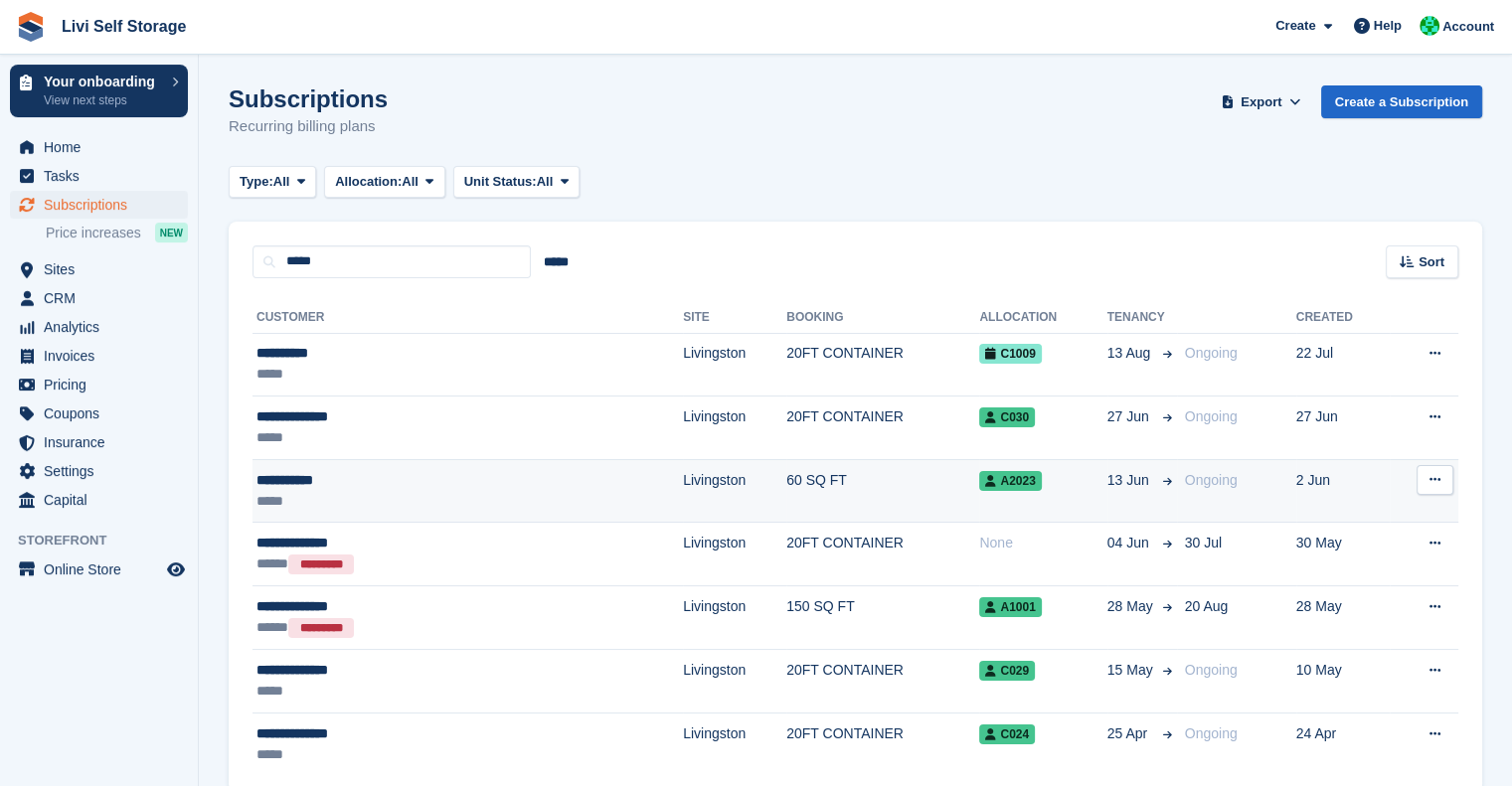 scroll, scrollTop: 87, scrollLeft: 0, axis: vertical 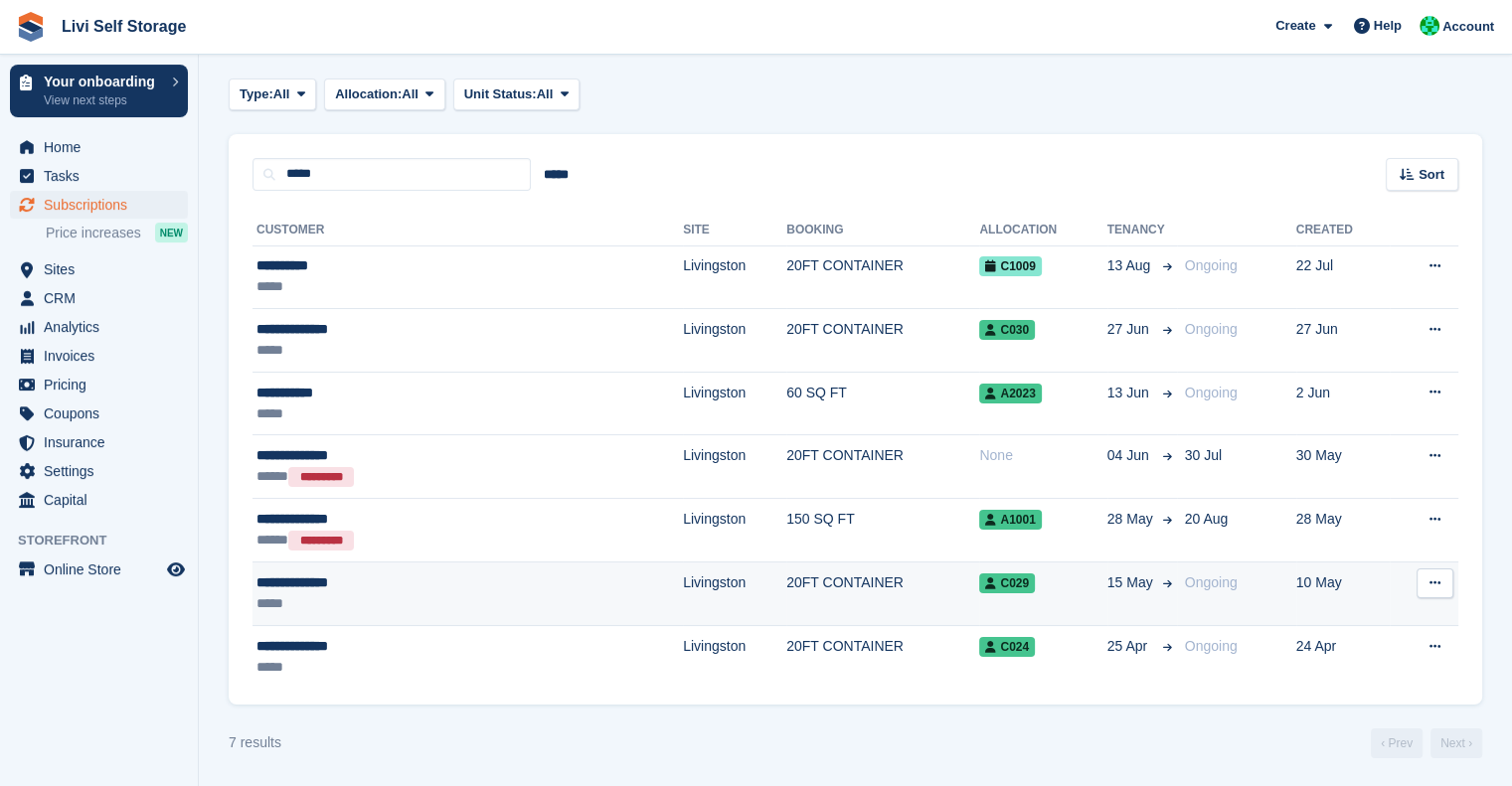 click on "**********" at bounding box center (385, 582) 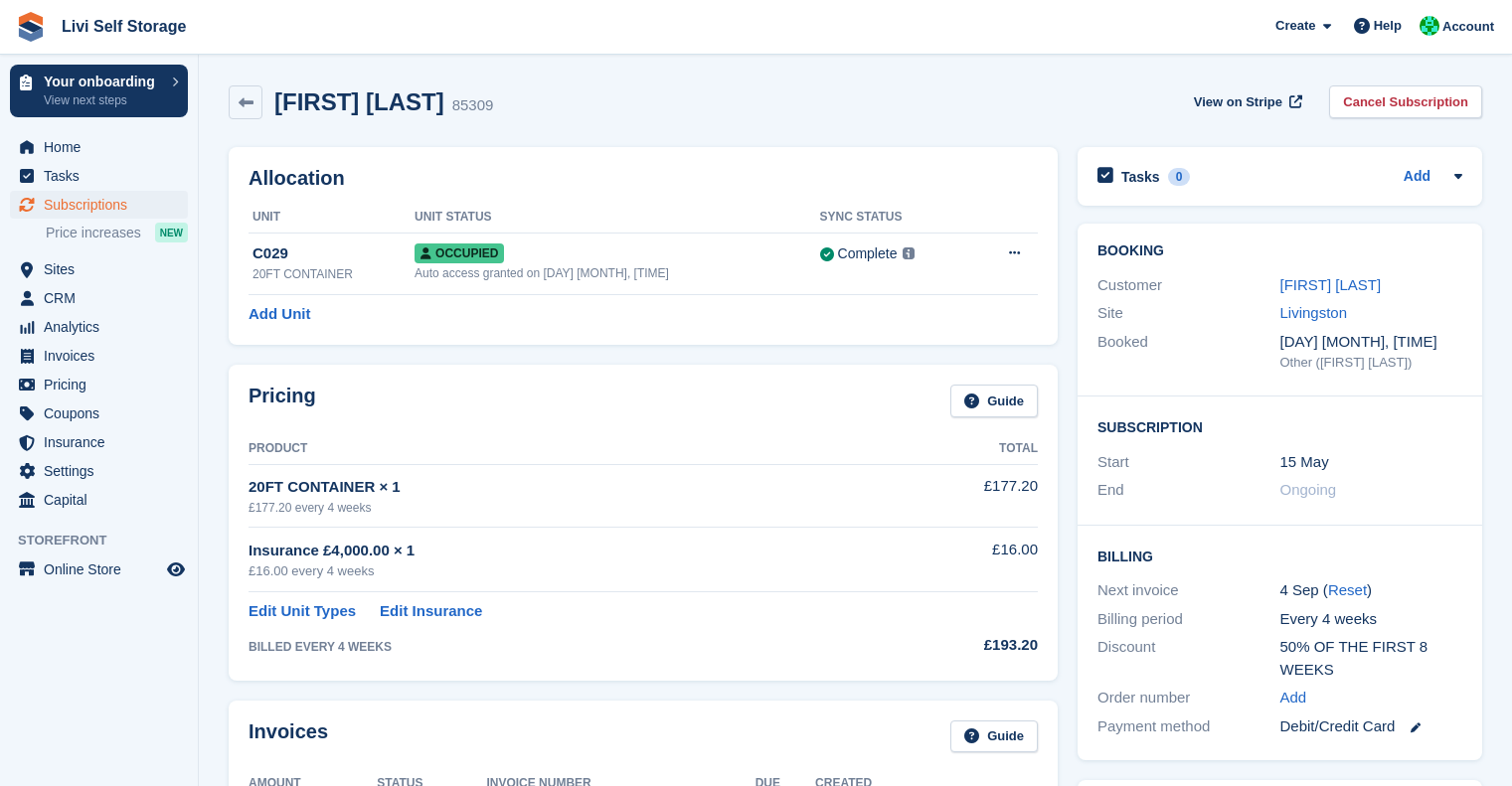 scroll, scrollTop: 0, scrollLeft: 0, axis: both 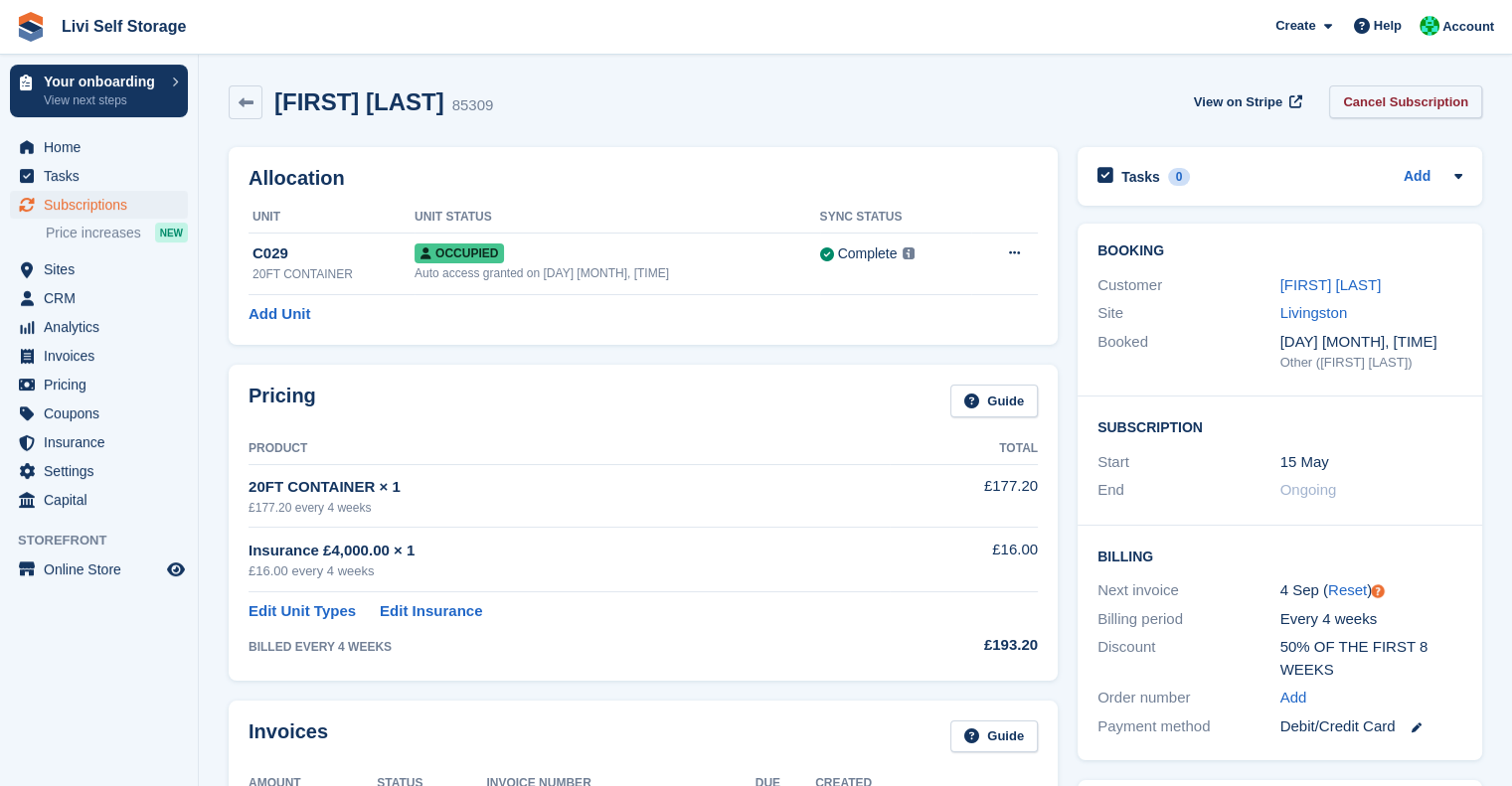 click on "Cancel Subscription" at bounding box center (1406, 101) 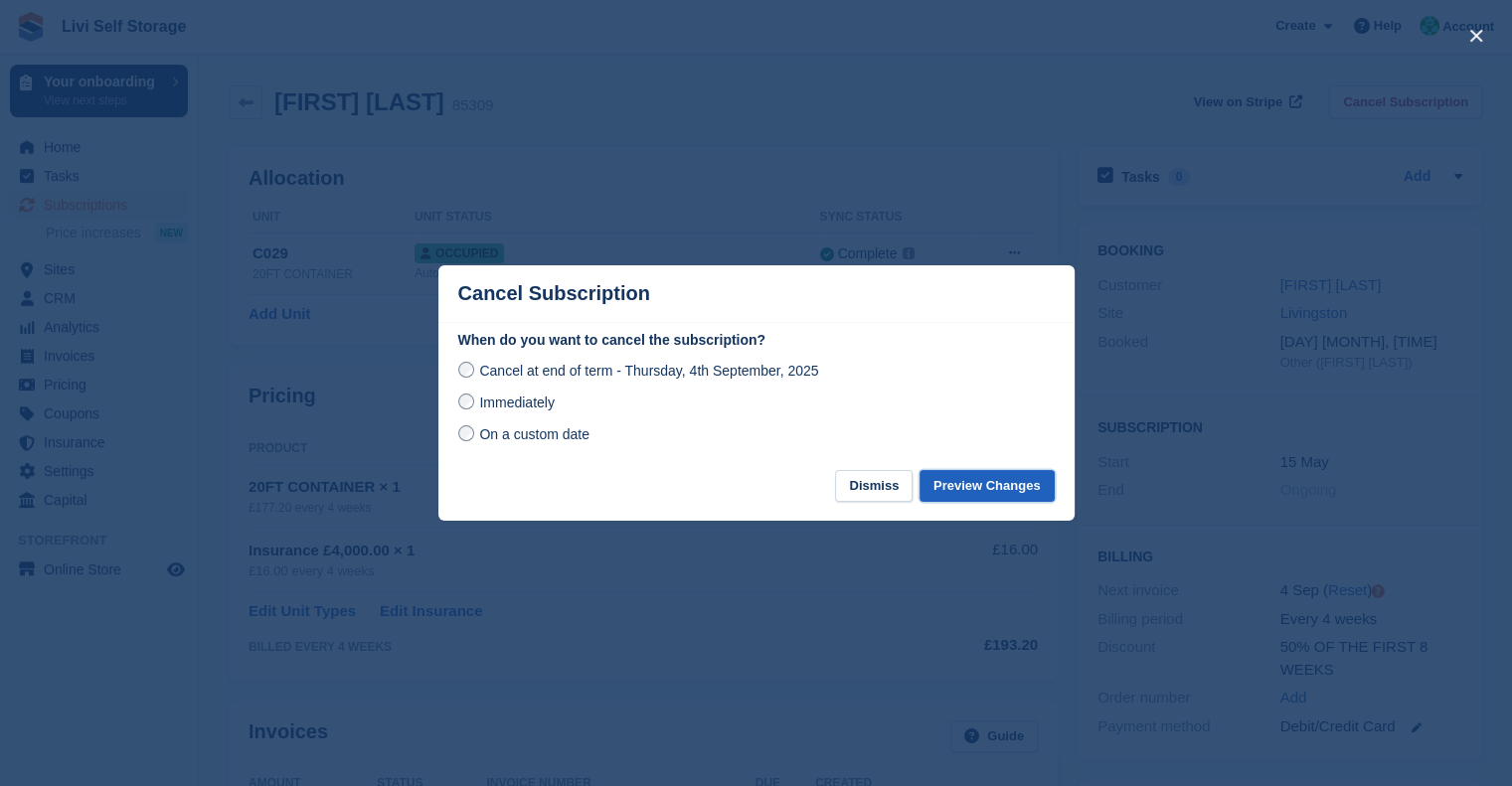 click on "Preview Changes" at bounding box center [987, 486] 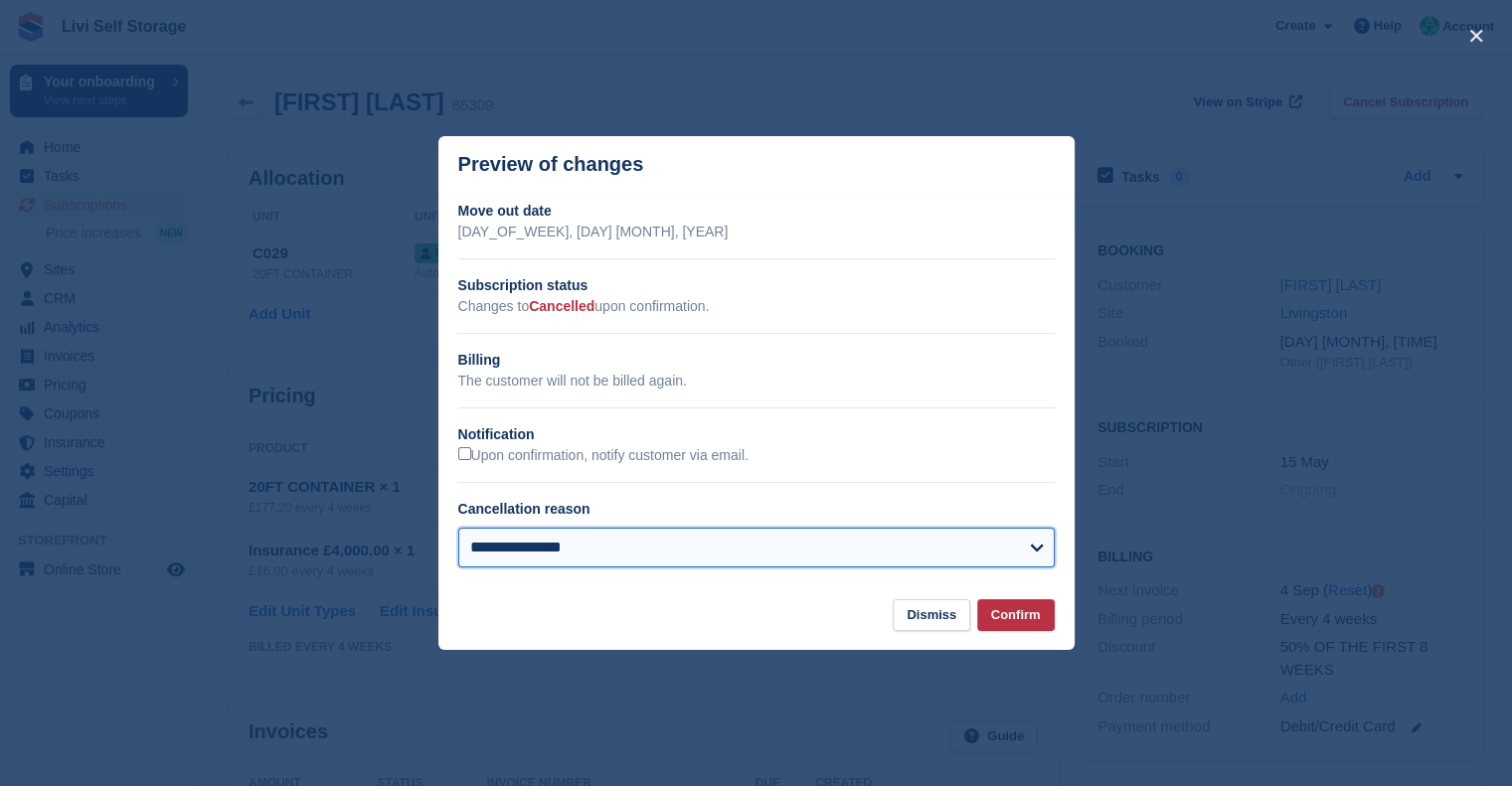 click on "**********" at bounding box center [756, 548] 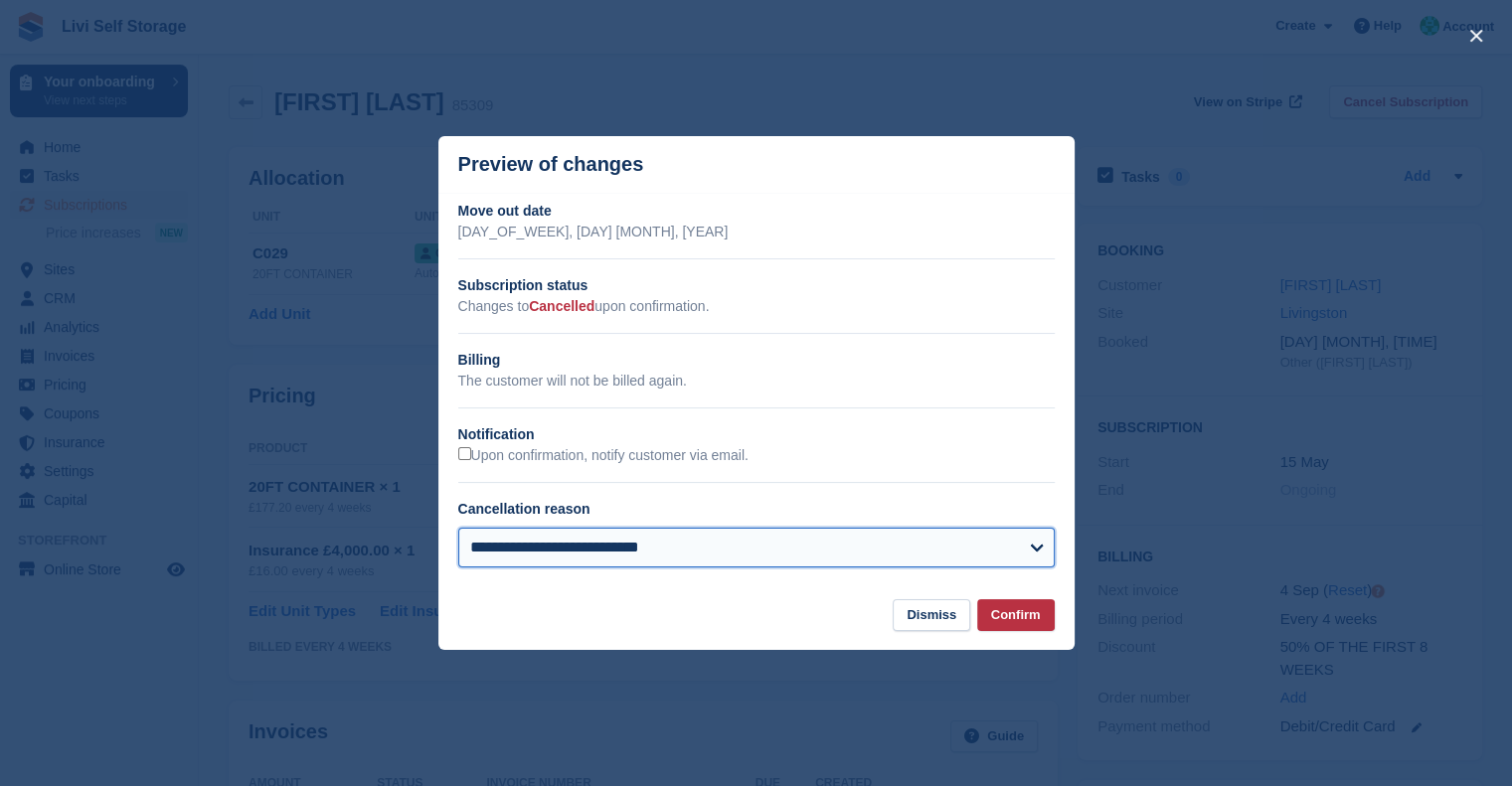 click on "**********" at bounding box center (756, 548) 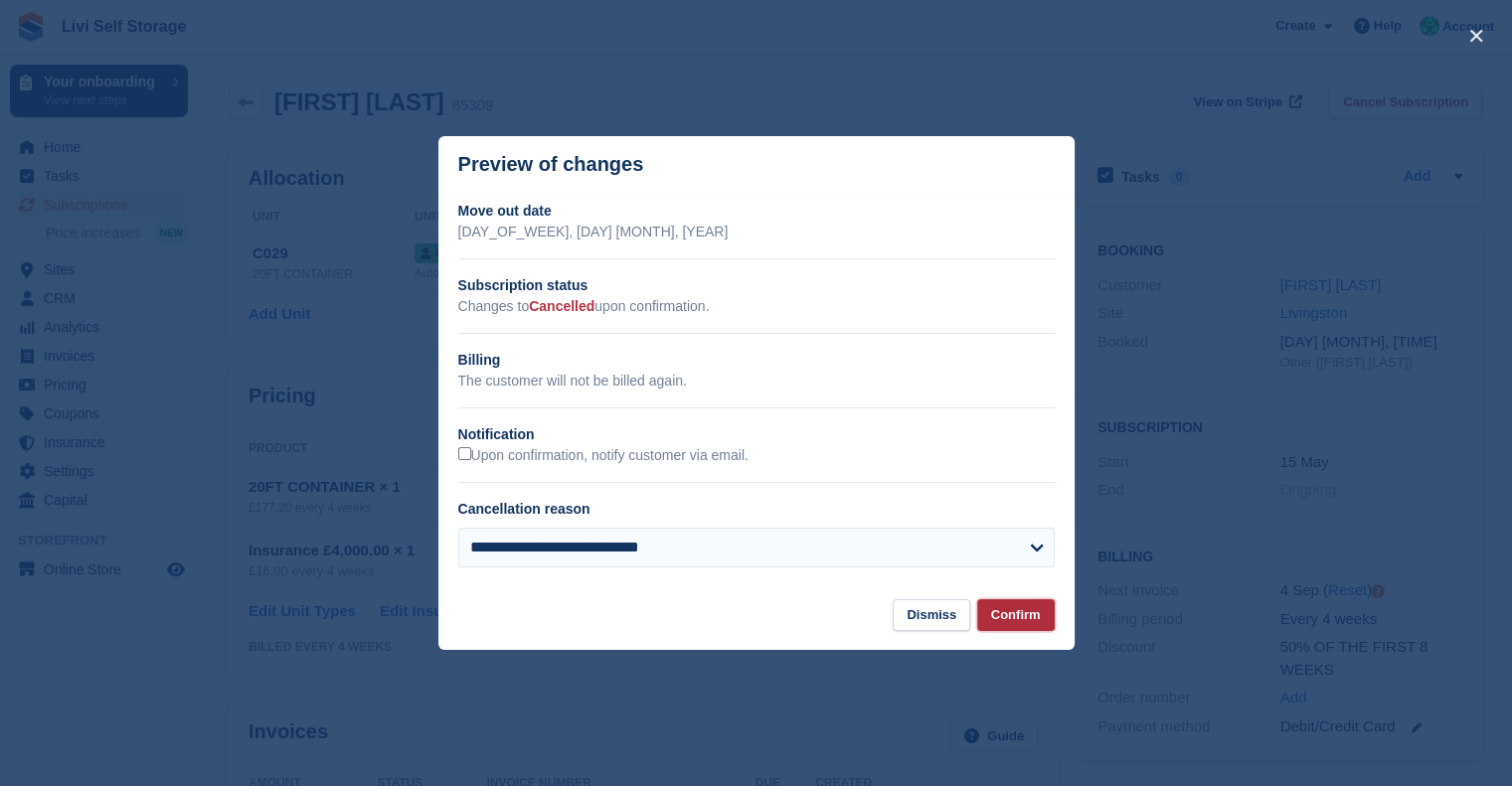 click on "Confirm" at bounding box center (1016, 615) 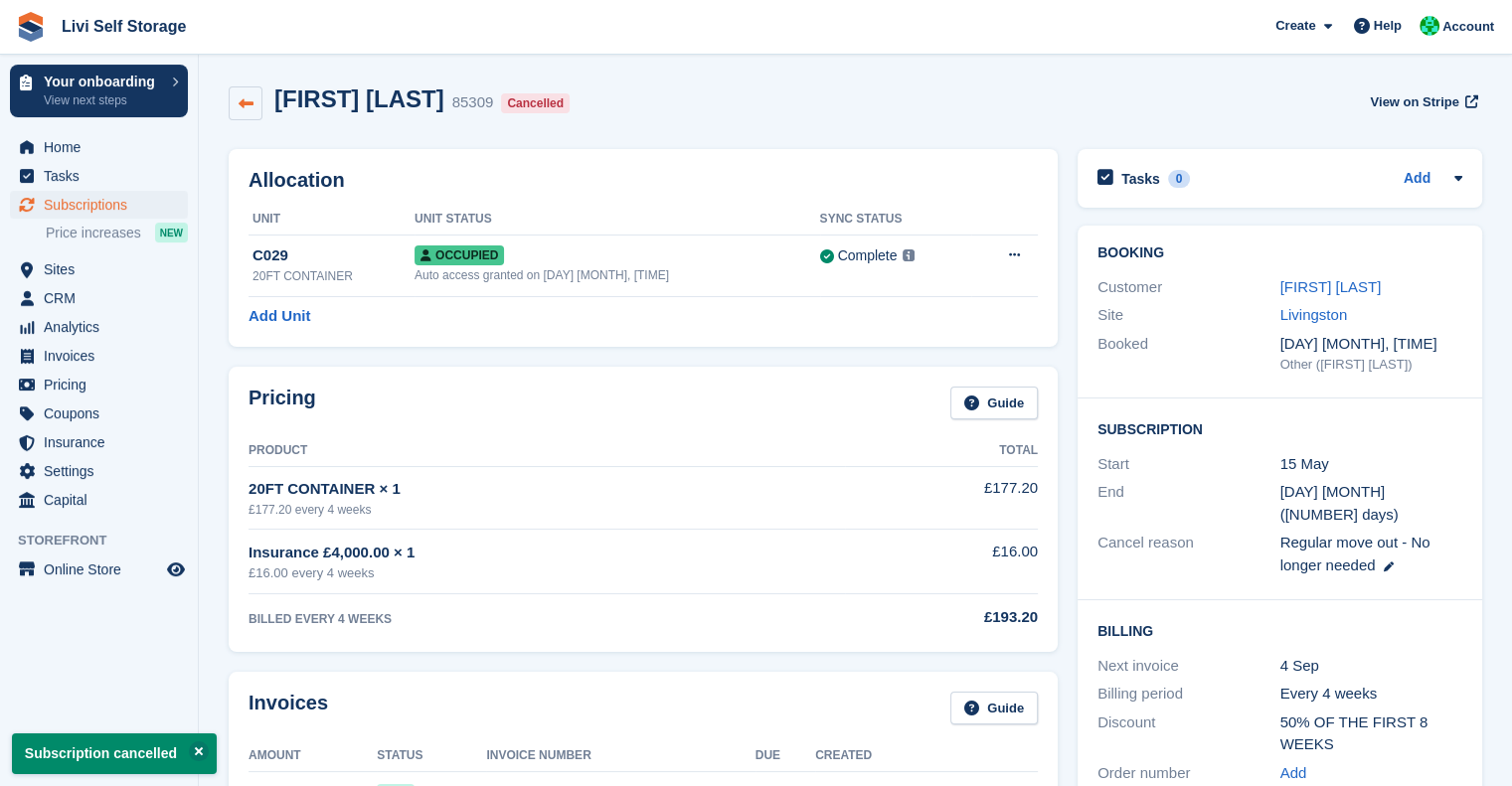 click at bounding box center (246, 103) 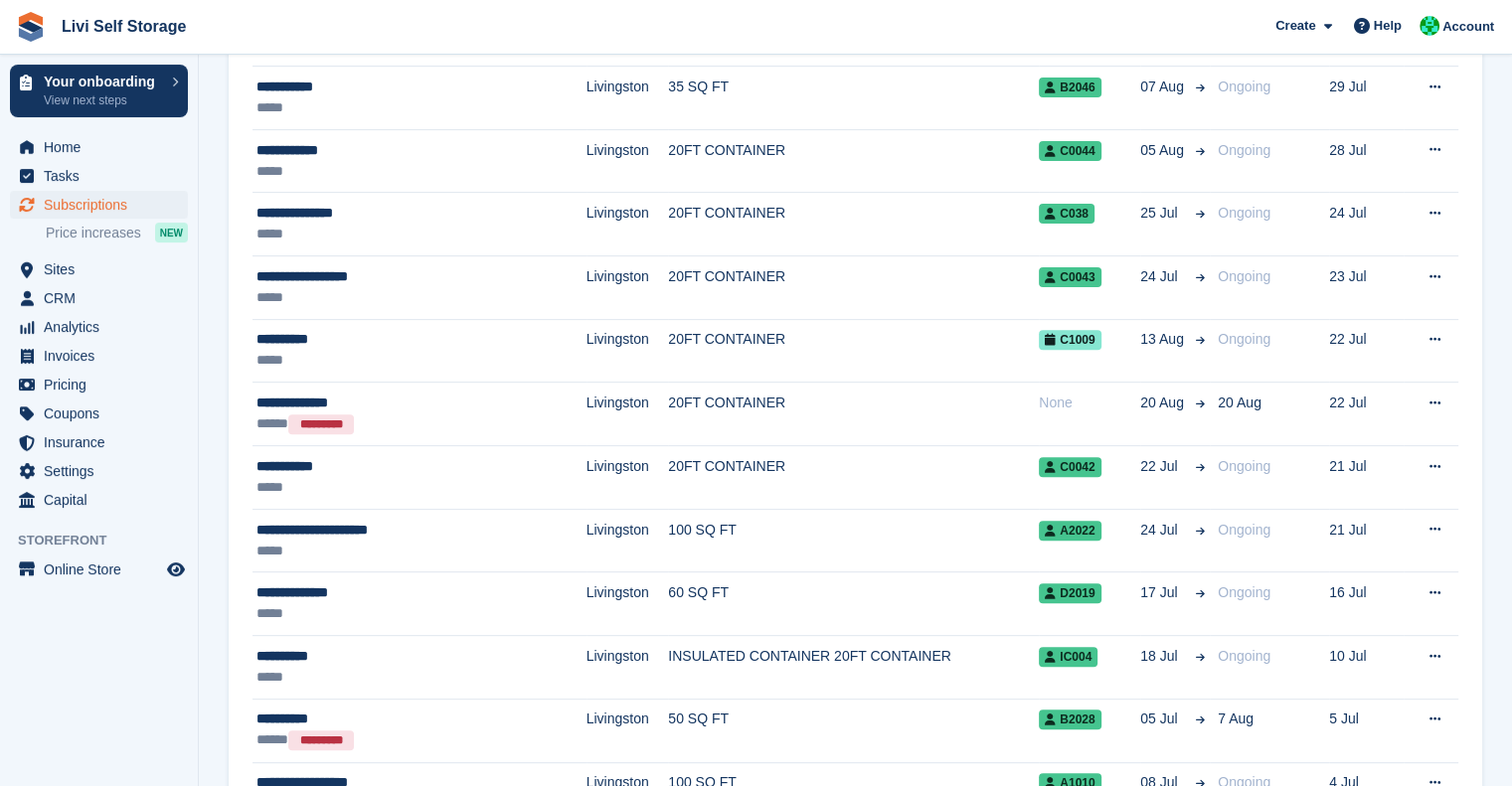 scroll, scrollTop: 0, scrollLeft: 0, axis: both 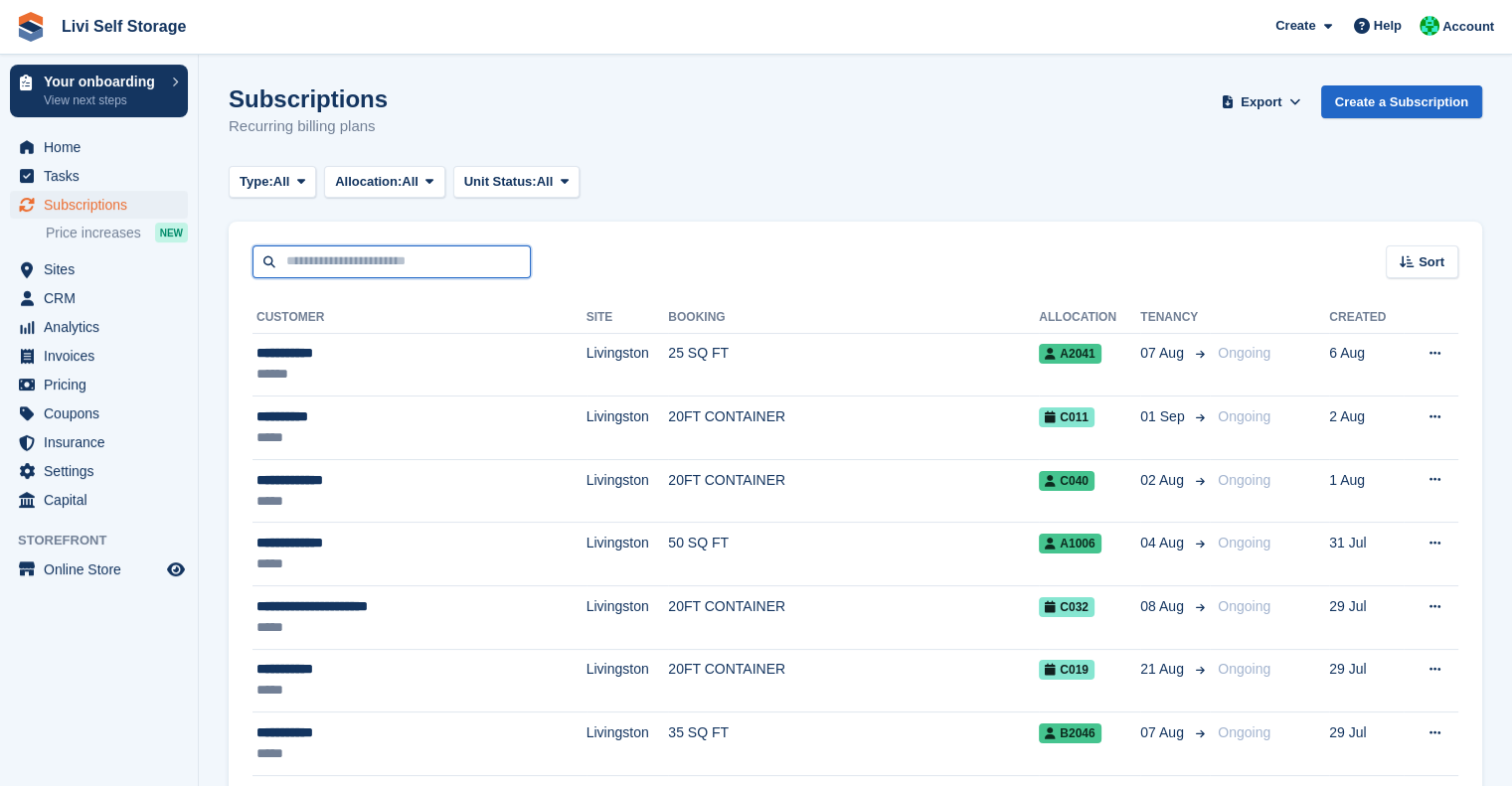 click at bounding box center (392, 261) 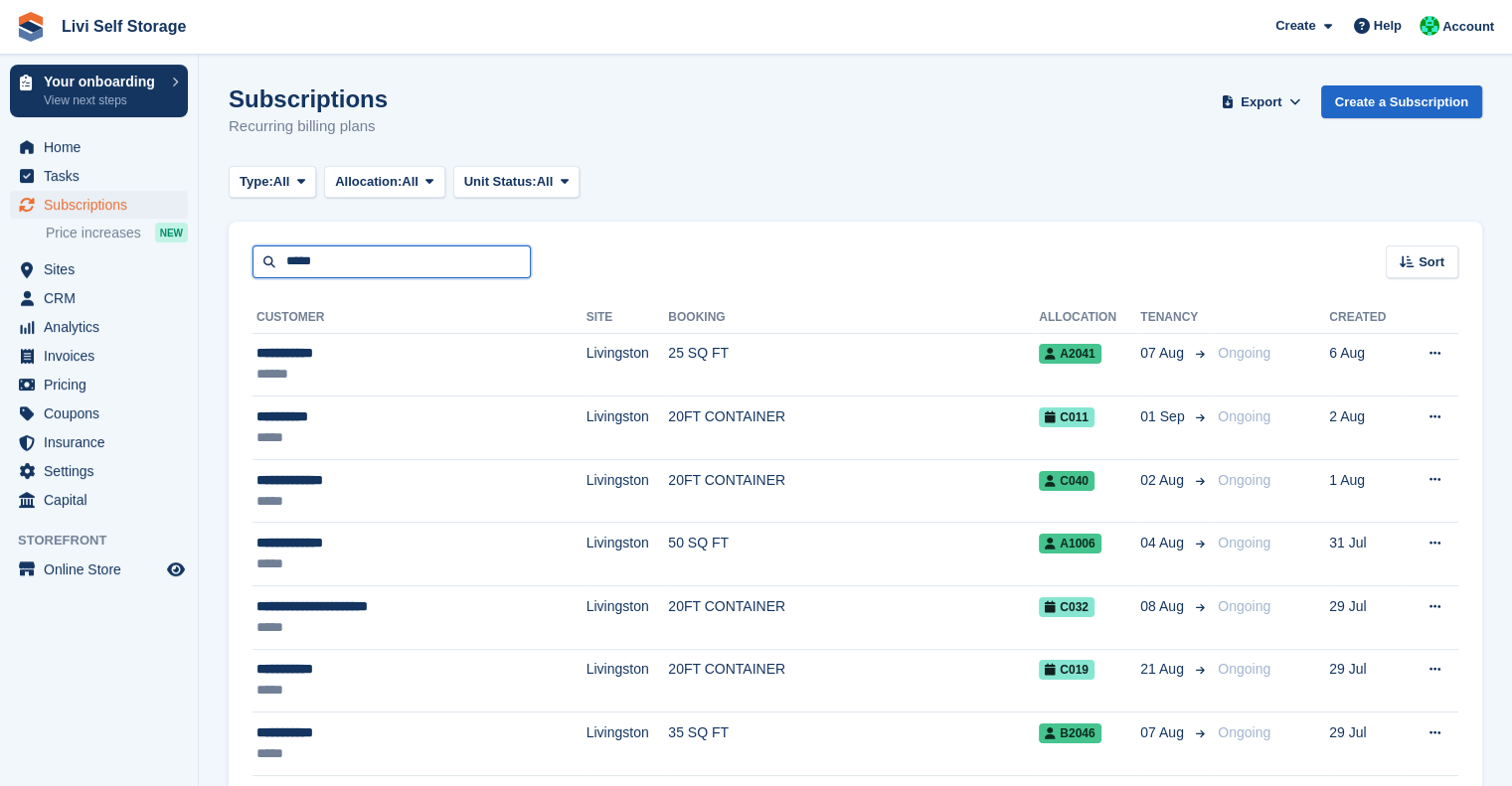 type on "*****" 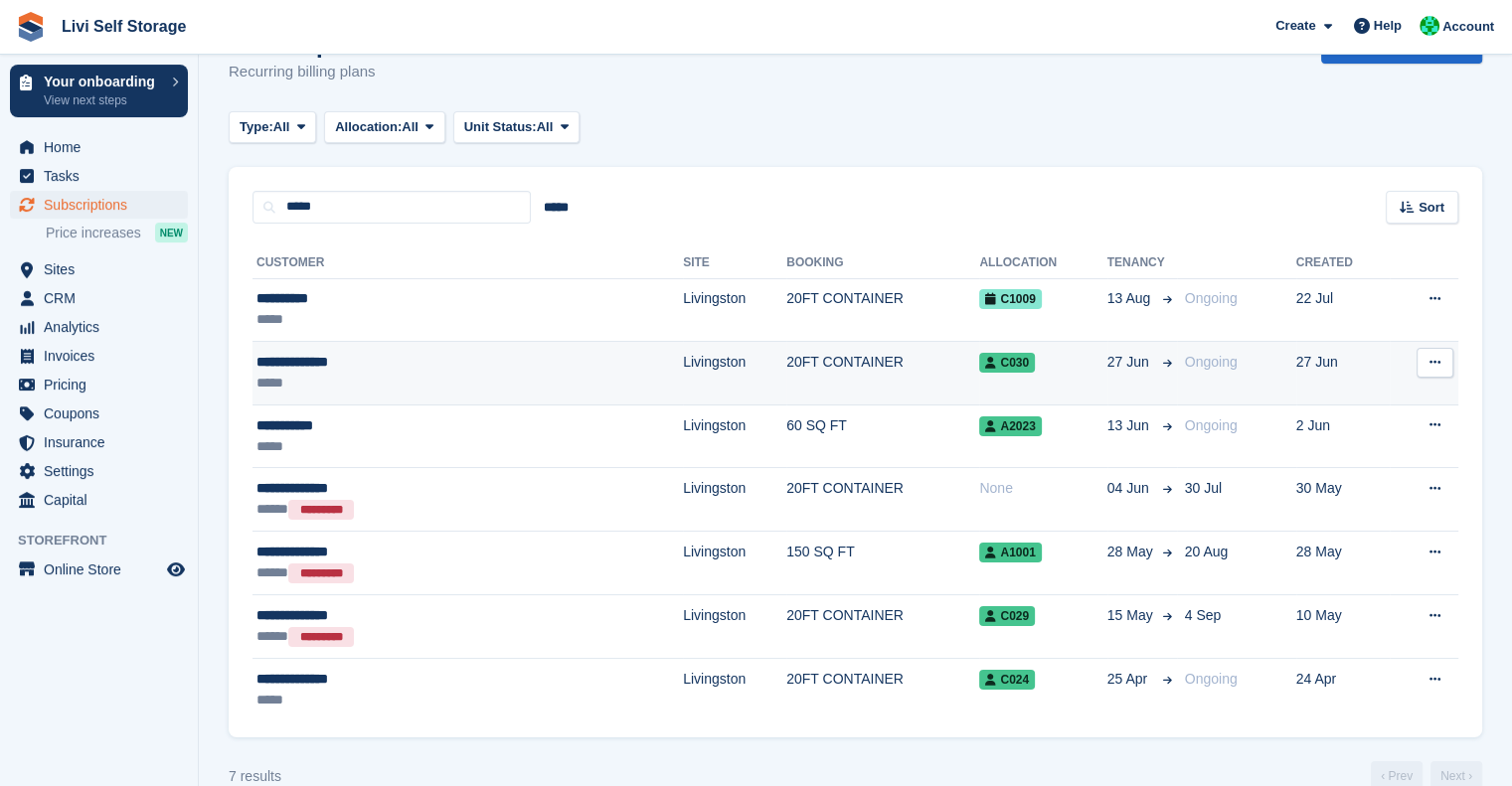 scroll, scrollTop: 87, scrollLeft: 0, axis: vertical 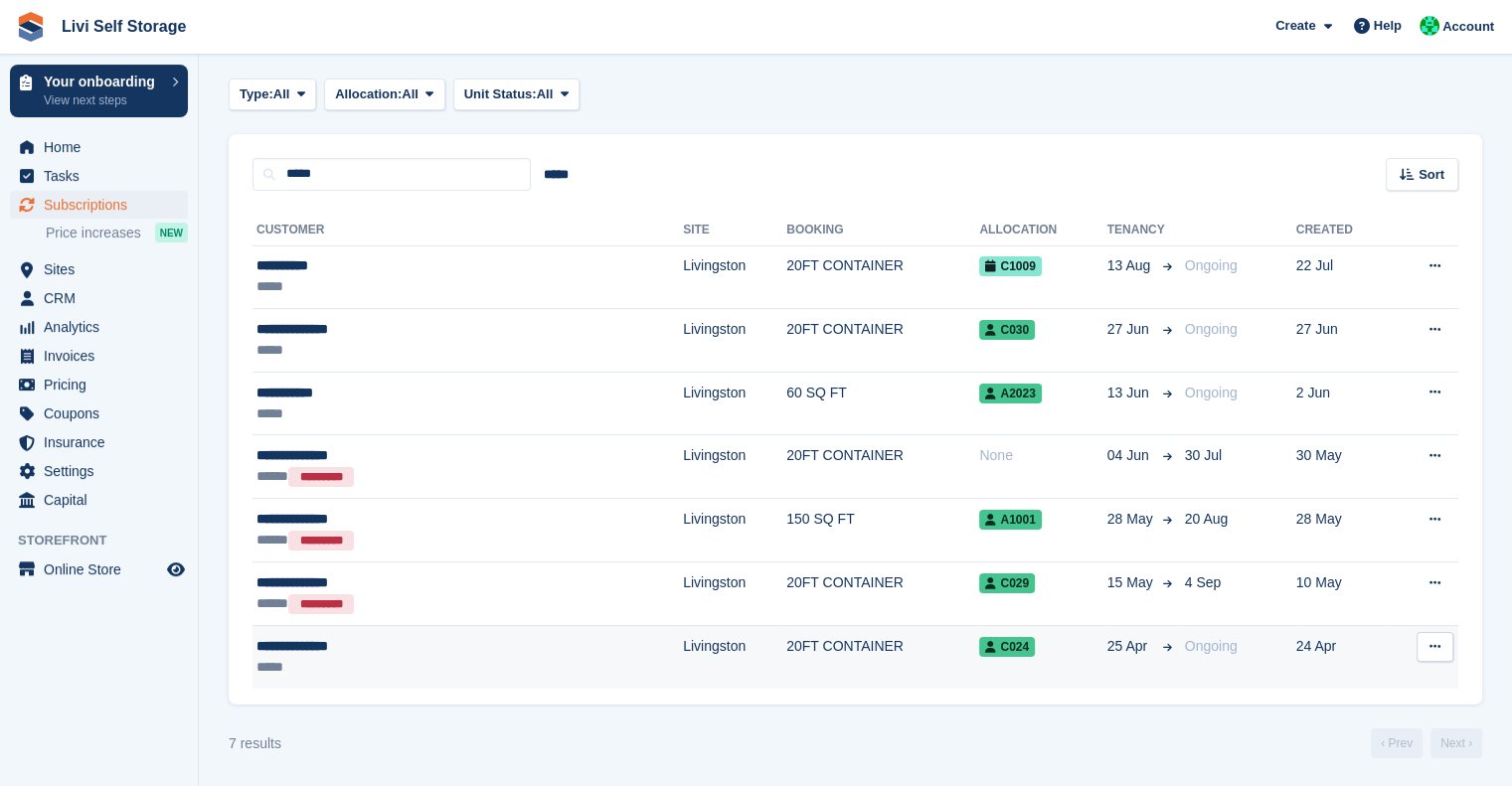 click on "*****" at bounding box center [385, 667] 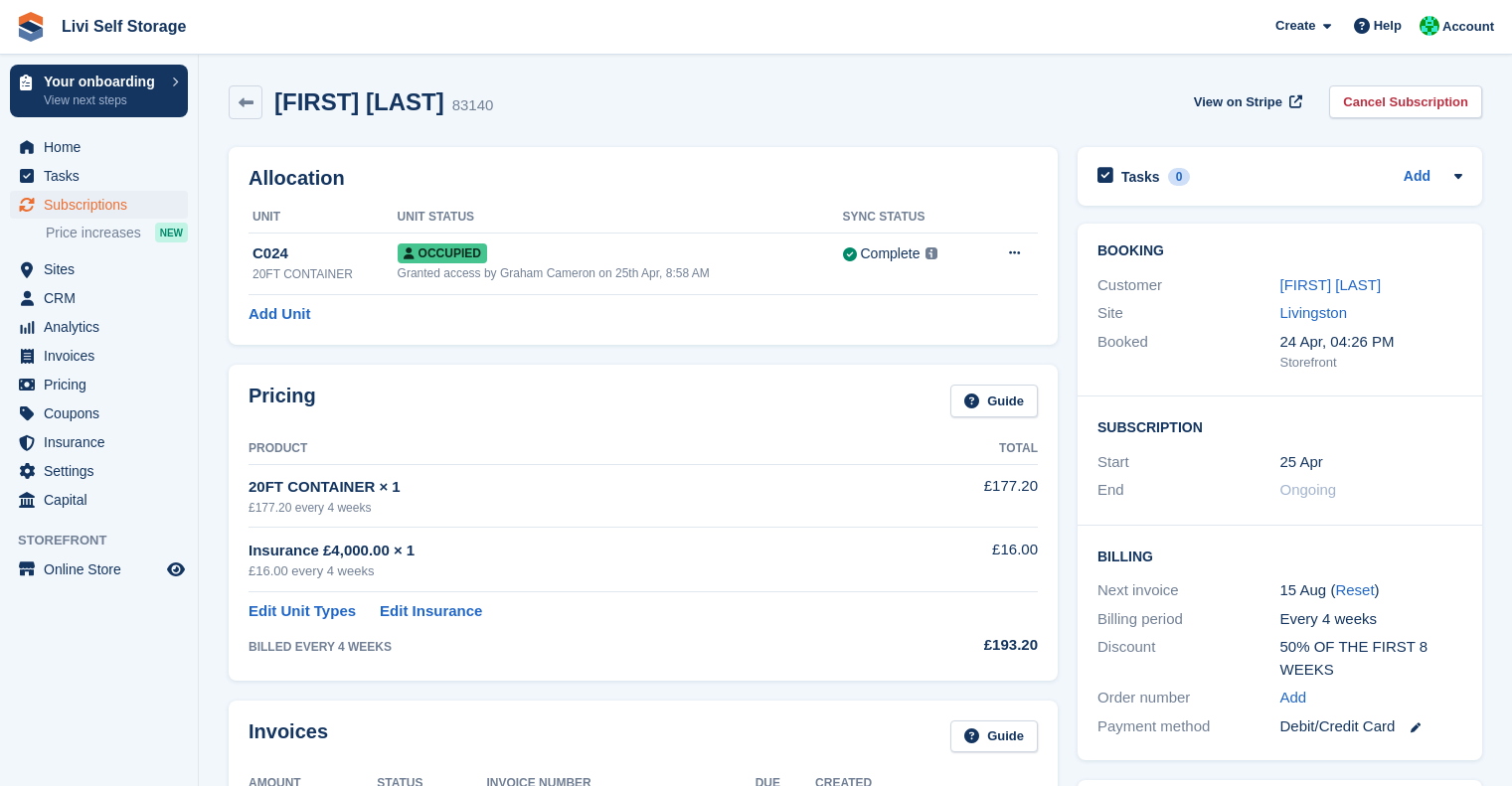 scroll, scrollTop: 0, scrollLeft: 0, axis: both 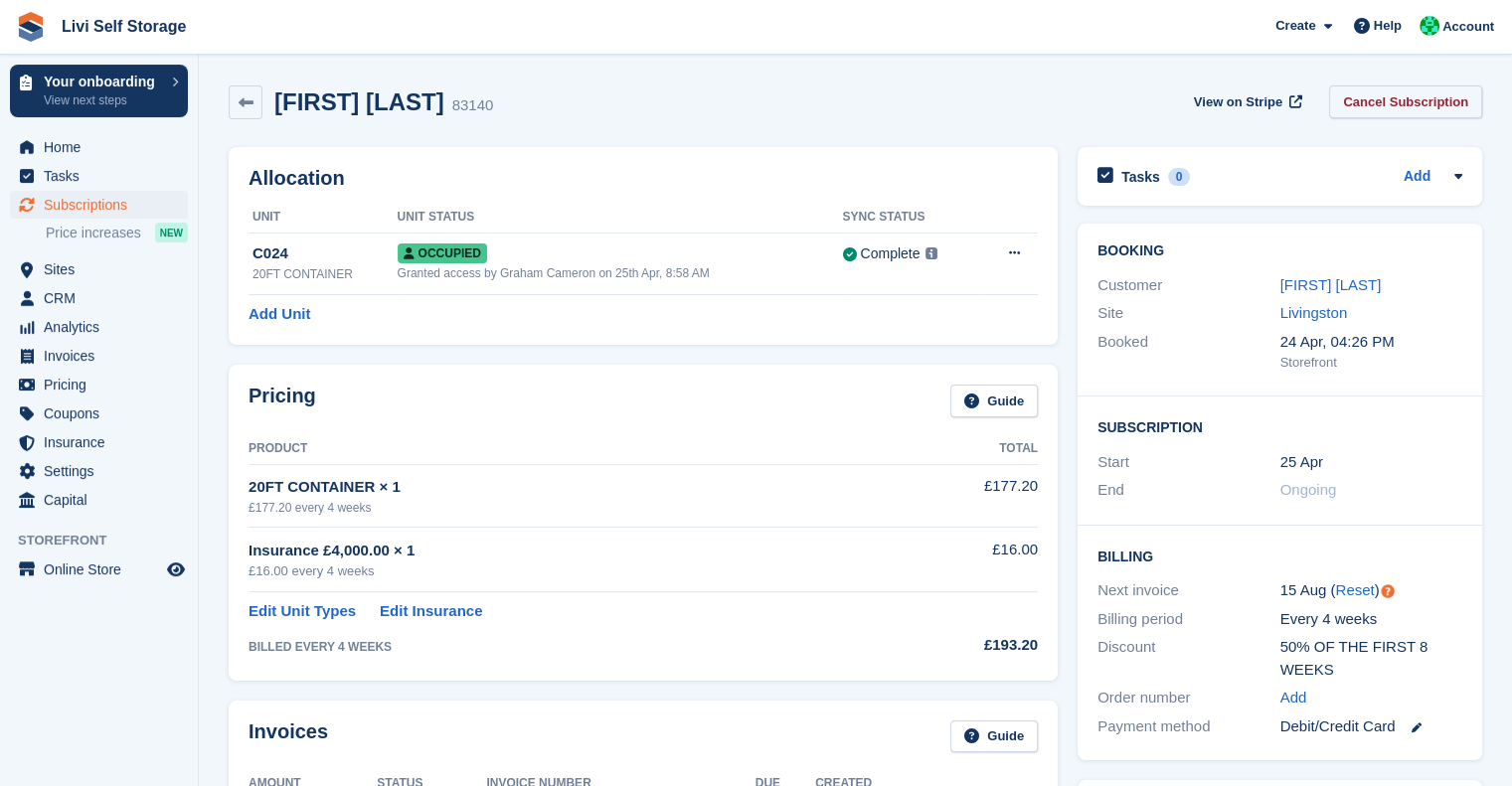 click on "Cancel Subscription" at bounding box center [1406, 101] 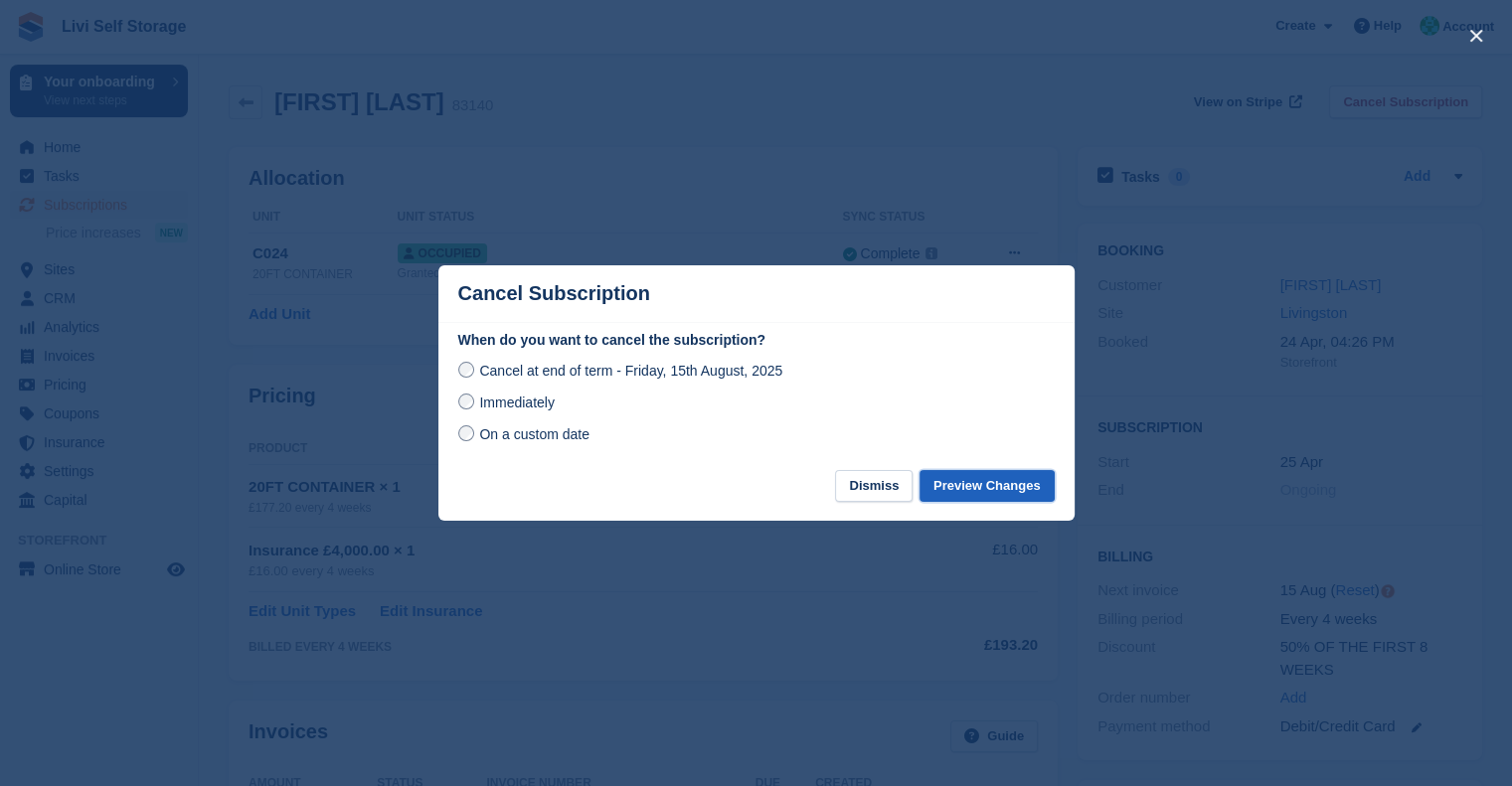 click on "Preview Changes" at bounding box center [987, 486] 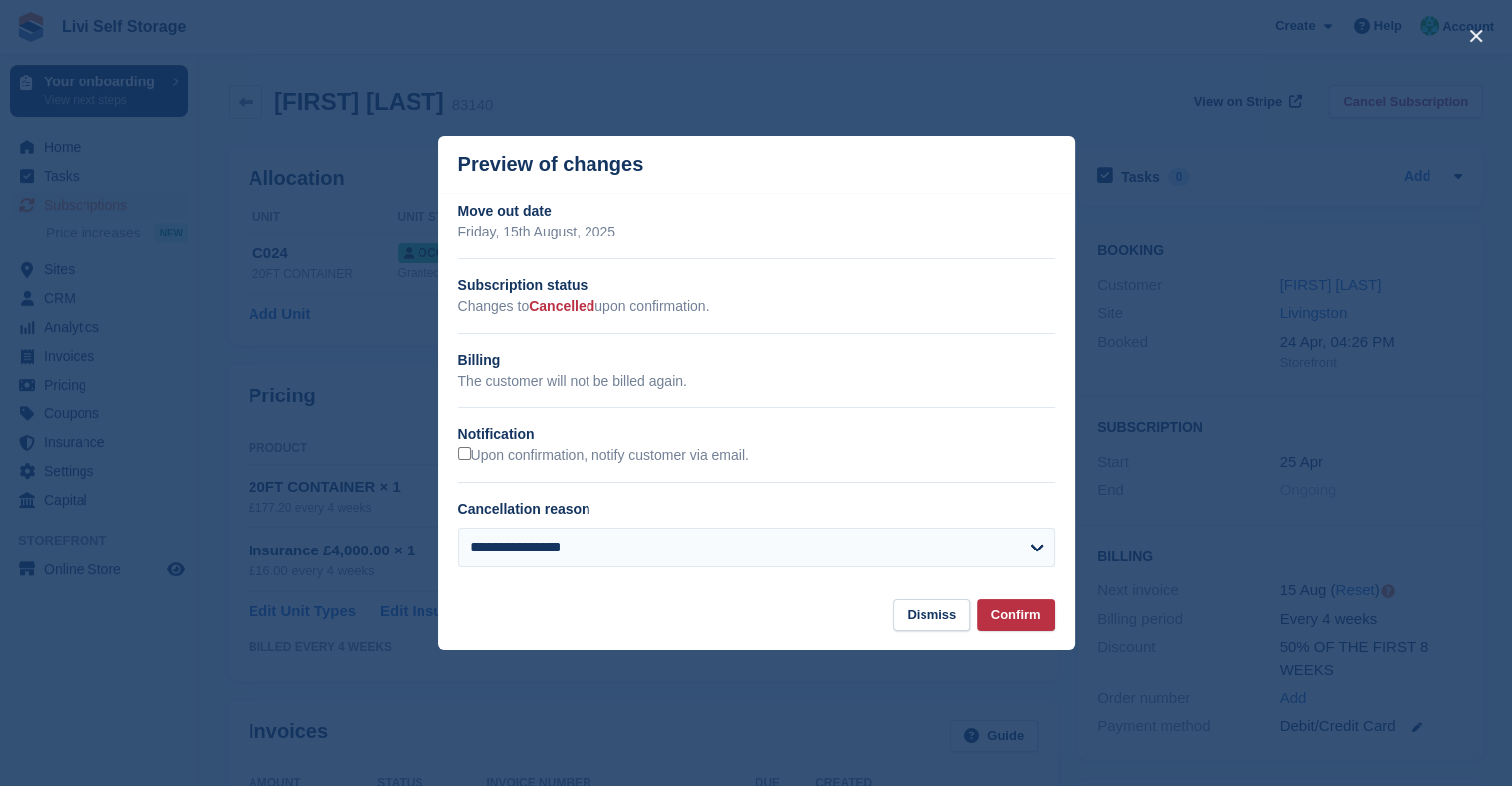 click on "**********" at bounding box center [756, 541] 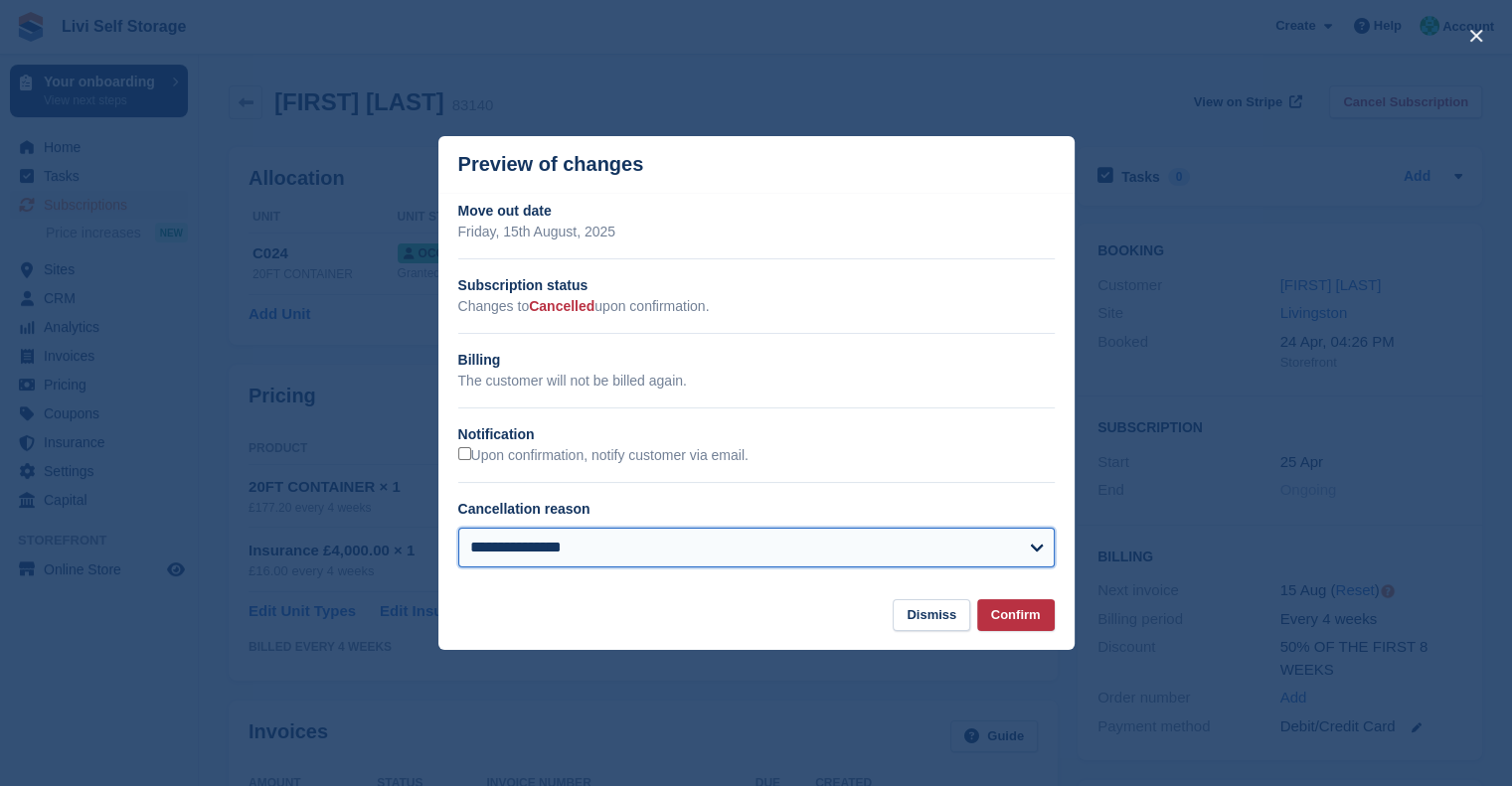 click on "**********" at bounding box center [756, 548] 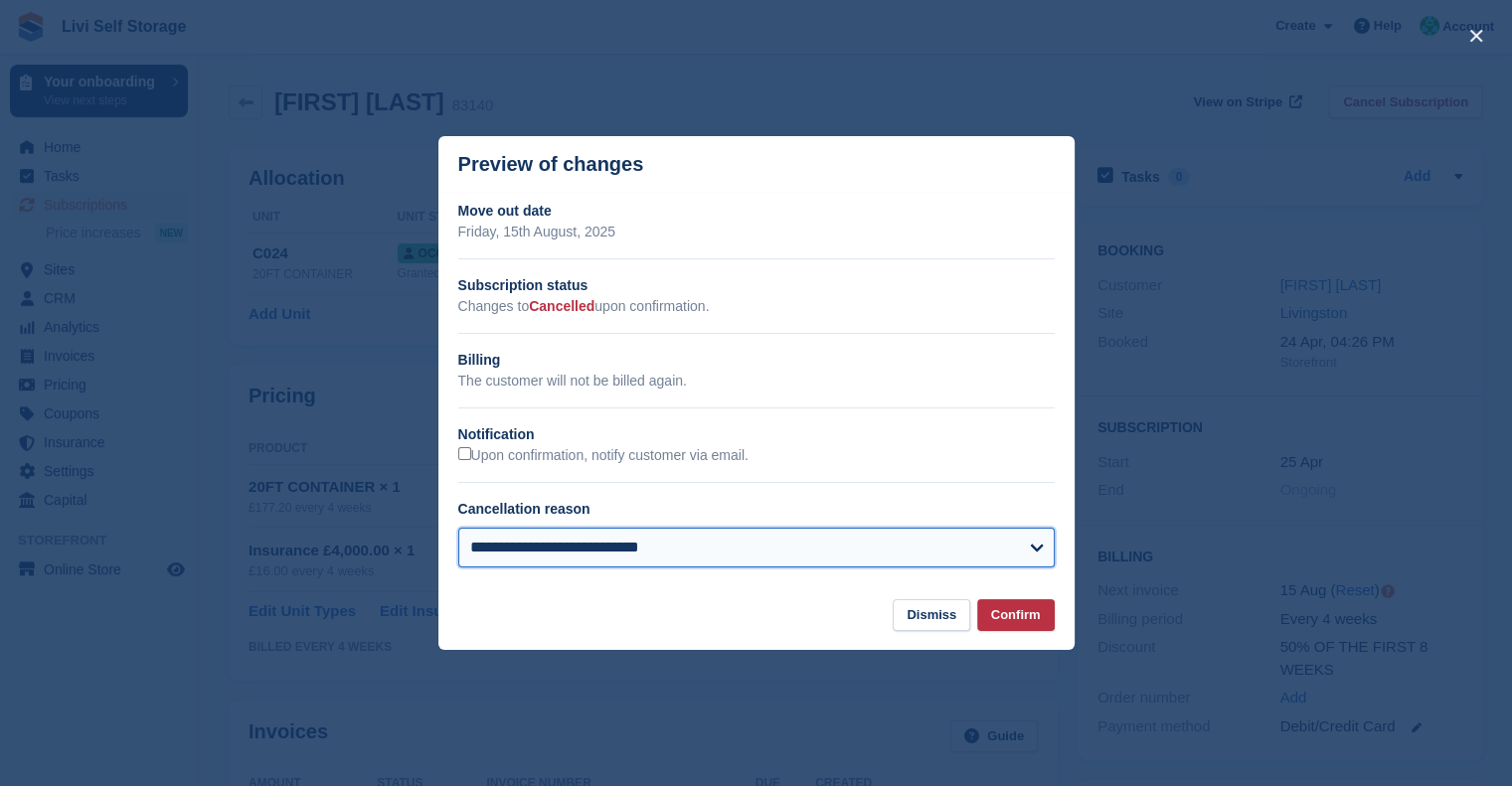 click on "**********" at bounding box center (756, 548) 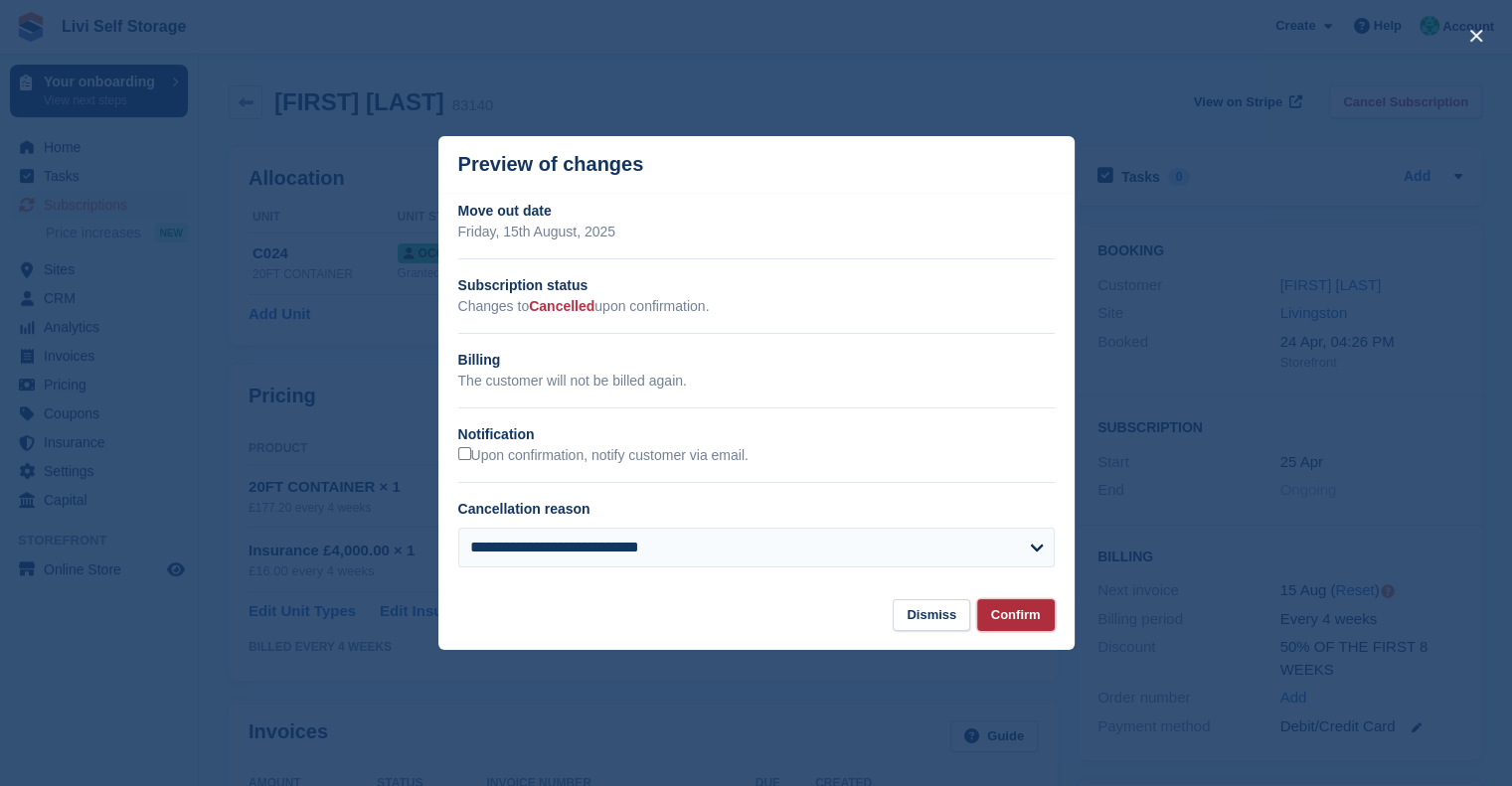 click on "Confirm" at bounding box center [1016, 615] 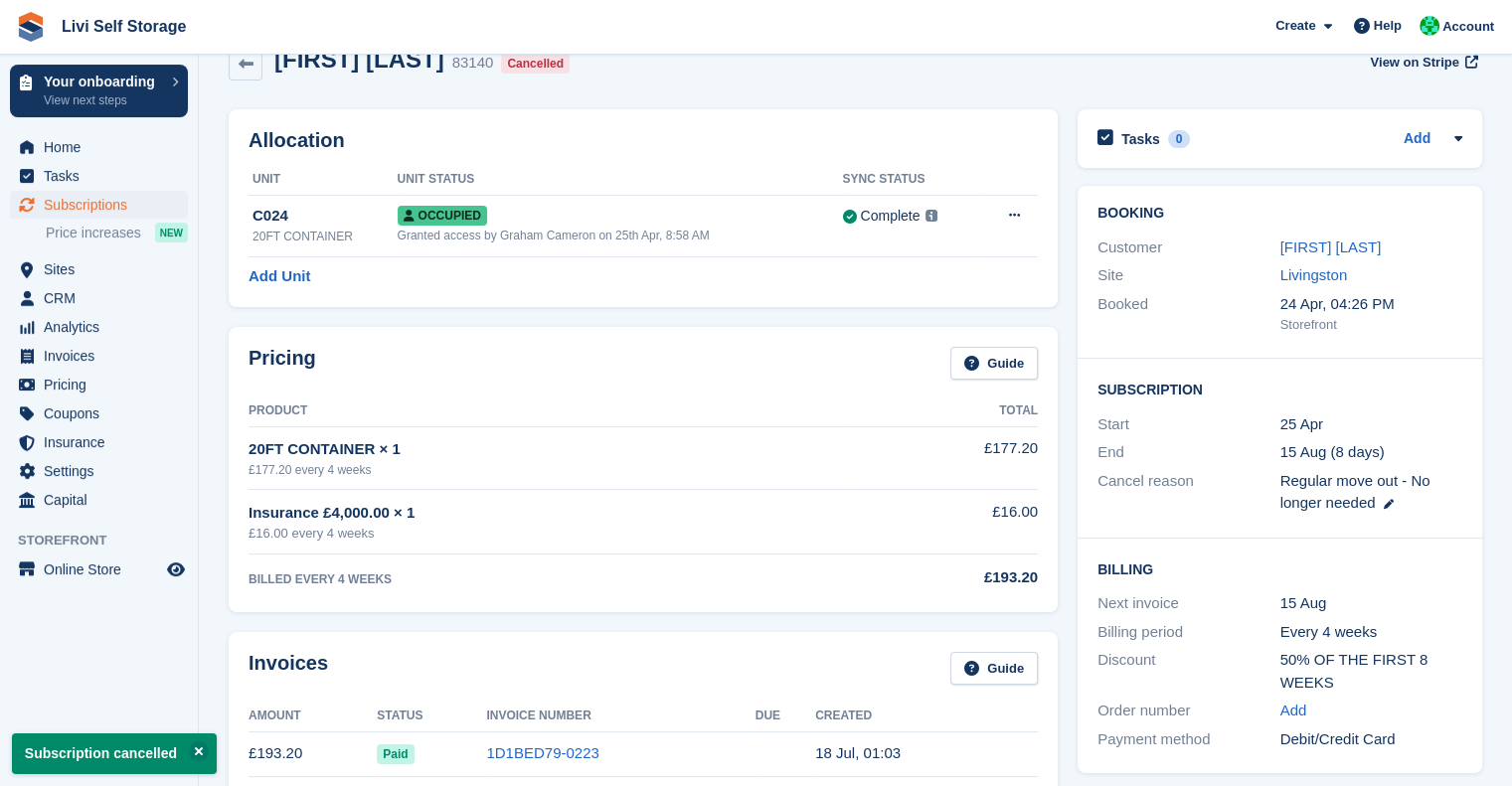 scroll, scrollTop: 0, scrollLeft: 0, axis: both 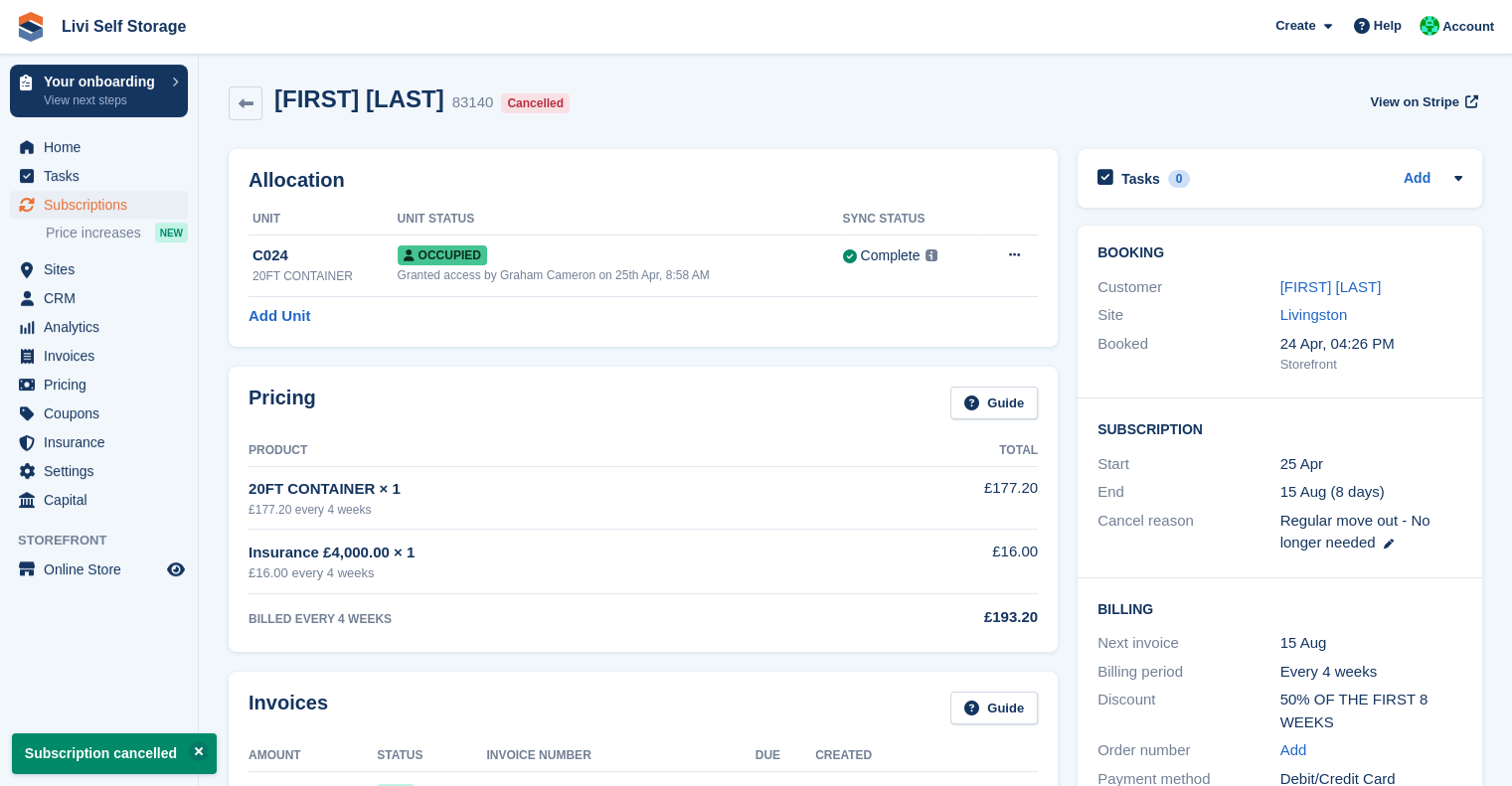 click on "David McMeekin
83140
Cancelled
View on Stripe" at bounding box center [855, 107] 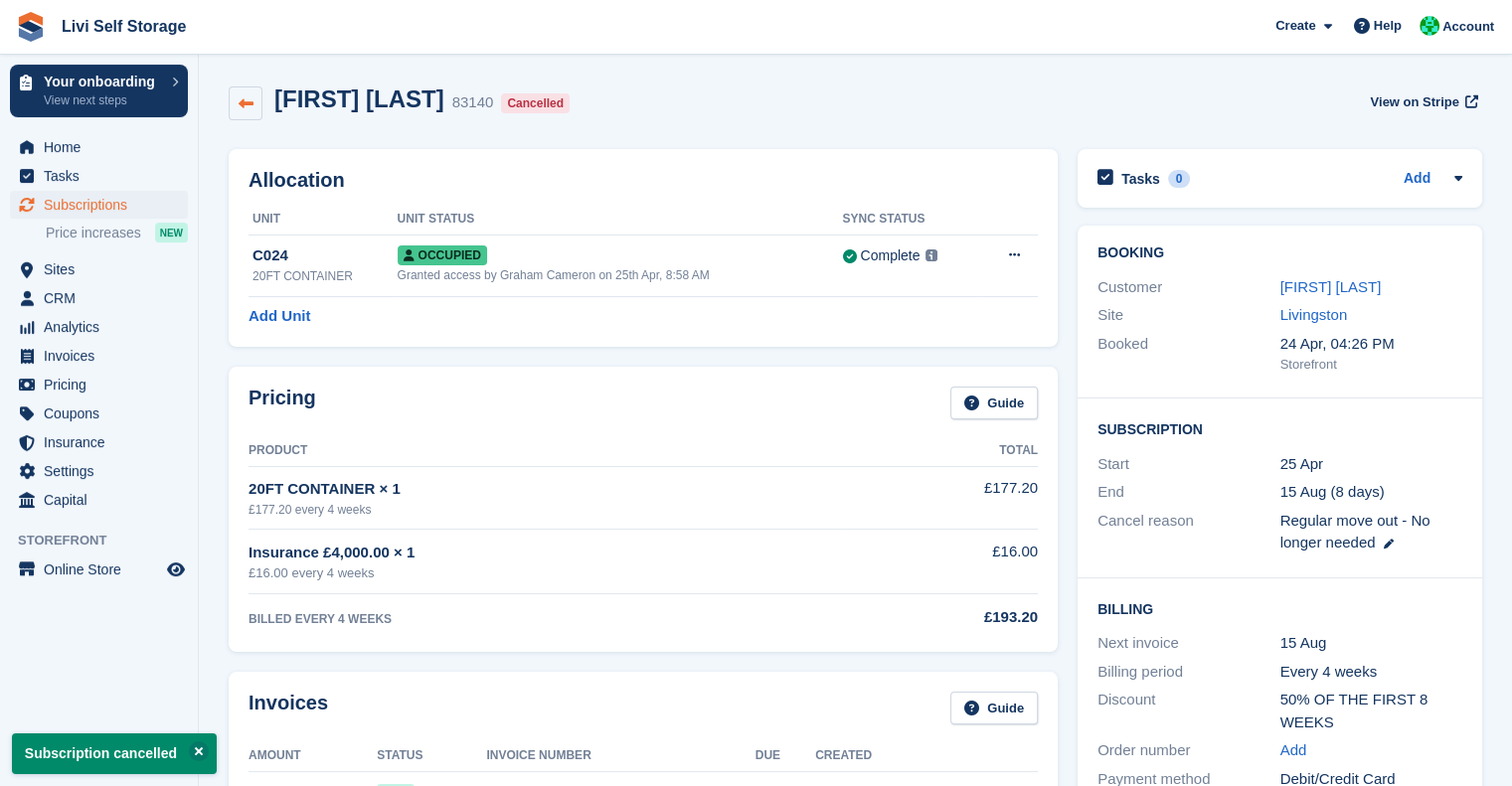 click at bounding box center [246, 103] 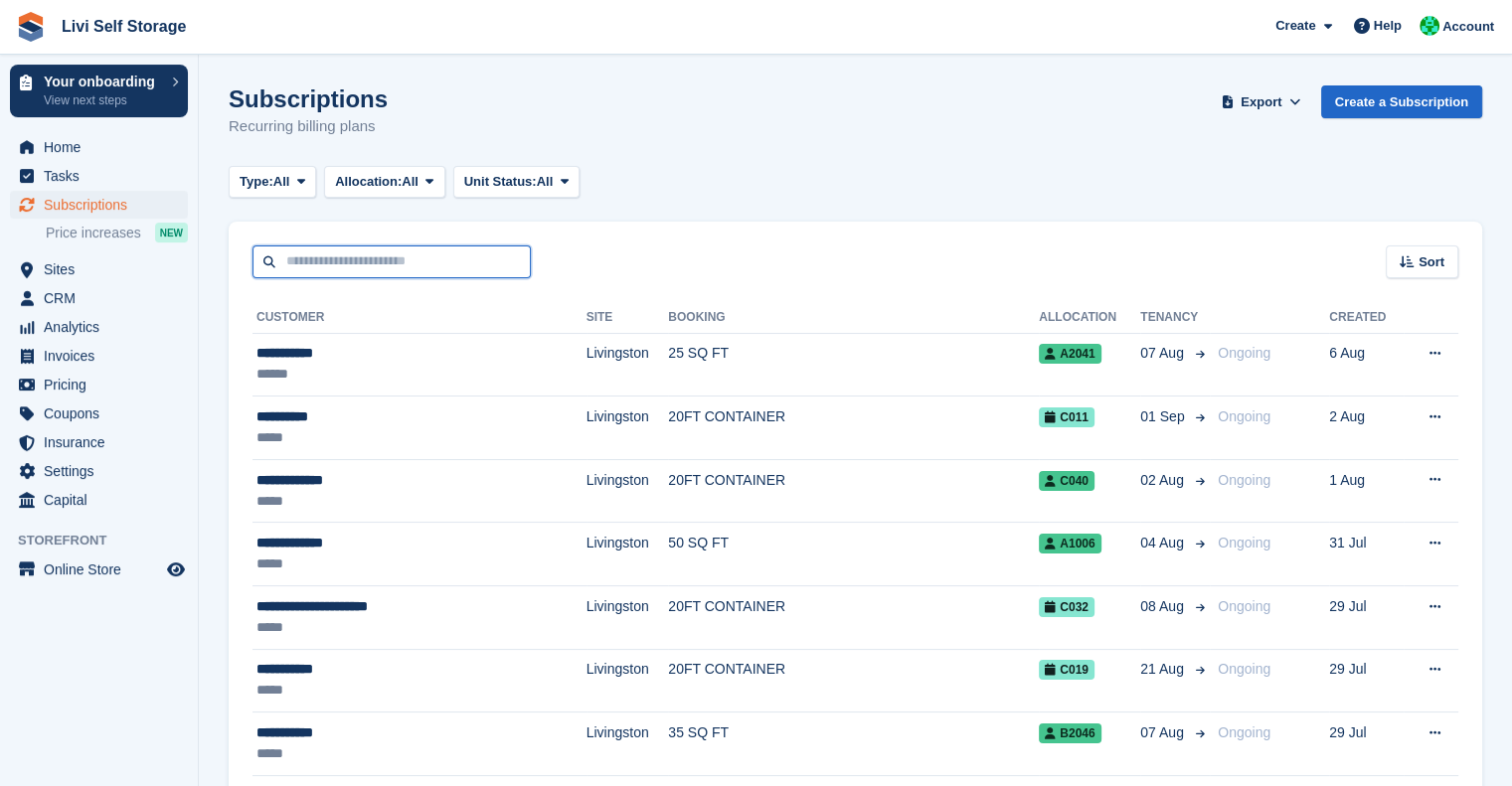 click at bounding box center (392, 261) 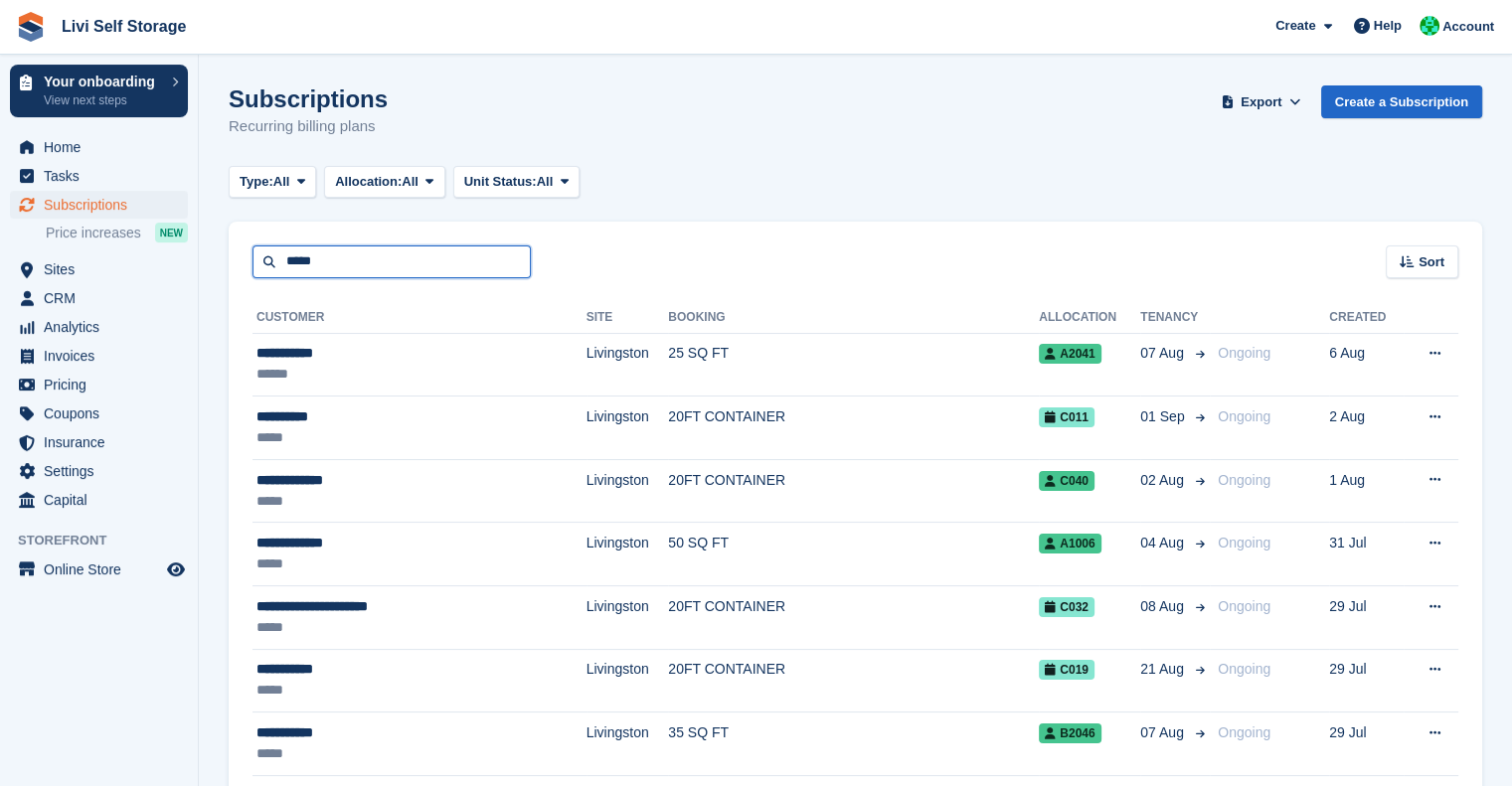 type on "*****" 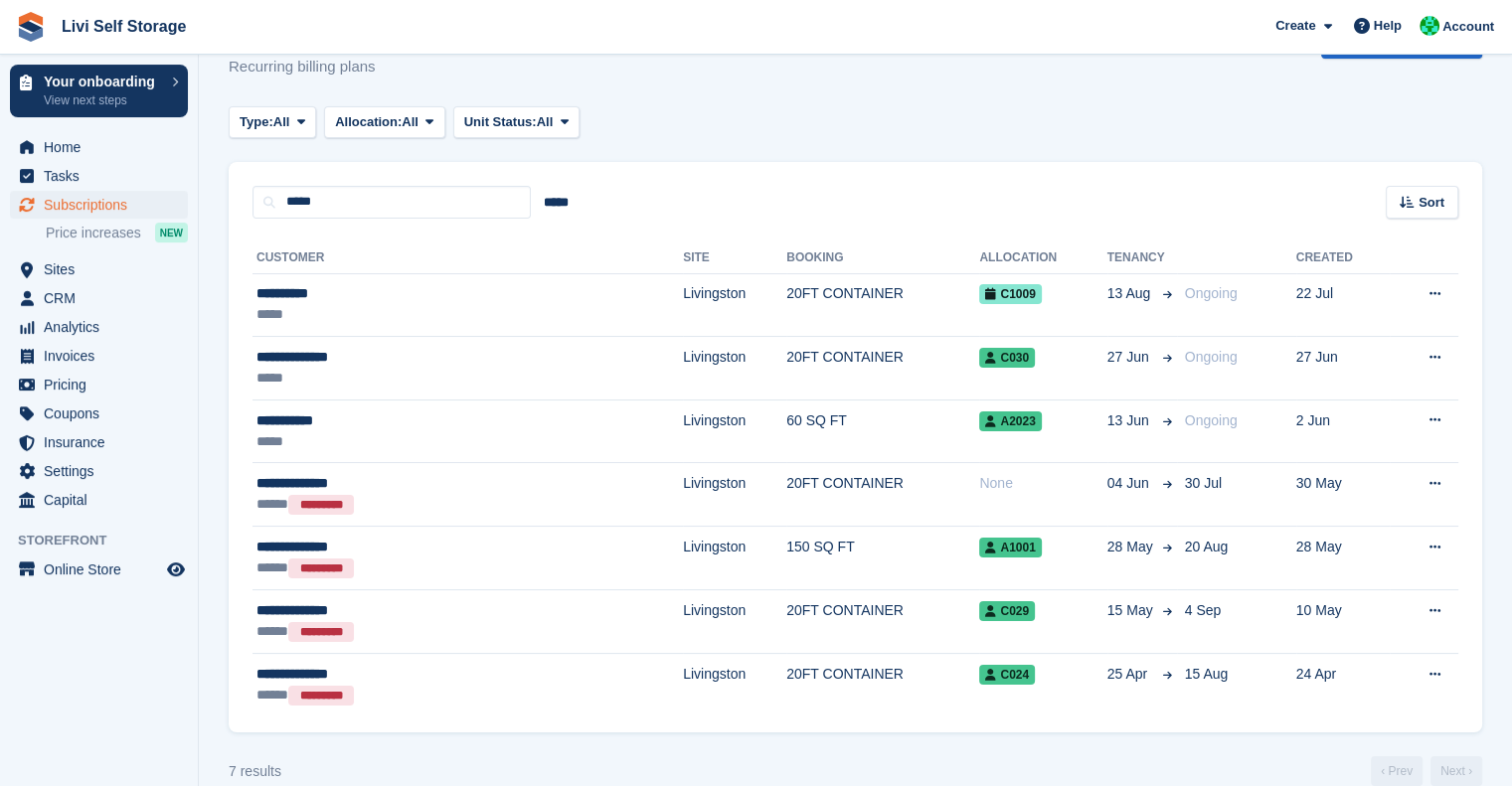 scroll, scrollTop: 56, scrollLeft: 0, axis: vertical 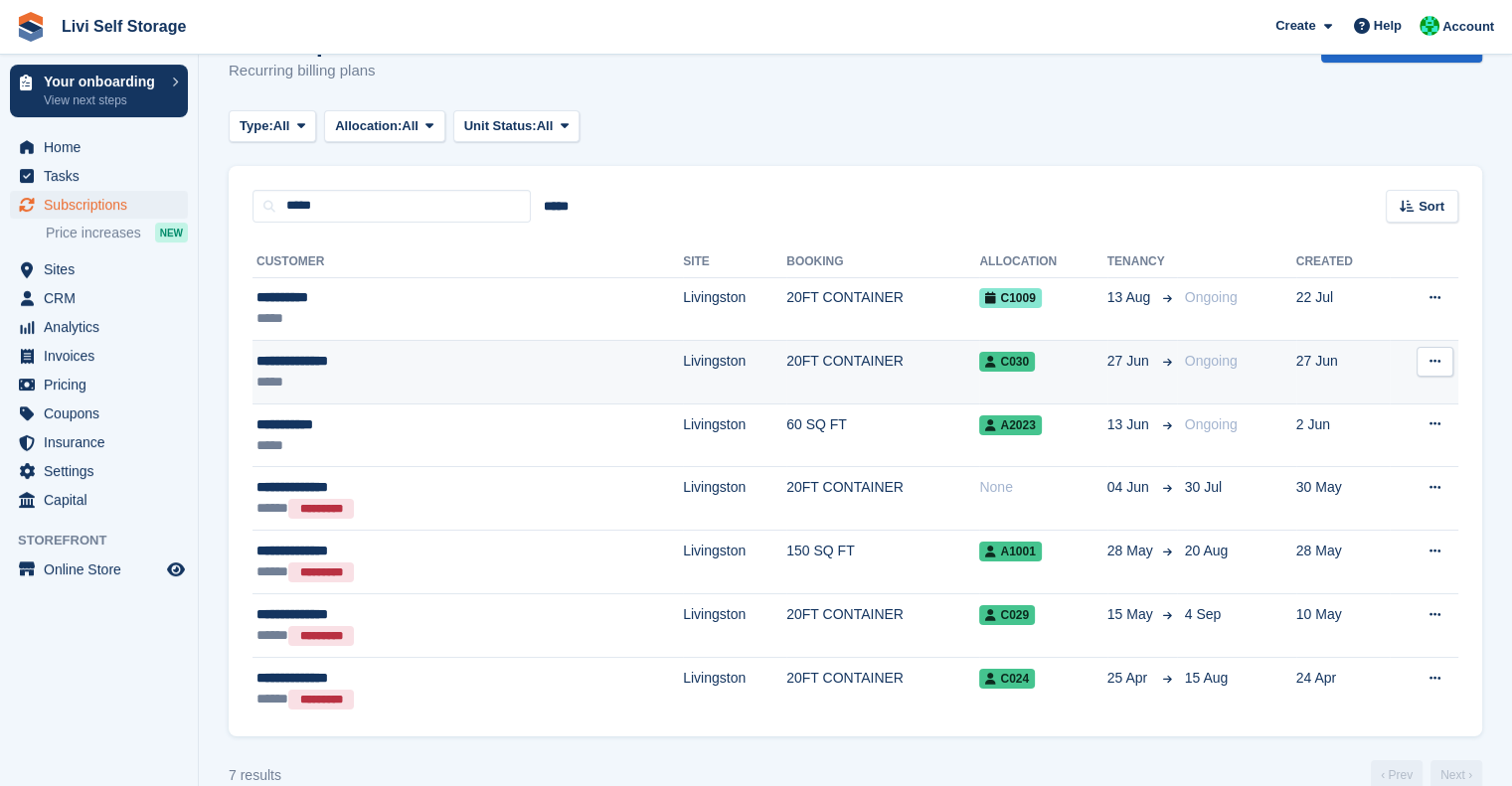 click on "**********" at bounding box center [385, 361] 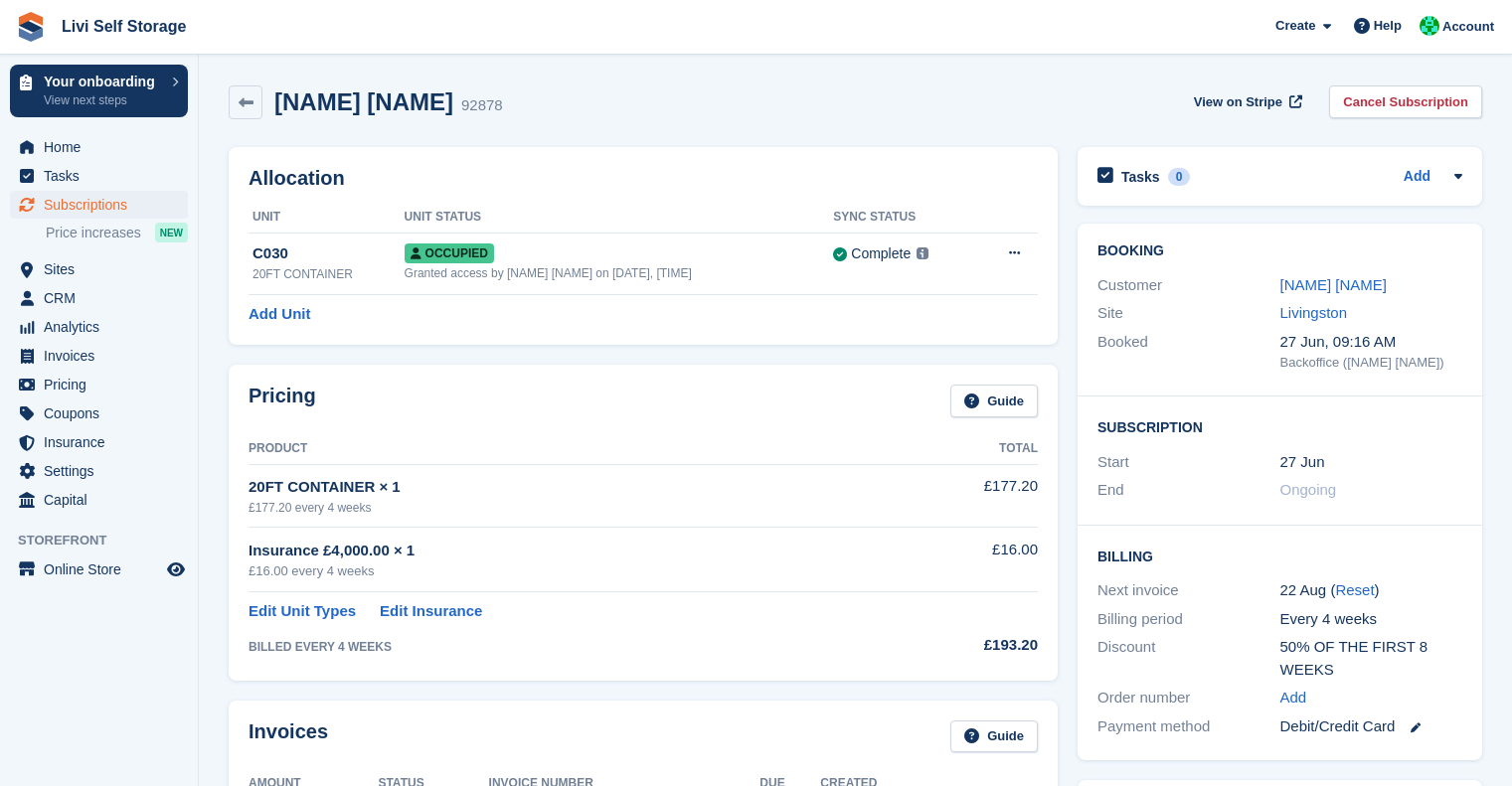 scroll, scrollTop: 0, scrollLeft: 0, axis: both 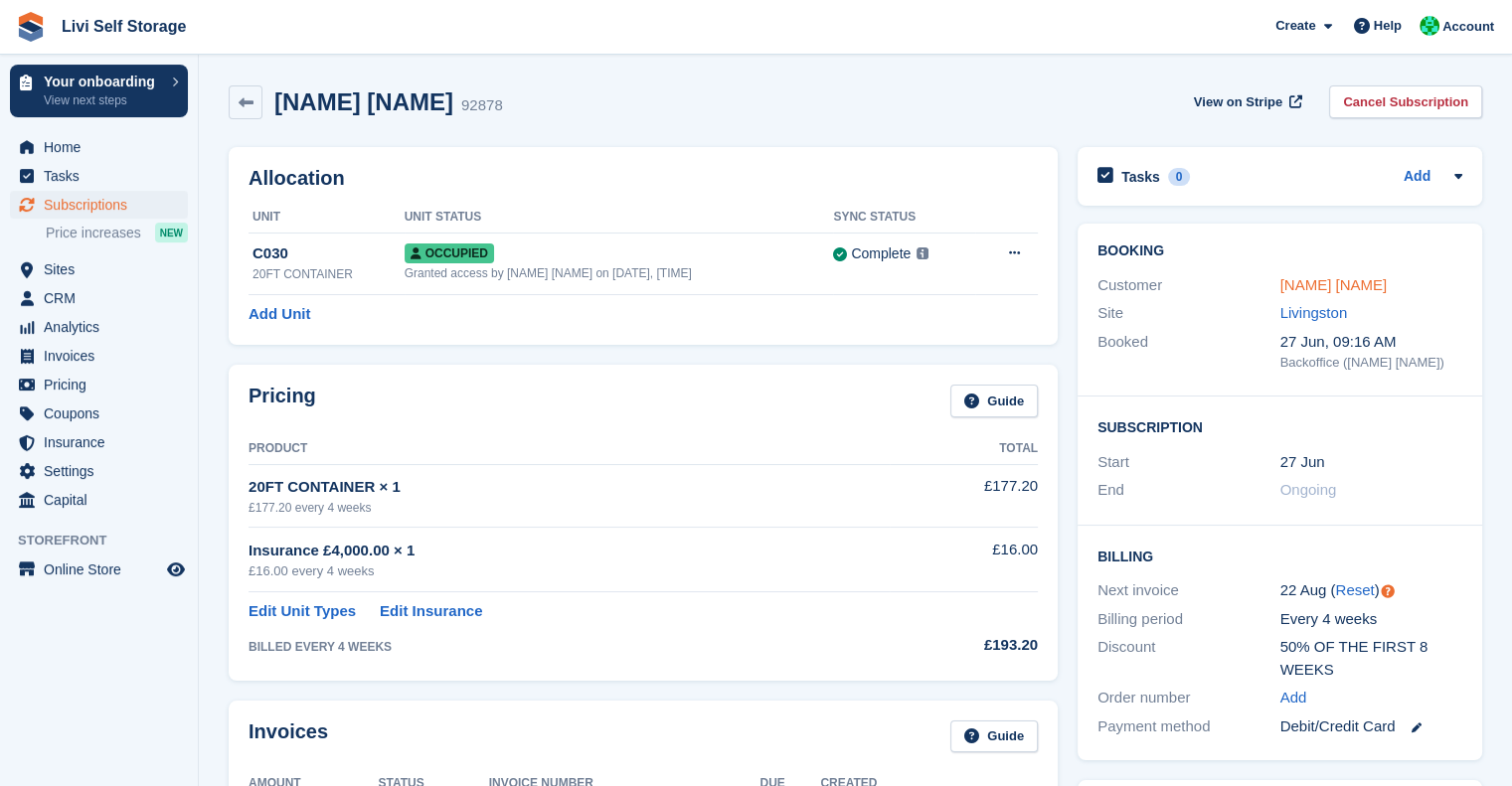 click on "[NAME] [NAME]" at bounding box center (1334, 284) 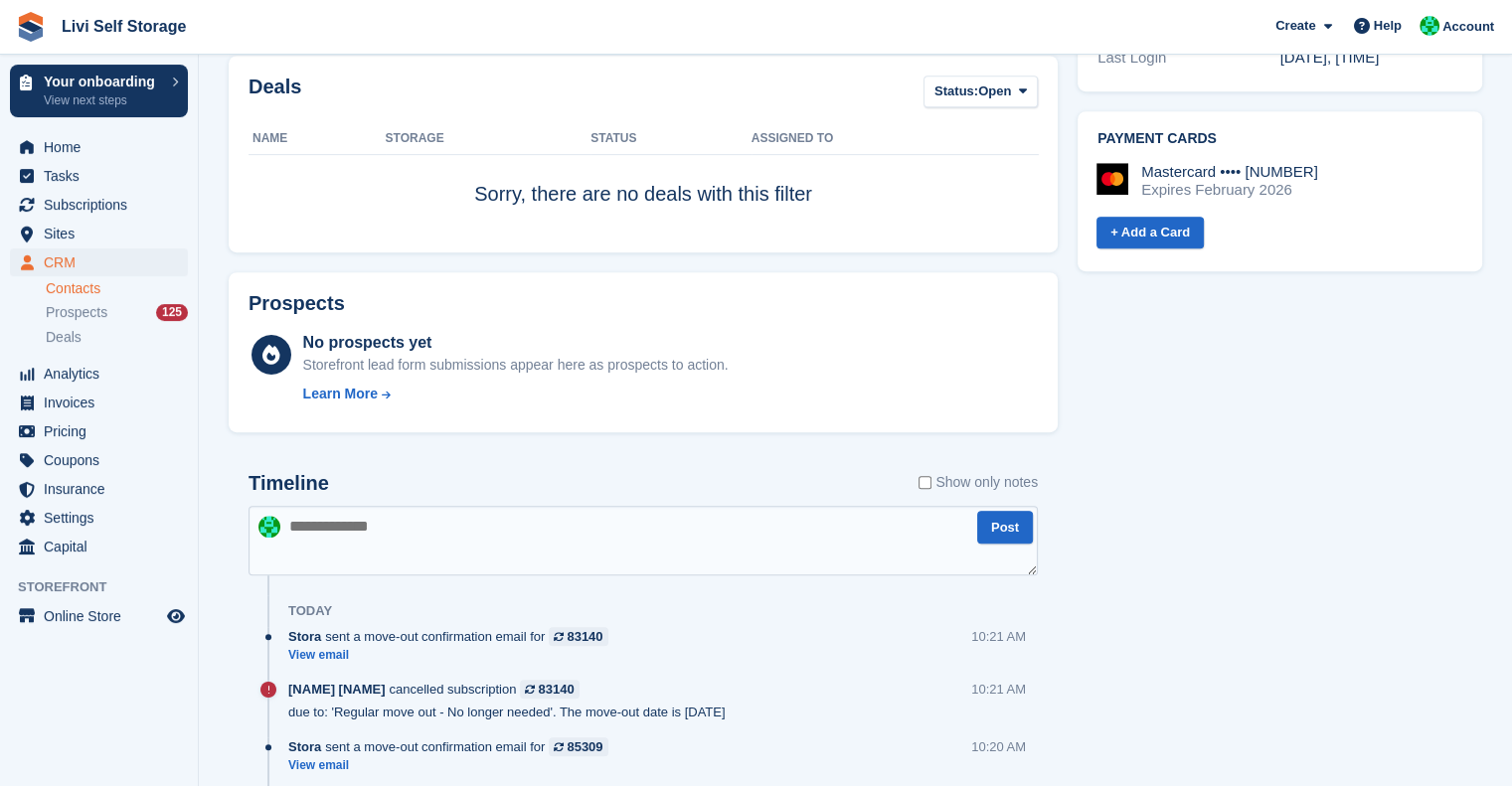 scroll, scrollTop: 942, scrollLeft: 0, axis: vertical 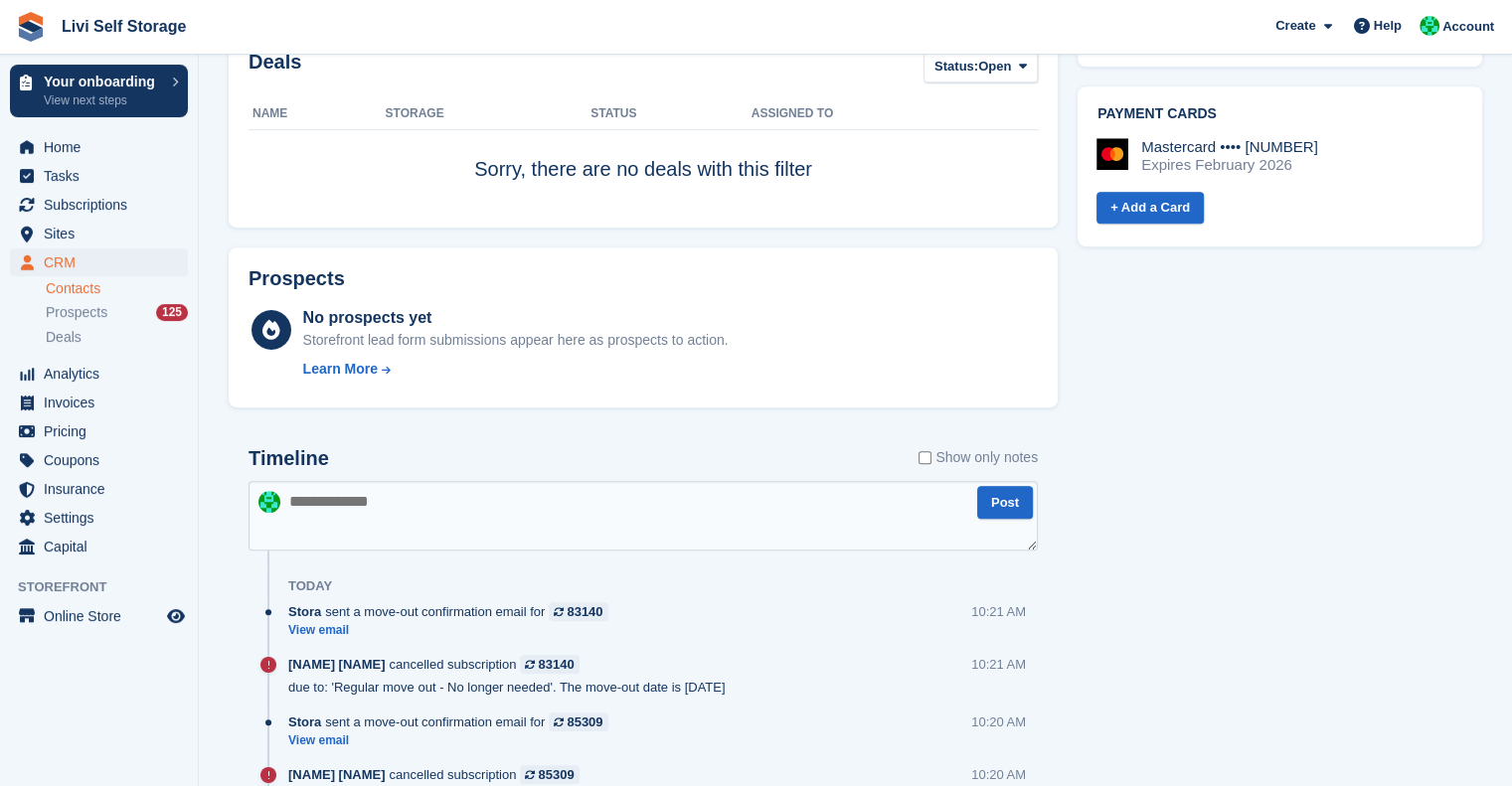 click at bounding box center (643, 516) 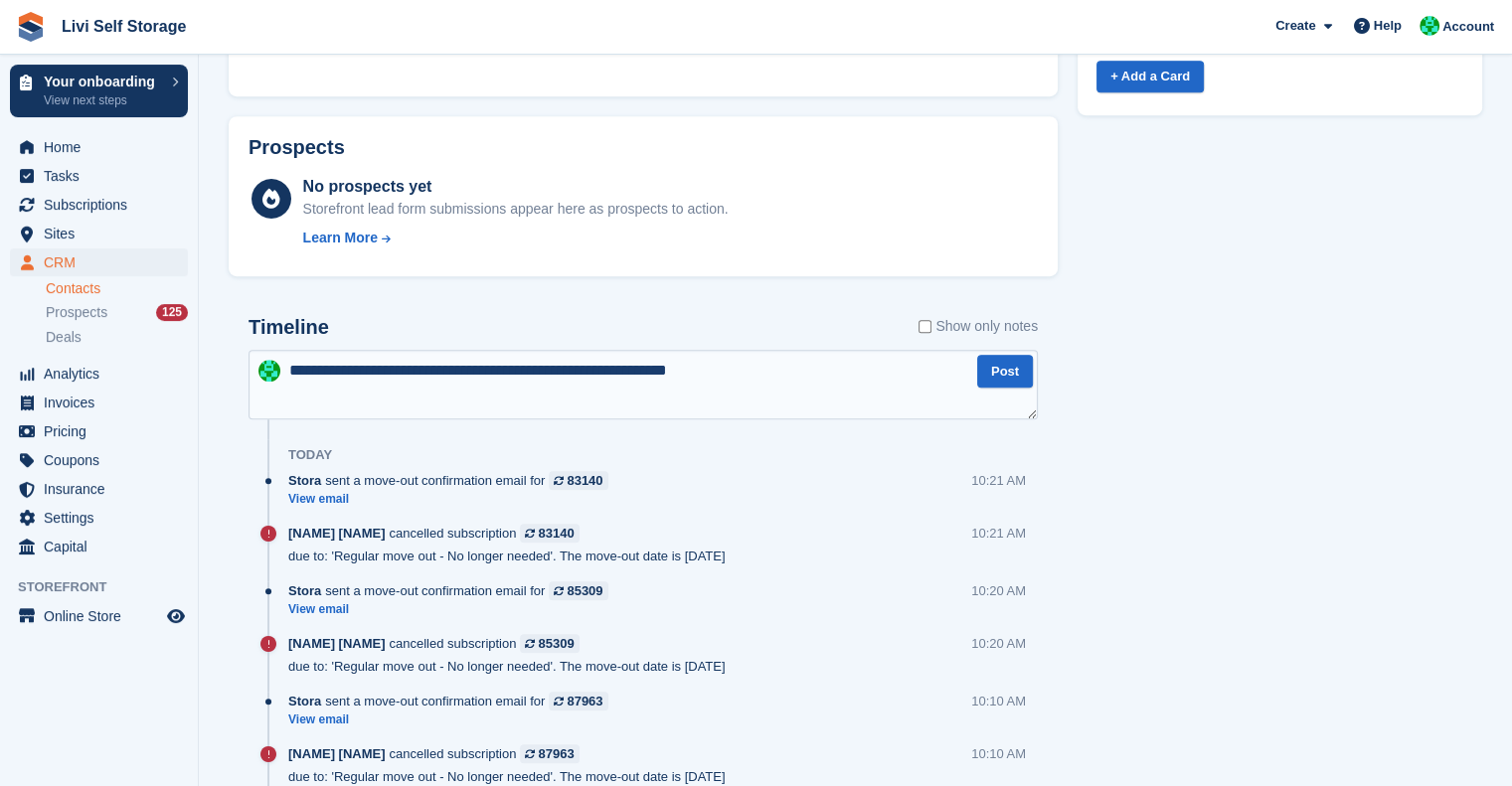 scroll, scrollTop: 1016, scrollLeft: 0, axis: vertical 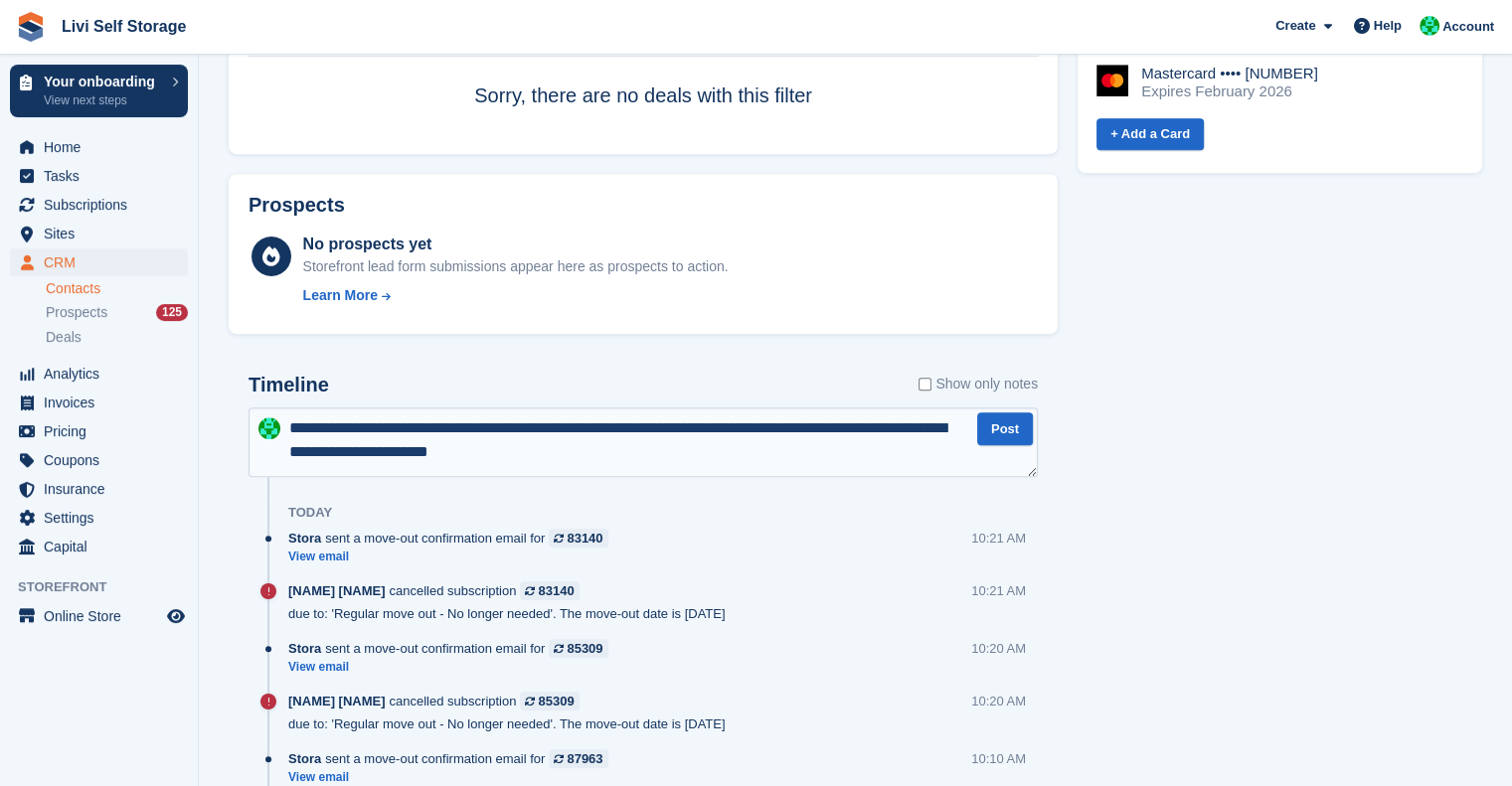 click on "**********" at bounding box center (643, 442) 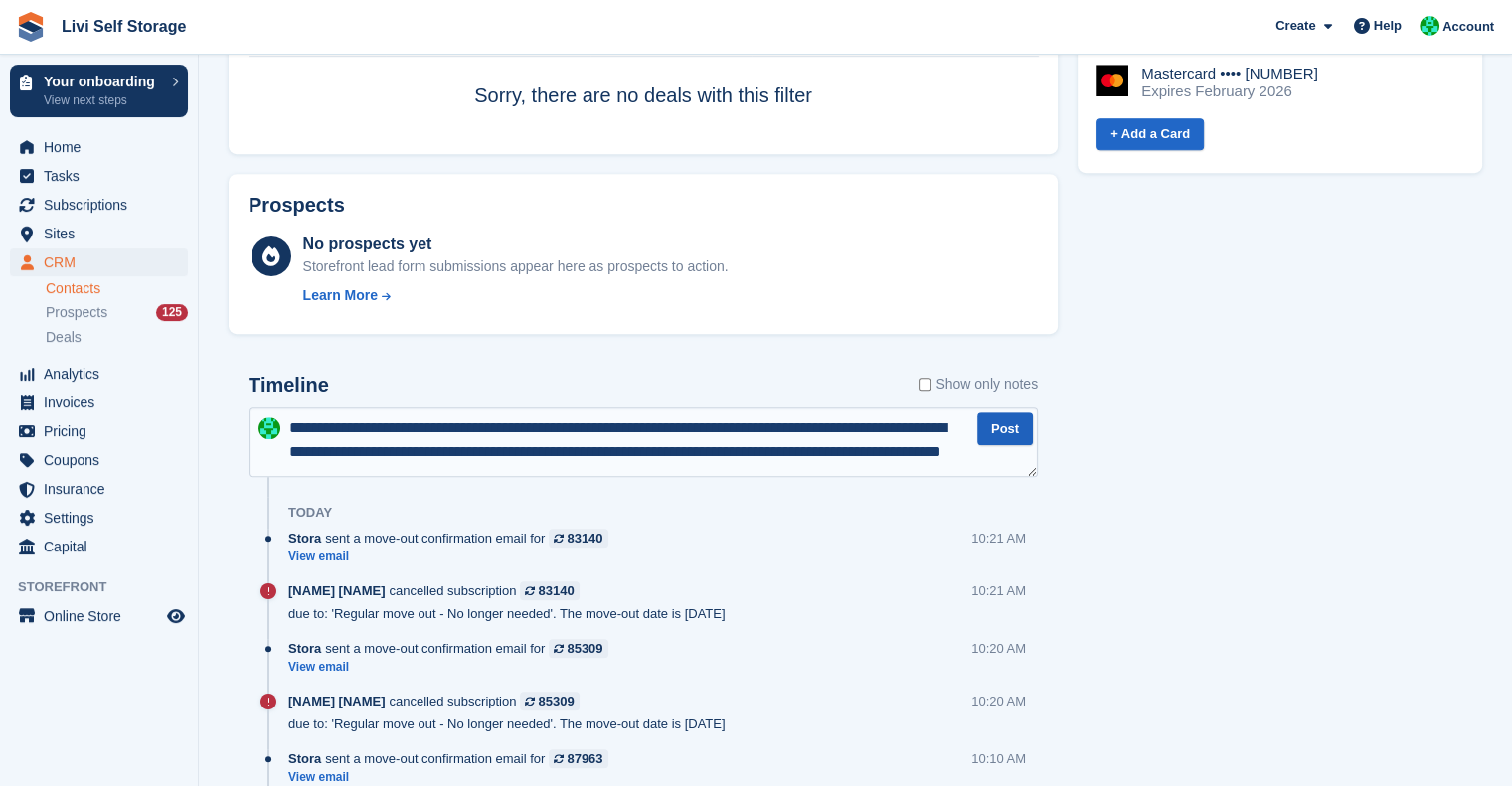 type on "**********" 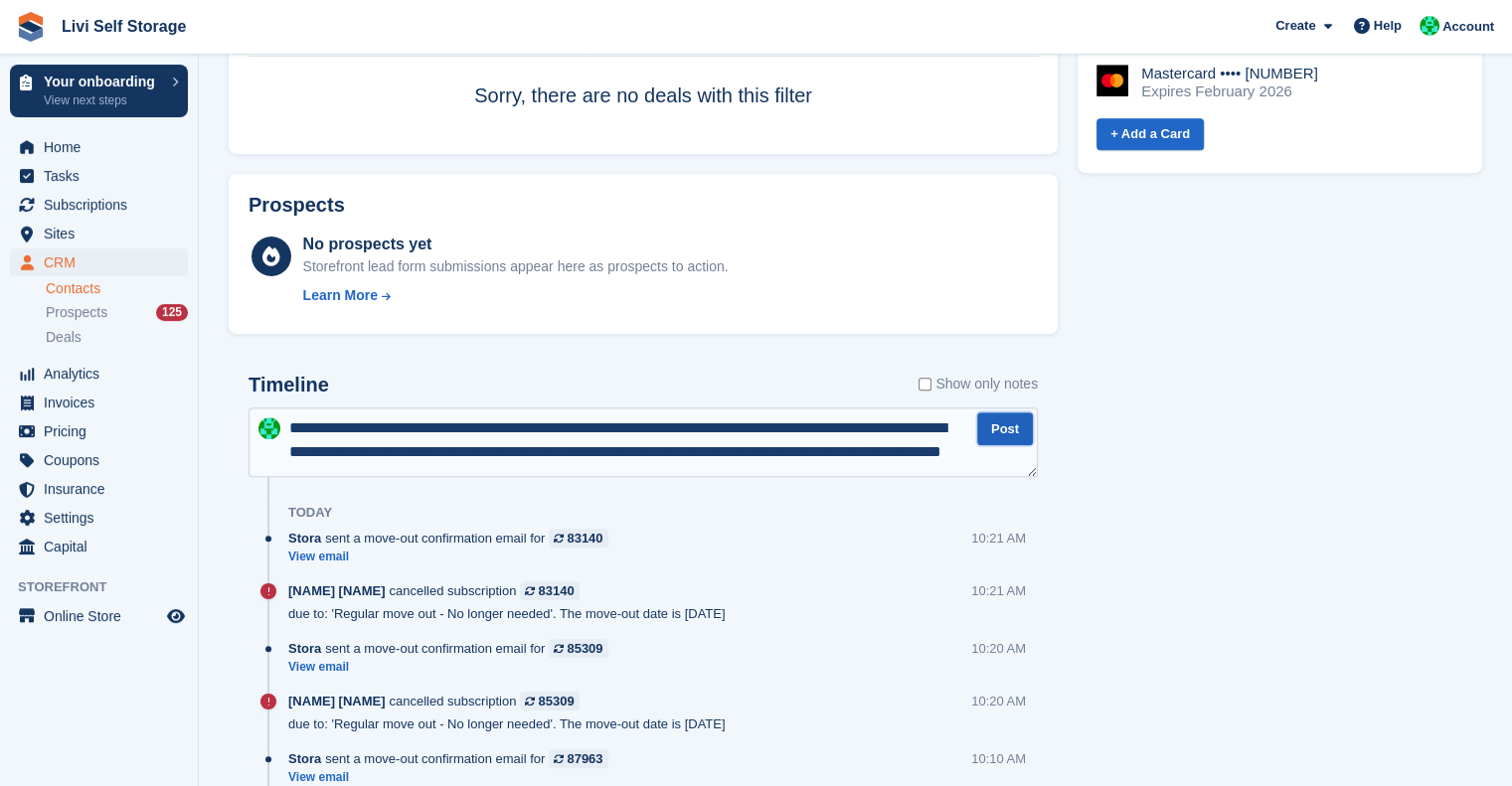 click on "Post" at bounding box center [1005, 428] 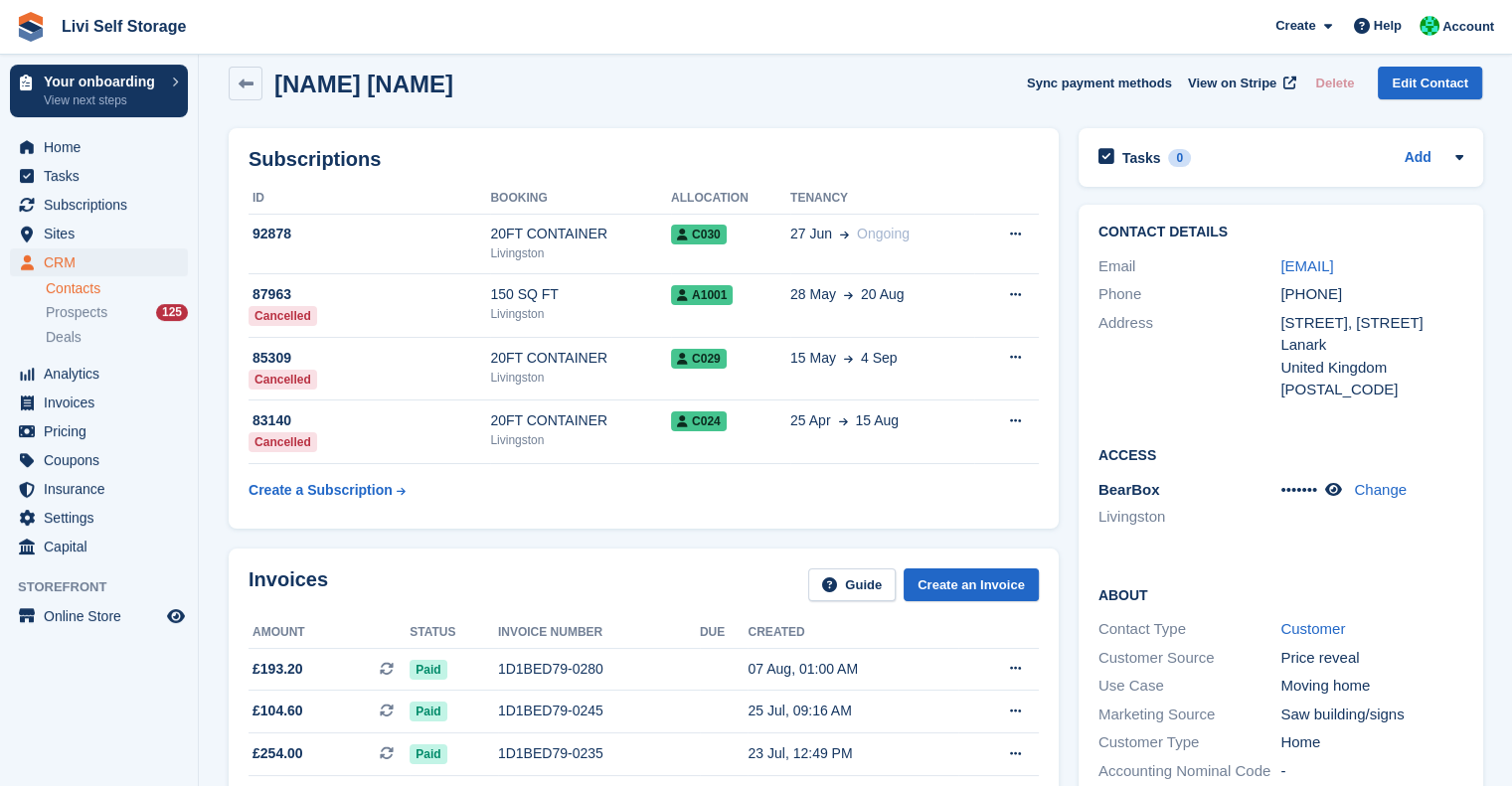scroll, scrollTop: 0, scrollLeft: 0, axis: both 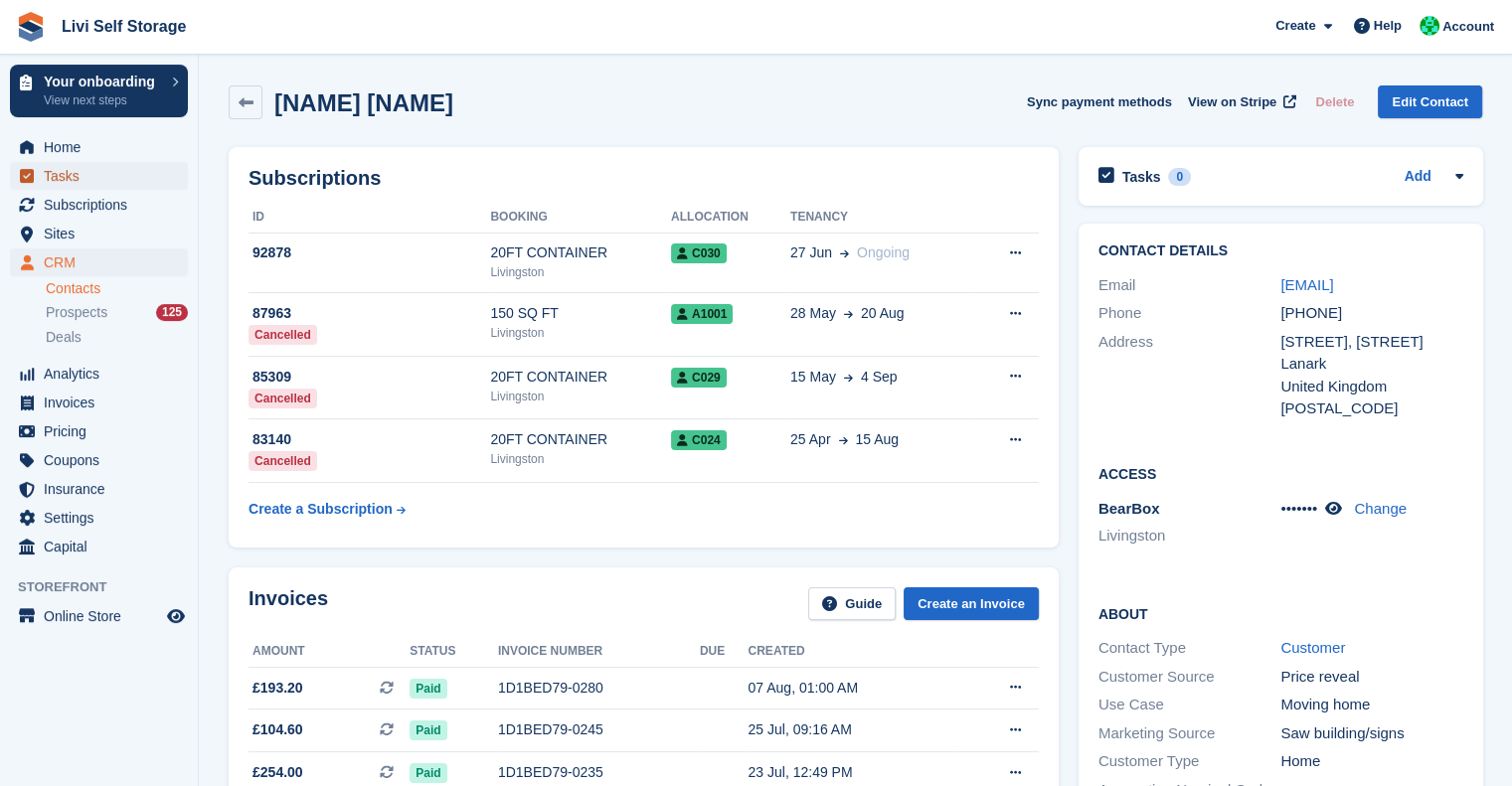 click on "Tasks" at bounding box center [103, 176] 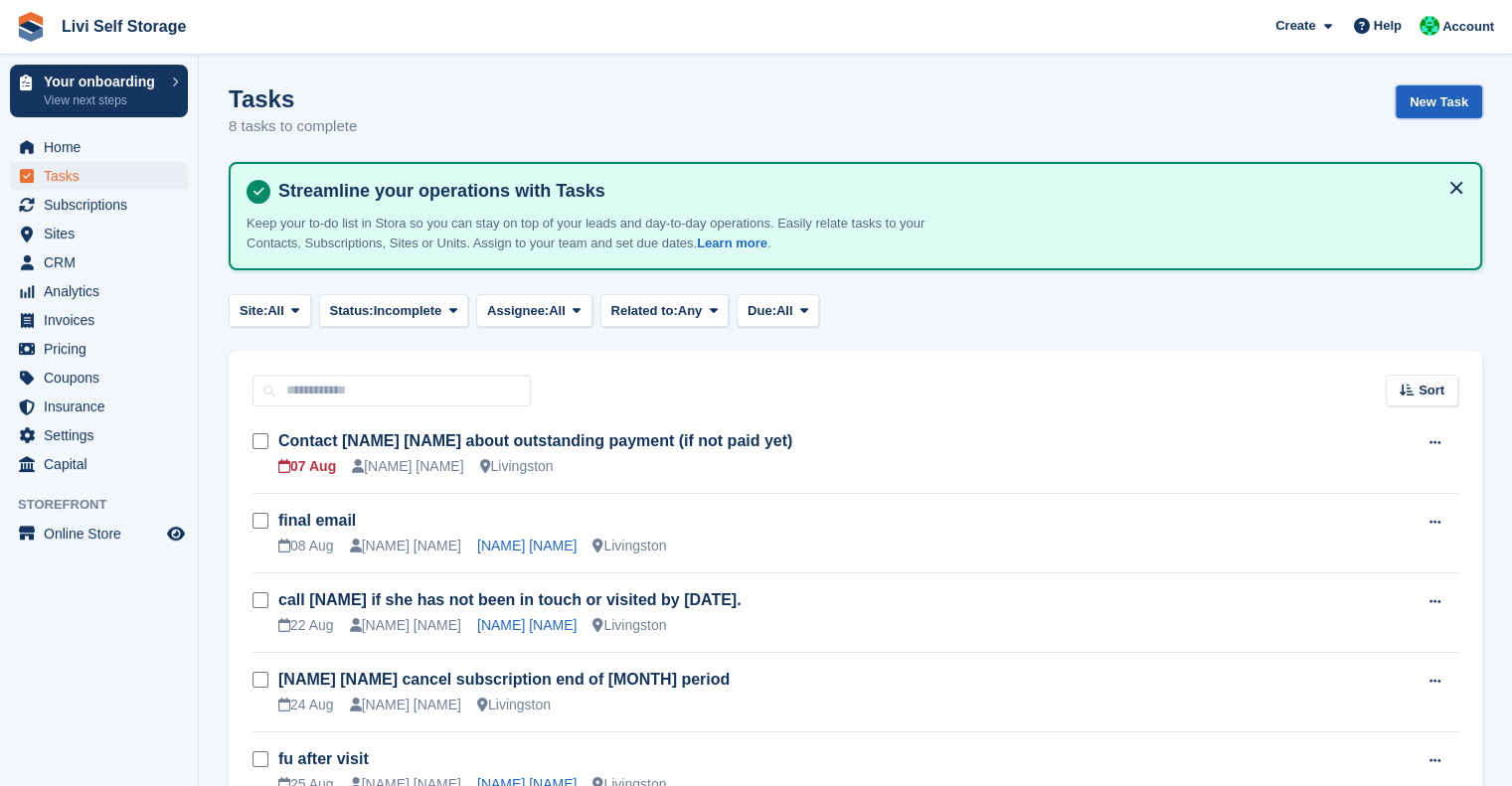 click on "New Task" at bounding box center [1438, 101] 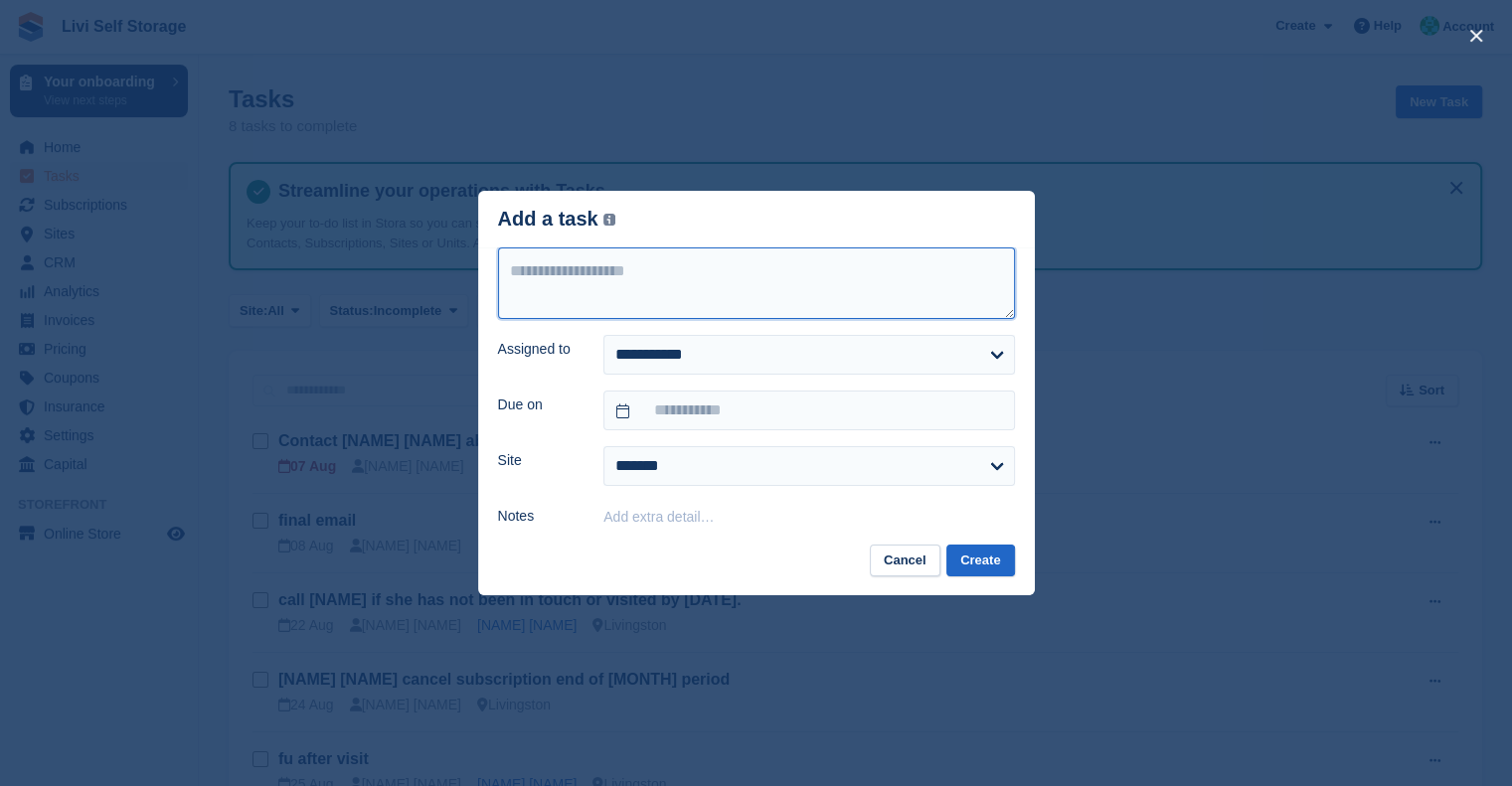click at bounding box center (756, 283) 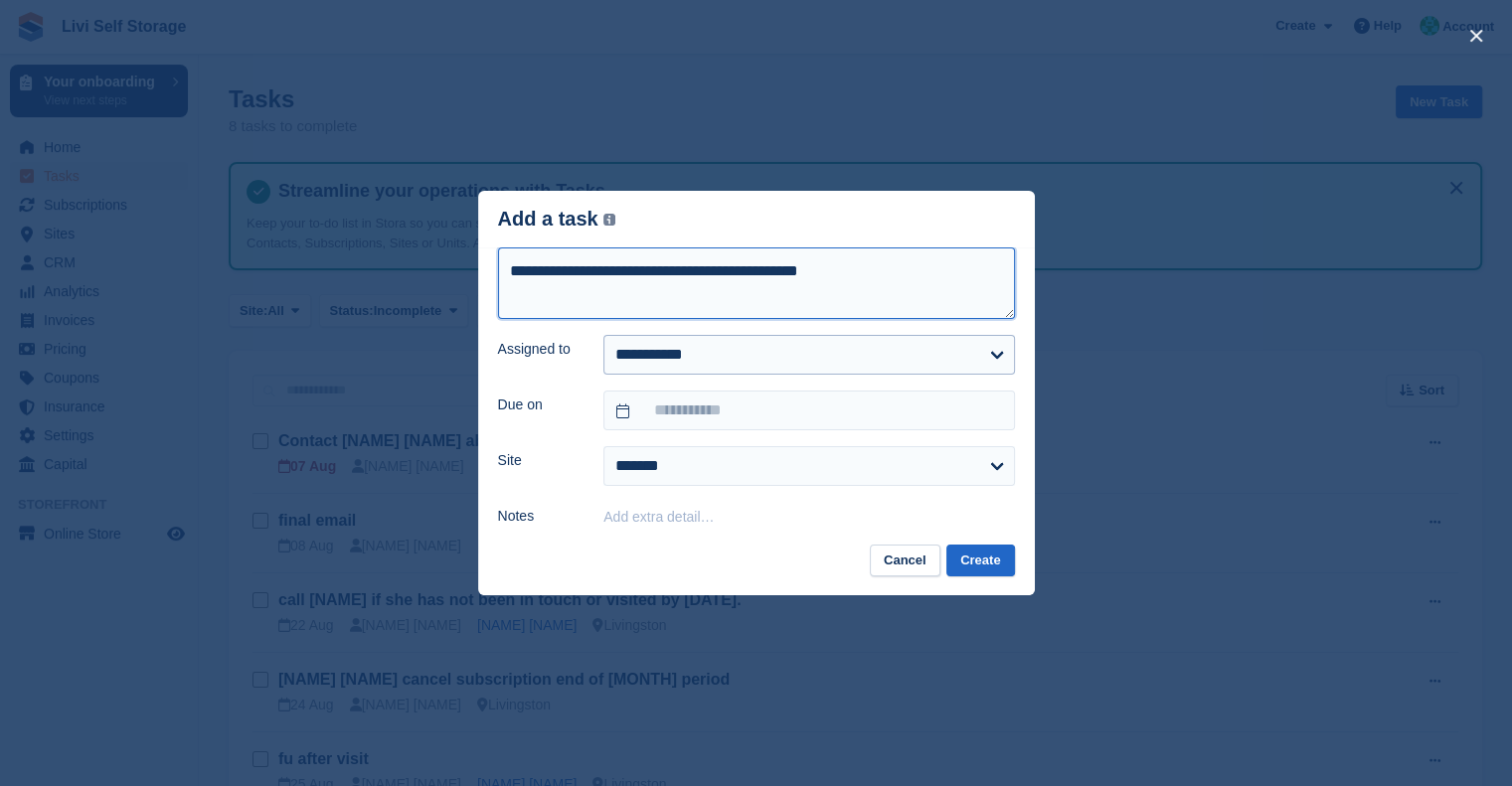 type on "**********" 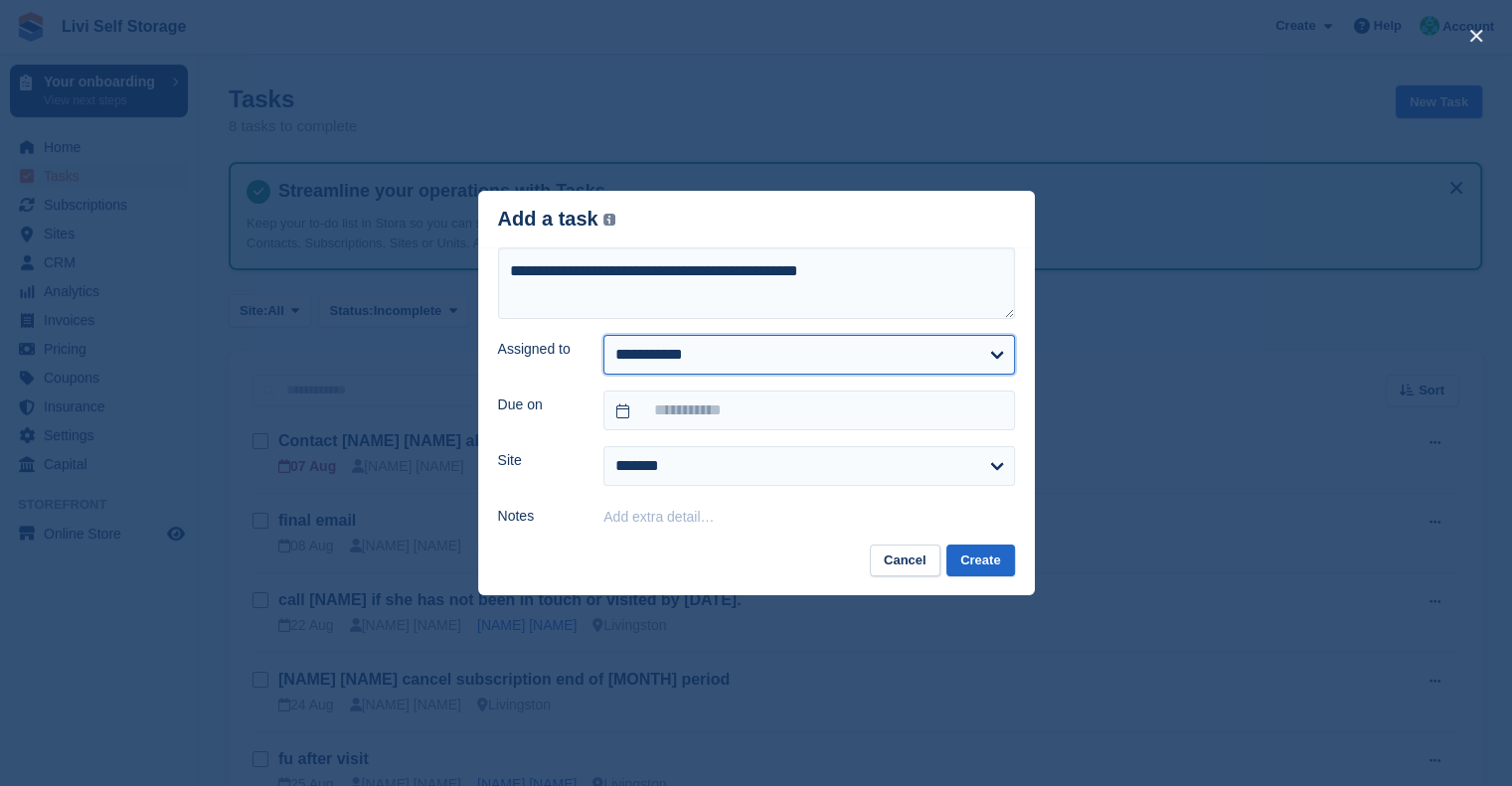 click on "**********" at bounding box center (808, 355) 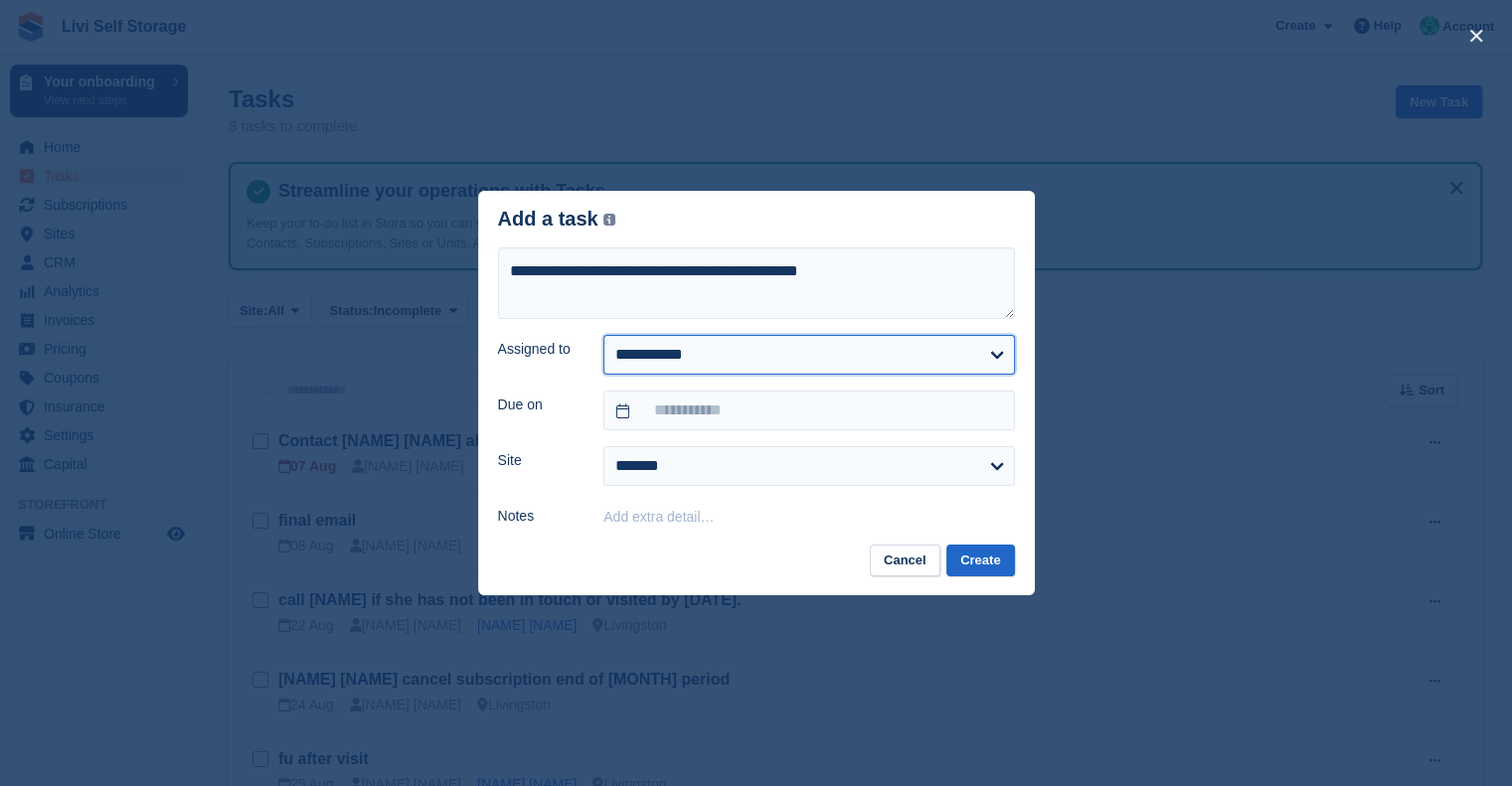 select on "****" 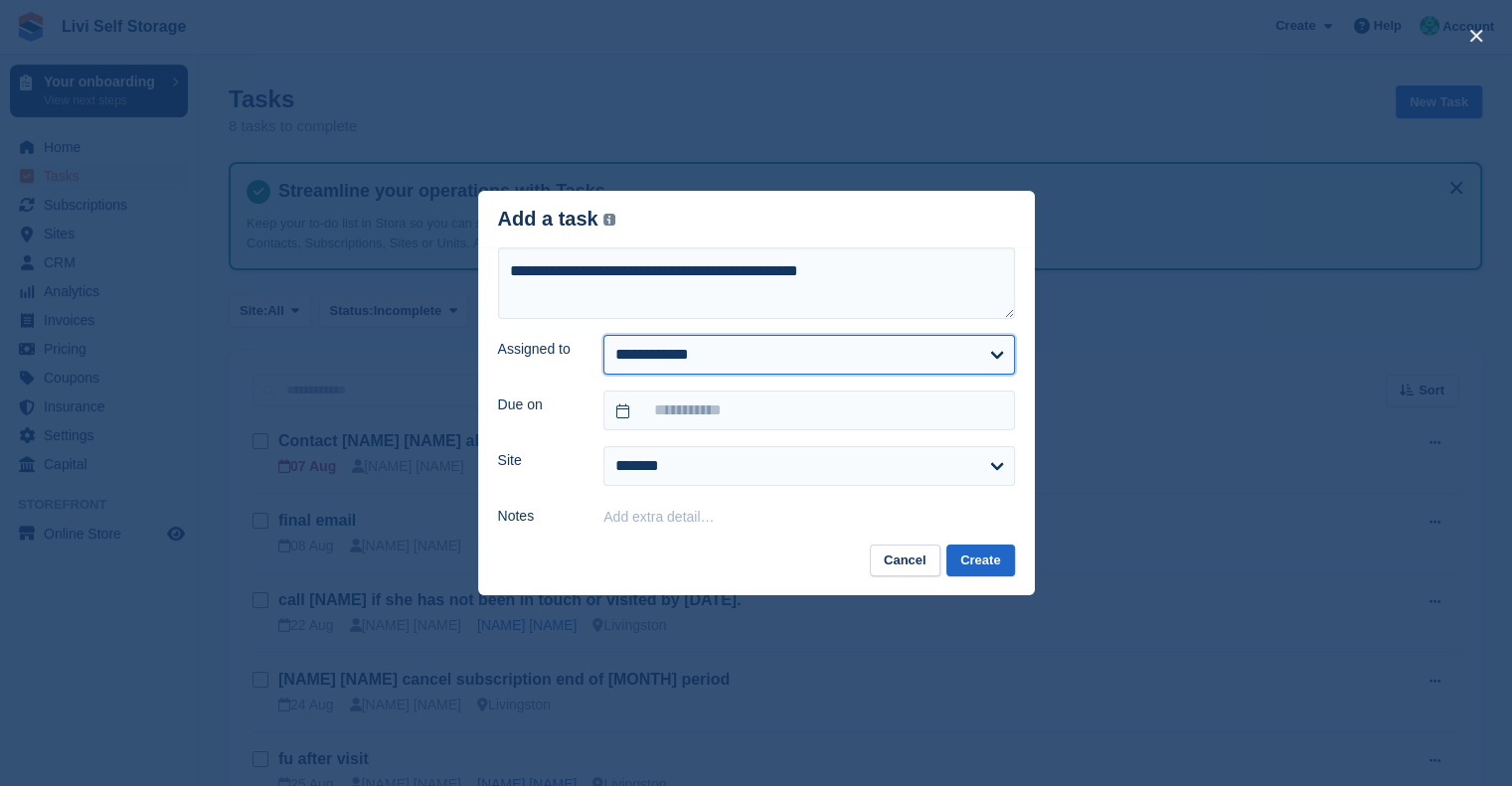 click on "**********" at bounding box center [808, 355] 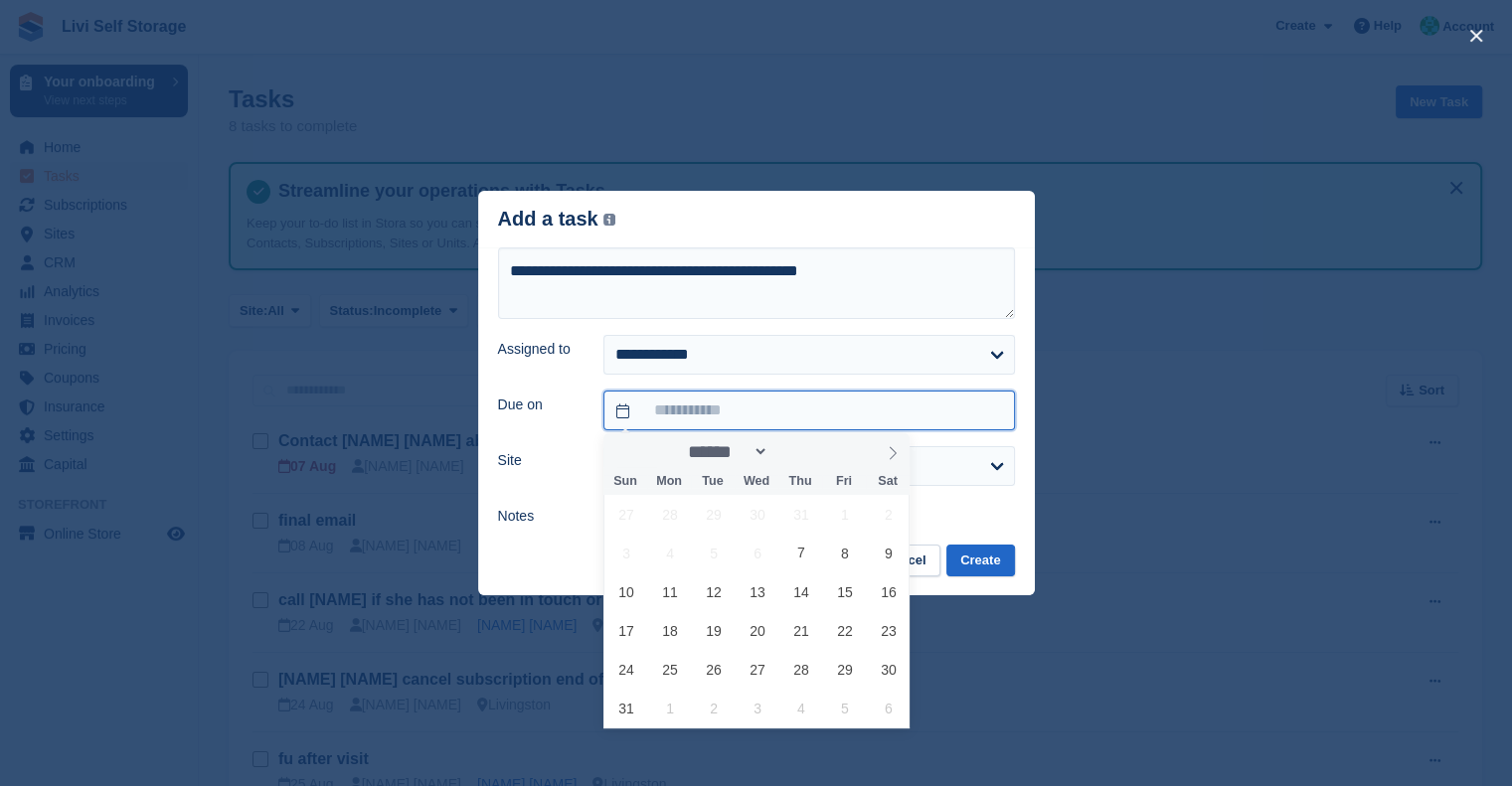 click at bounding box center (808, 410) 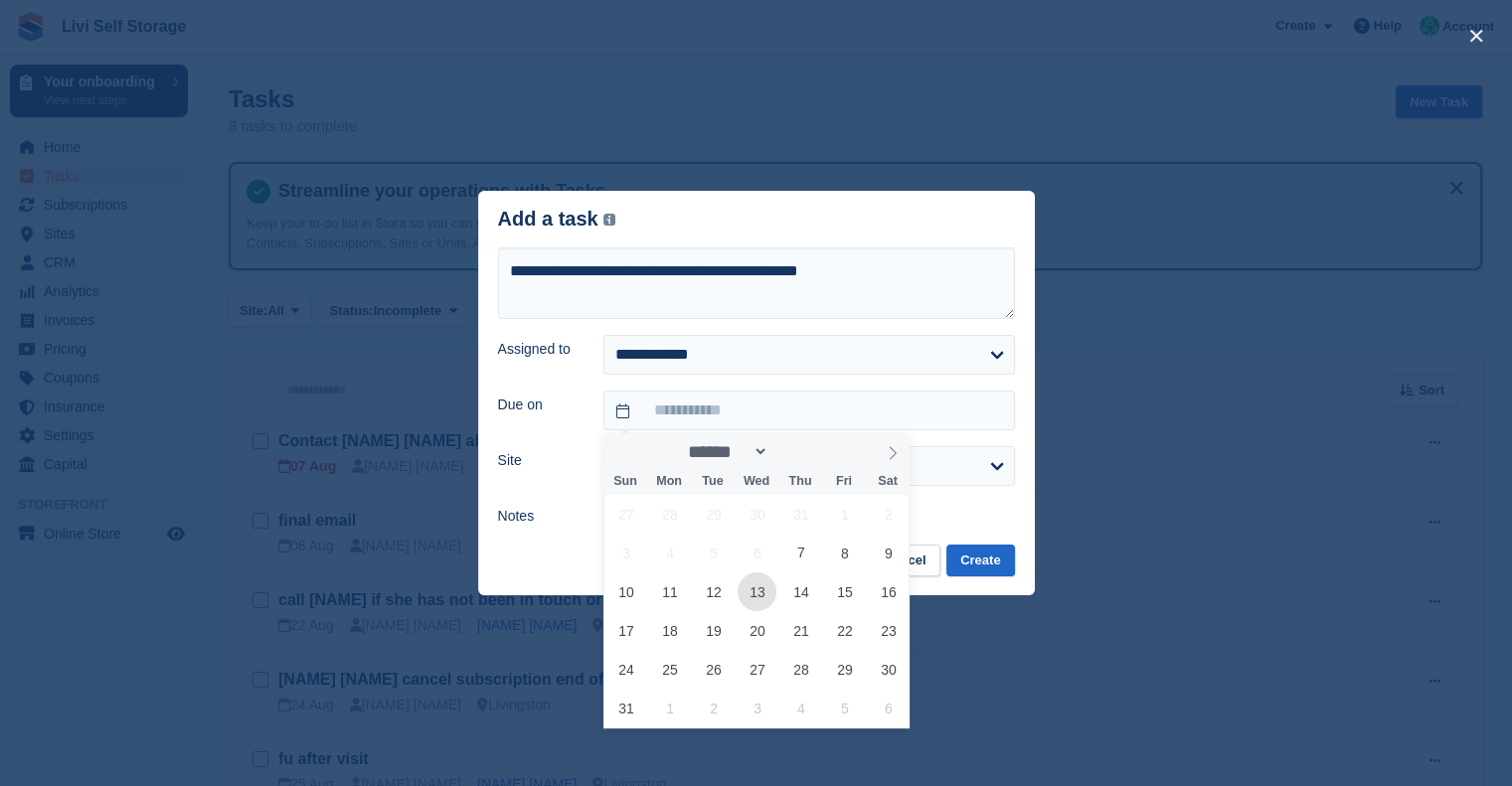 click on "13" at bounding box center [756, 591] 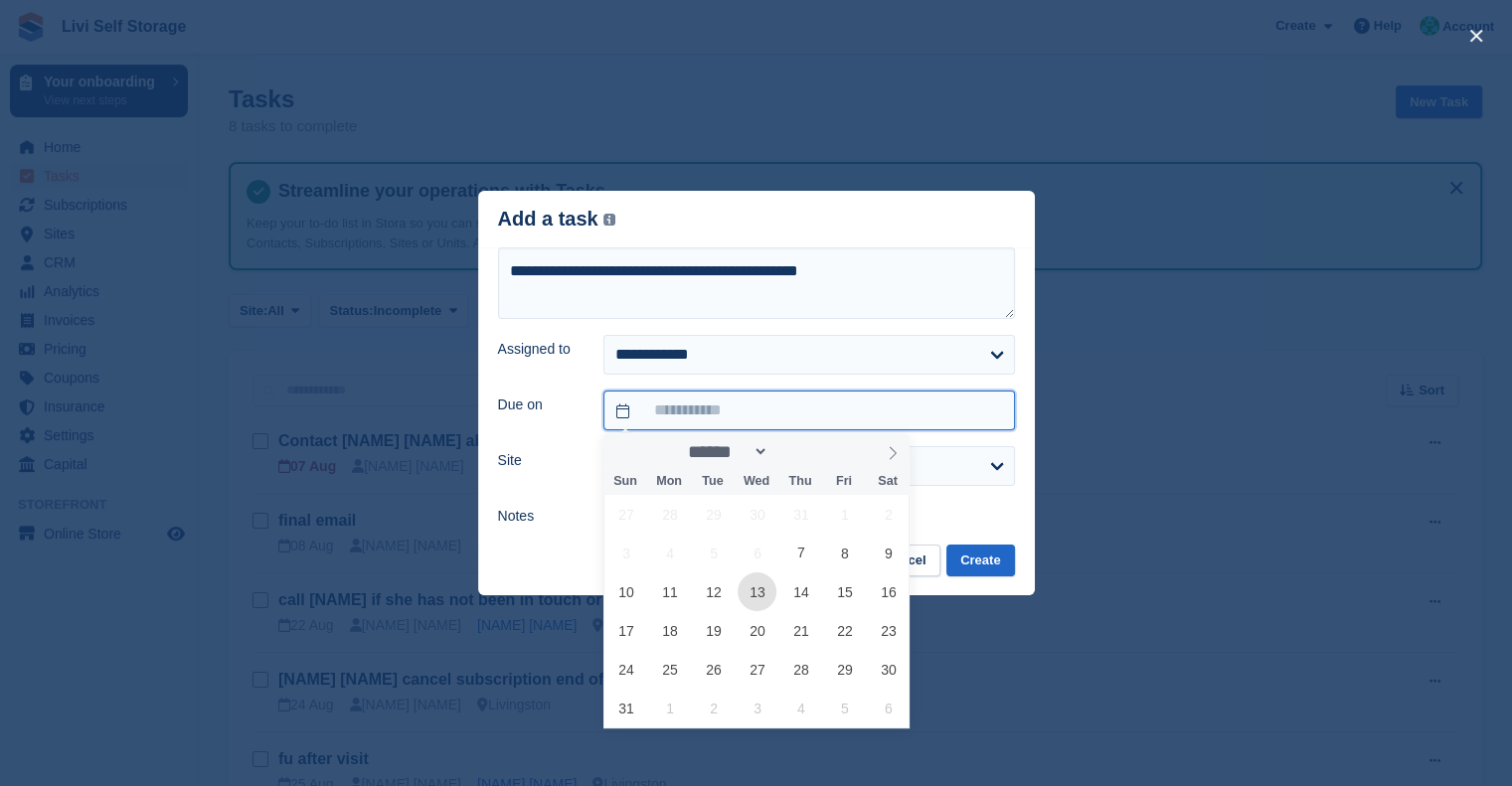 type on "**********" 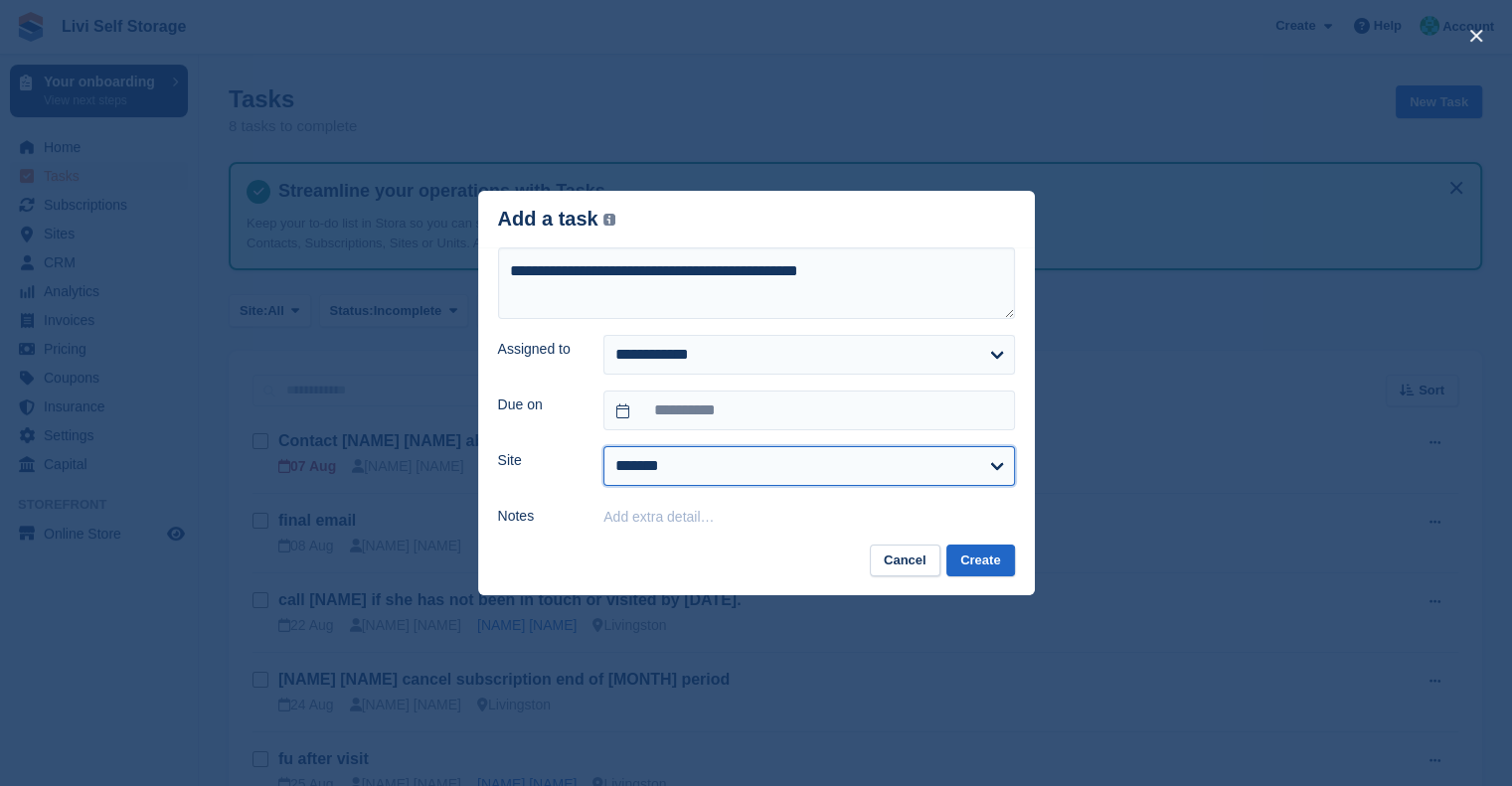 click on "**********" at bounding box center [808, 466] 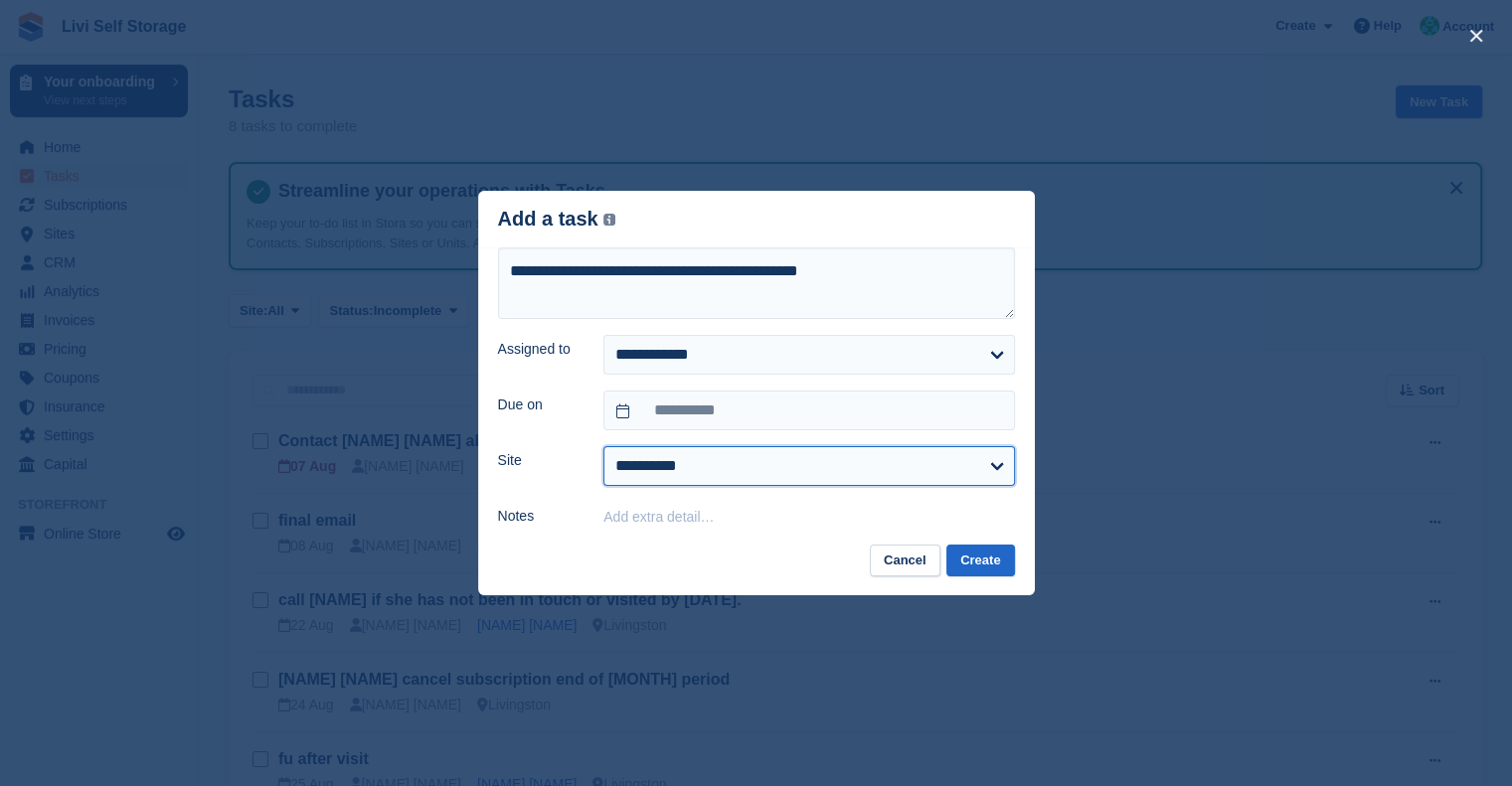 click on "**********" at bounding box center [808, 466] 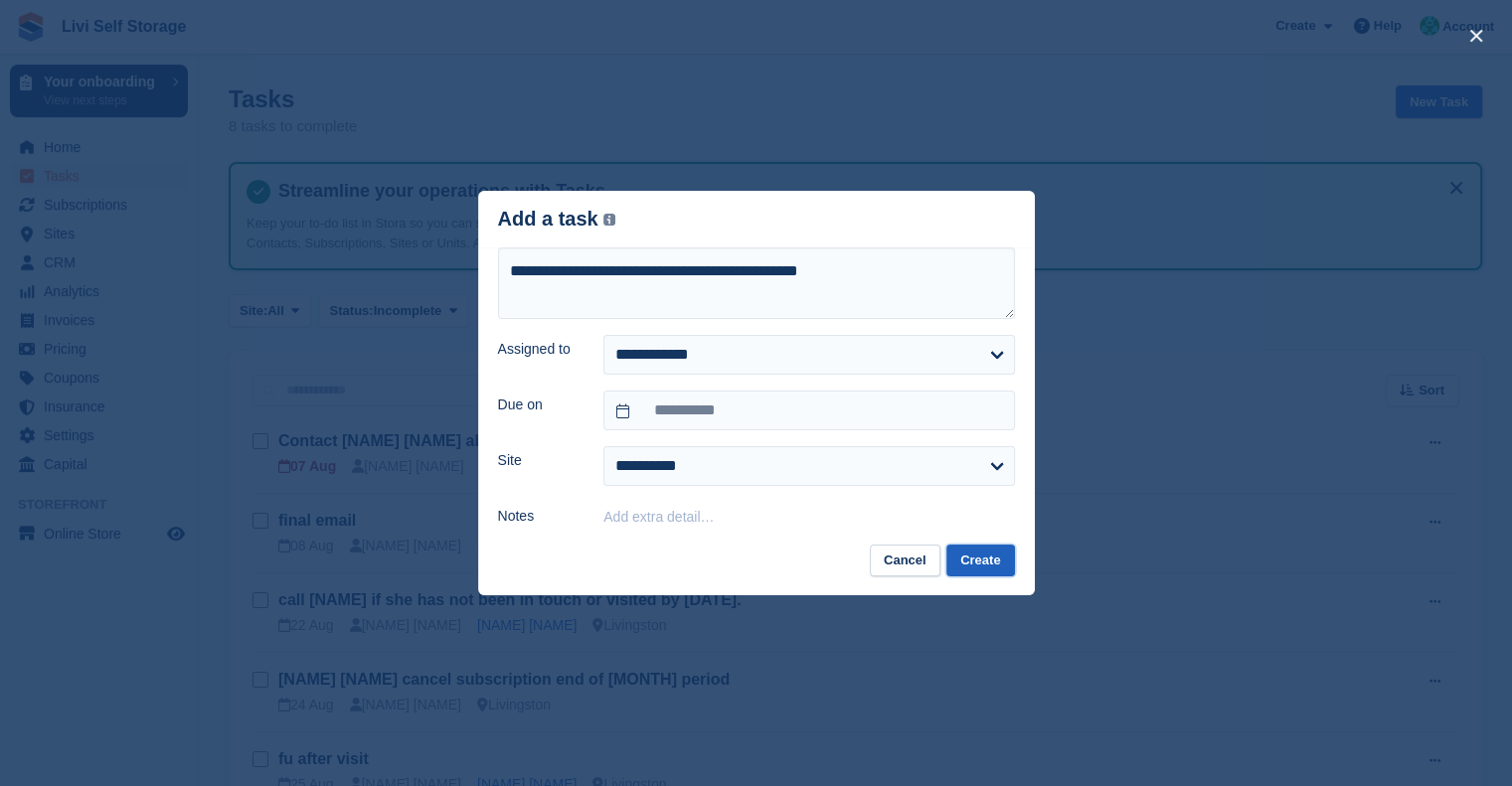 click on "Create" at bounding box center (980, 560) 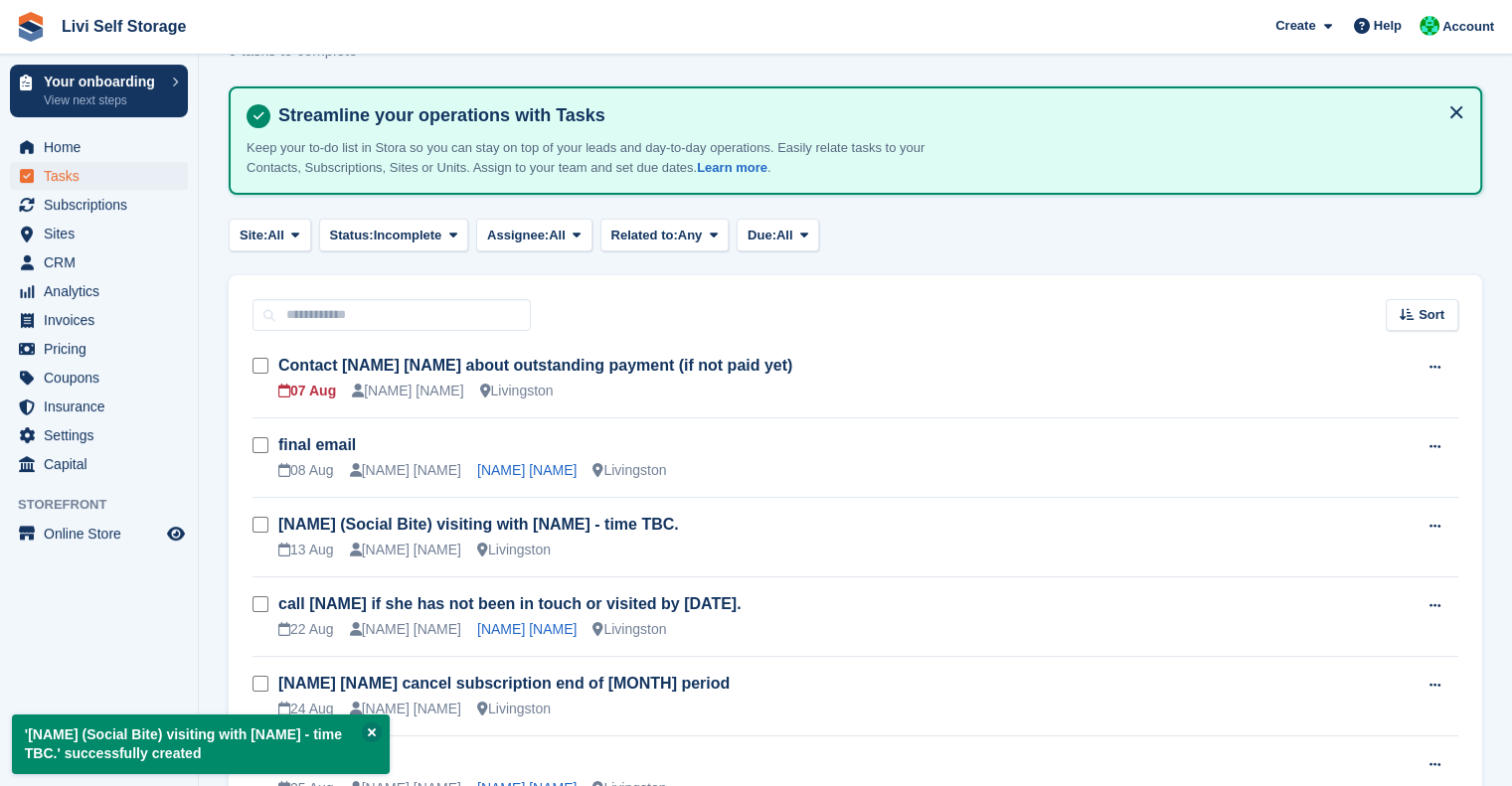 scroll, scrollTop: 0, scrollLeft: 0, axis: both 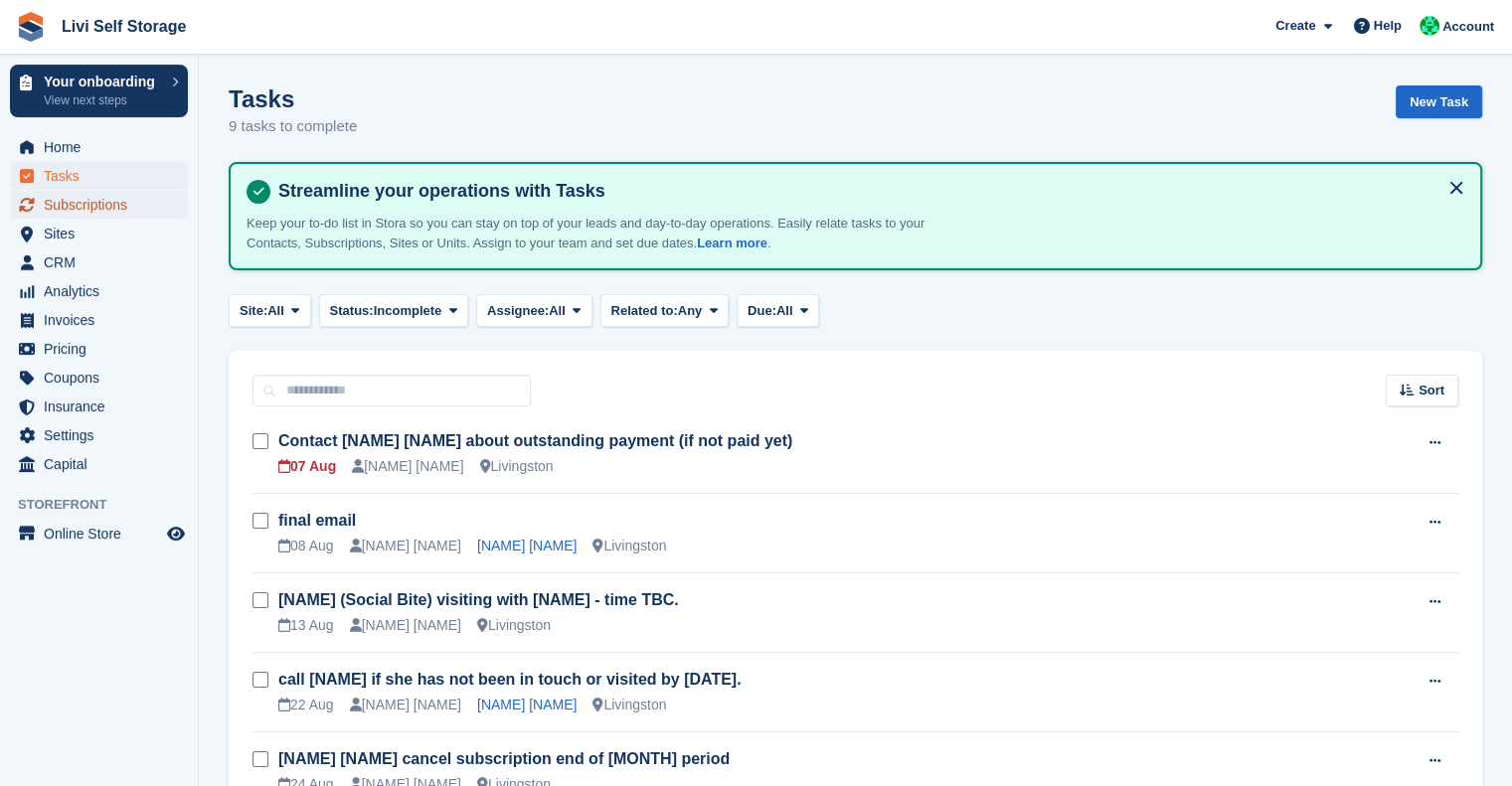 click on "Subscriptions" at bounding box center [103, 205] 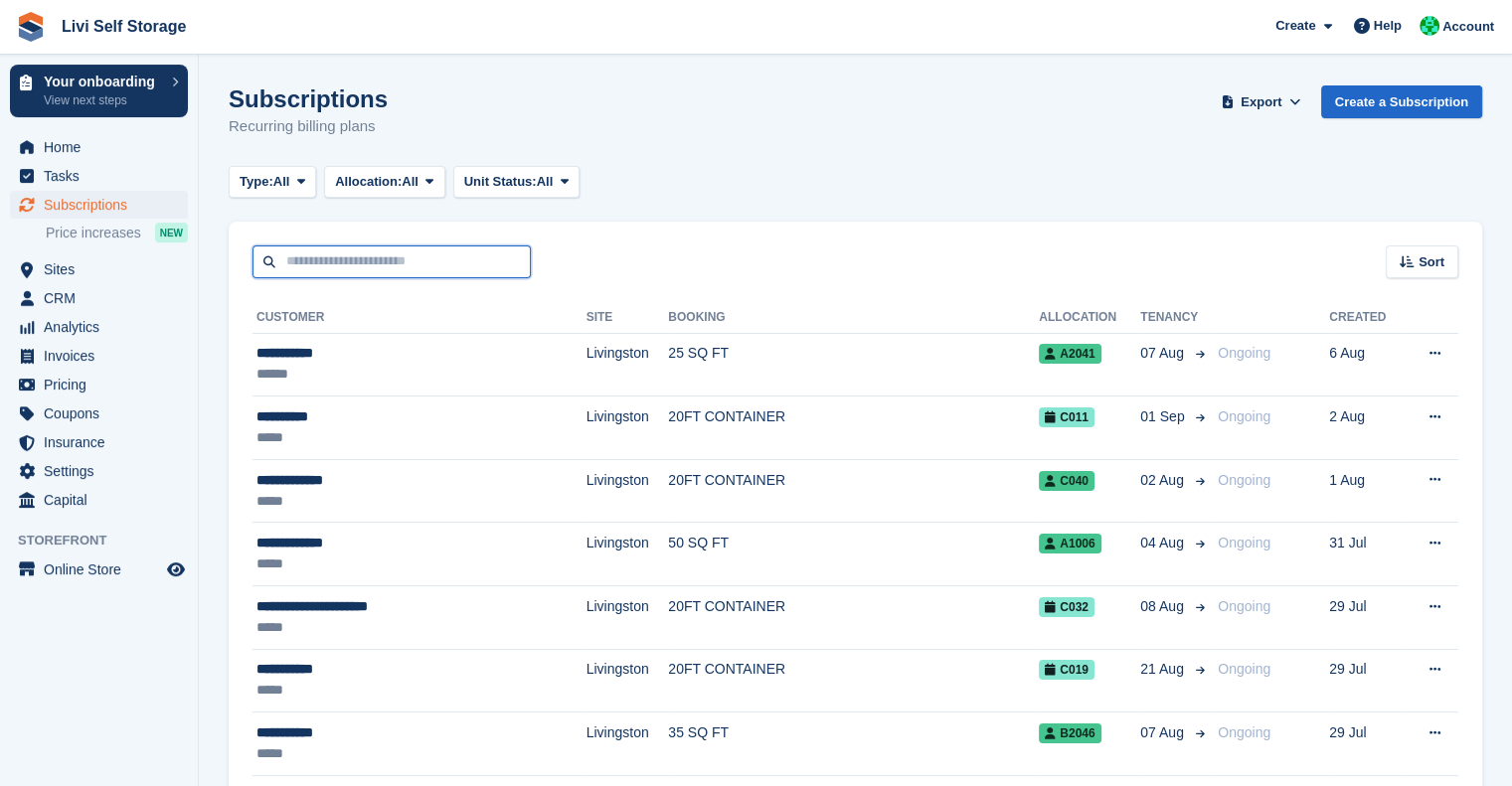 click at bounding box center [392, 261] 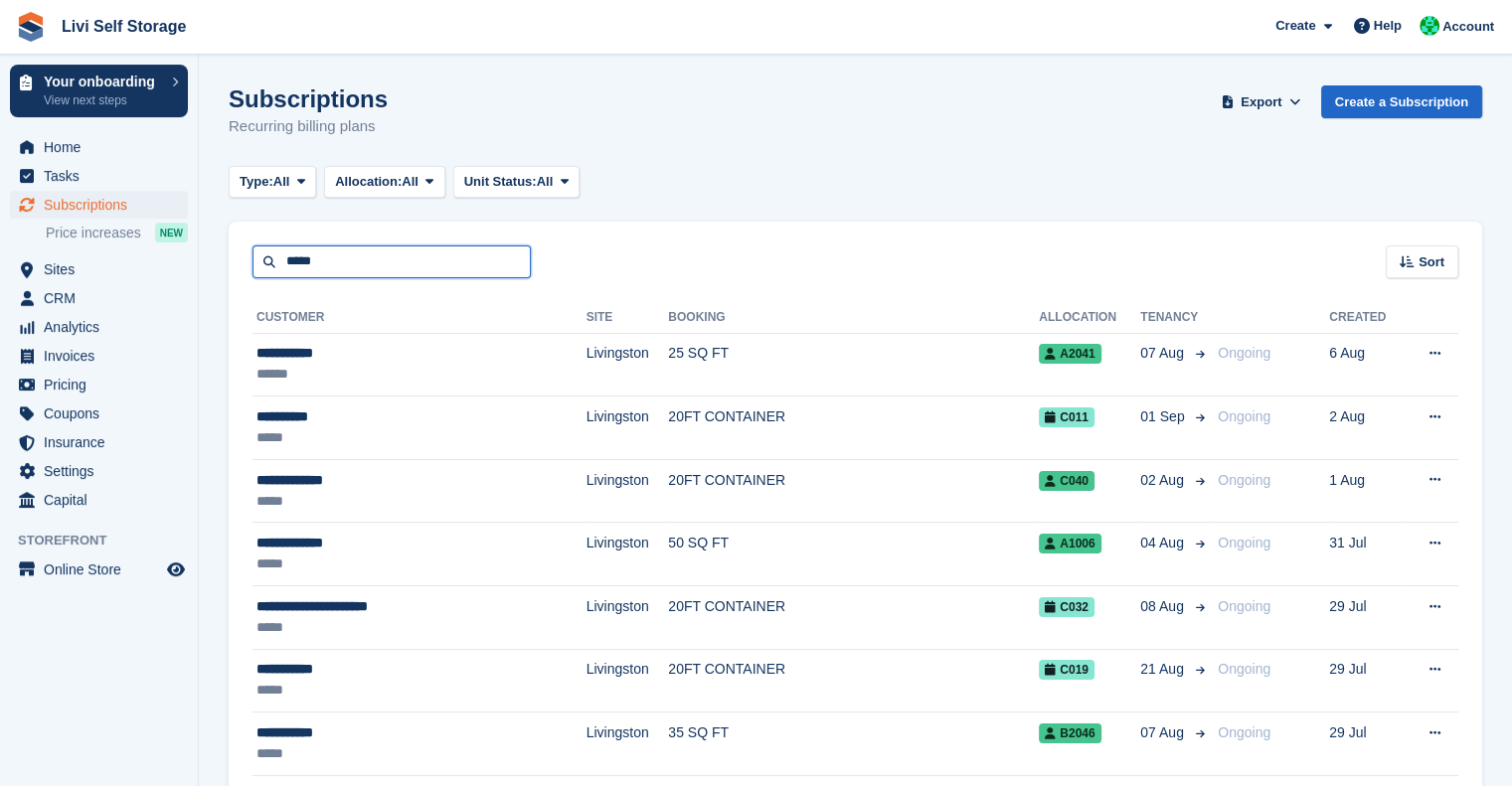 type on "*****" 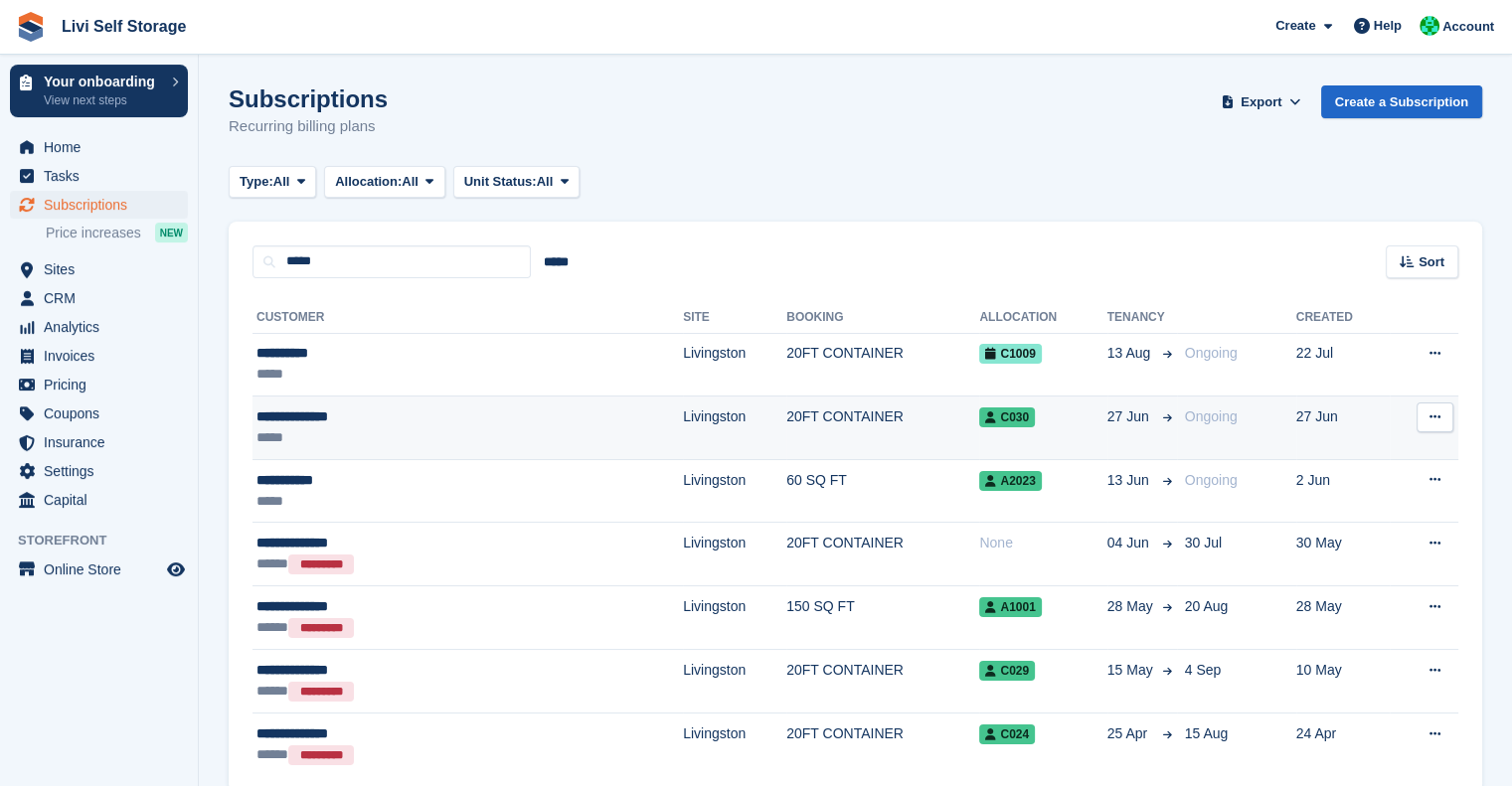 click on "*****" at bounding box center [385, 437] 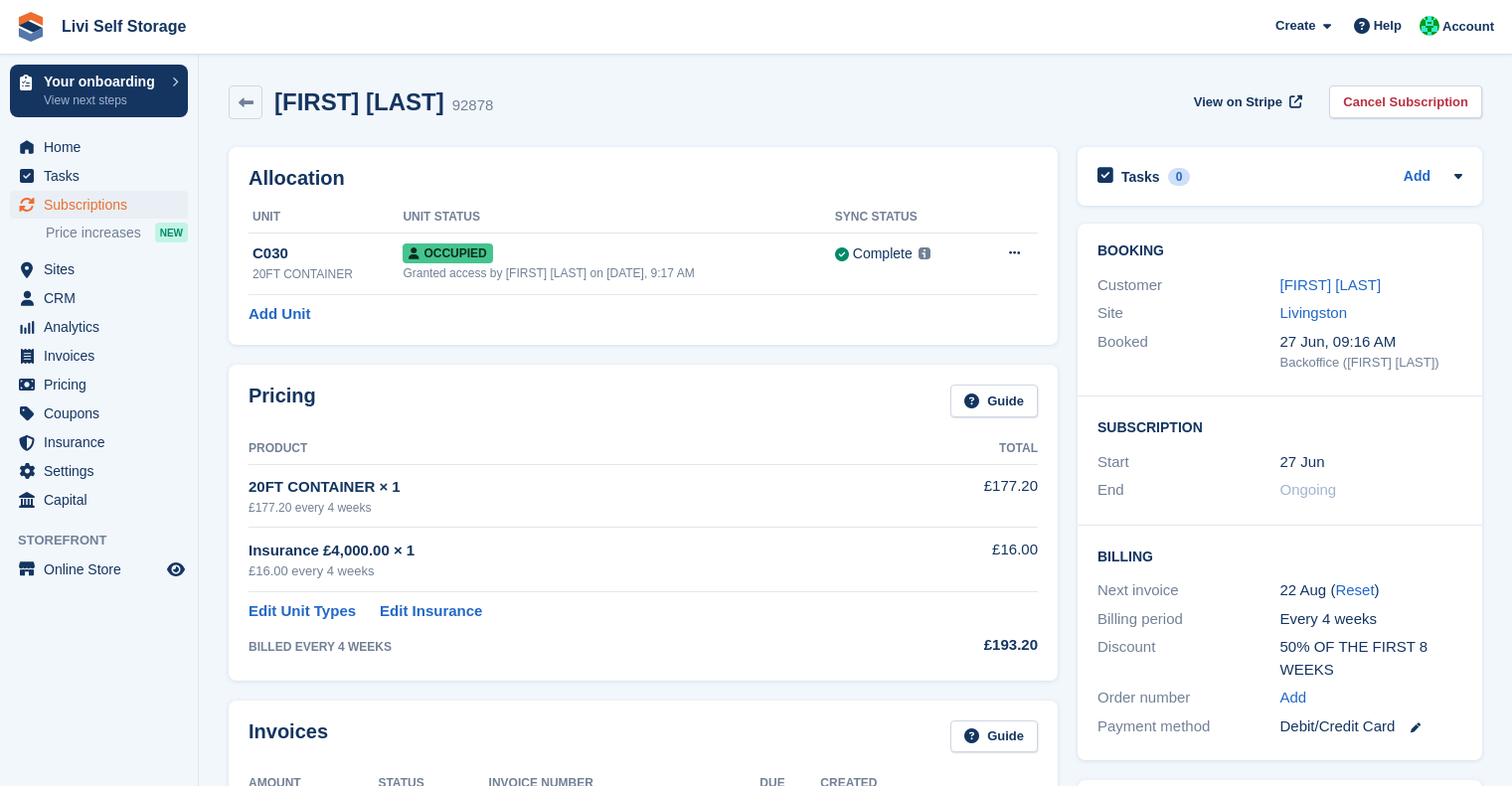 scroll, scrollTop: 0, scrollLeft: 0, axis: both 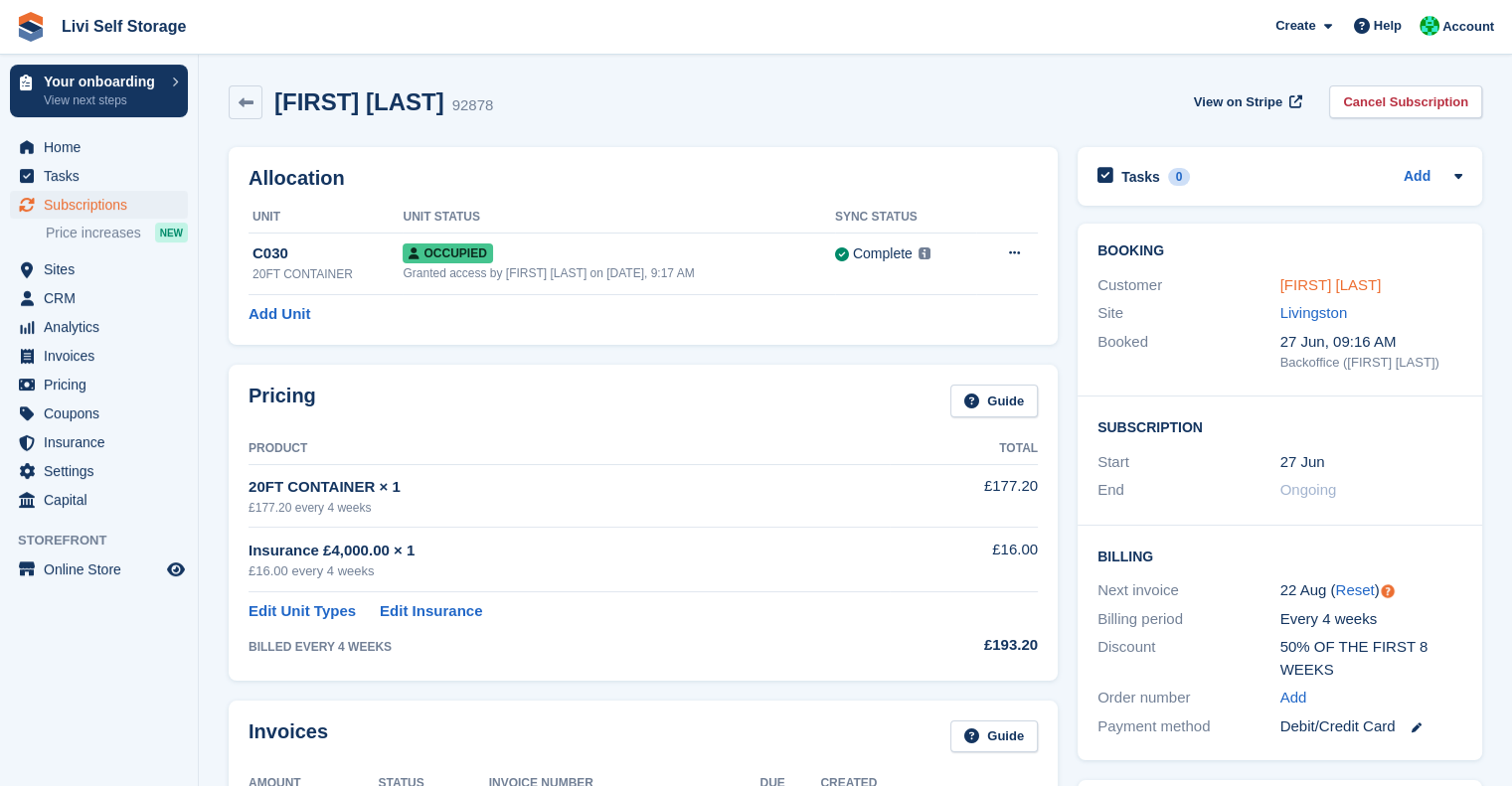 click on "[FIRST] [LAST]" at bounding box center (1331, 284) 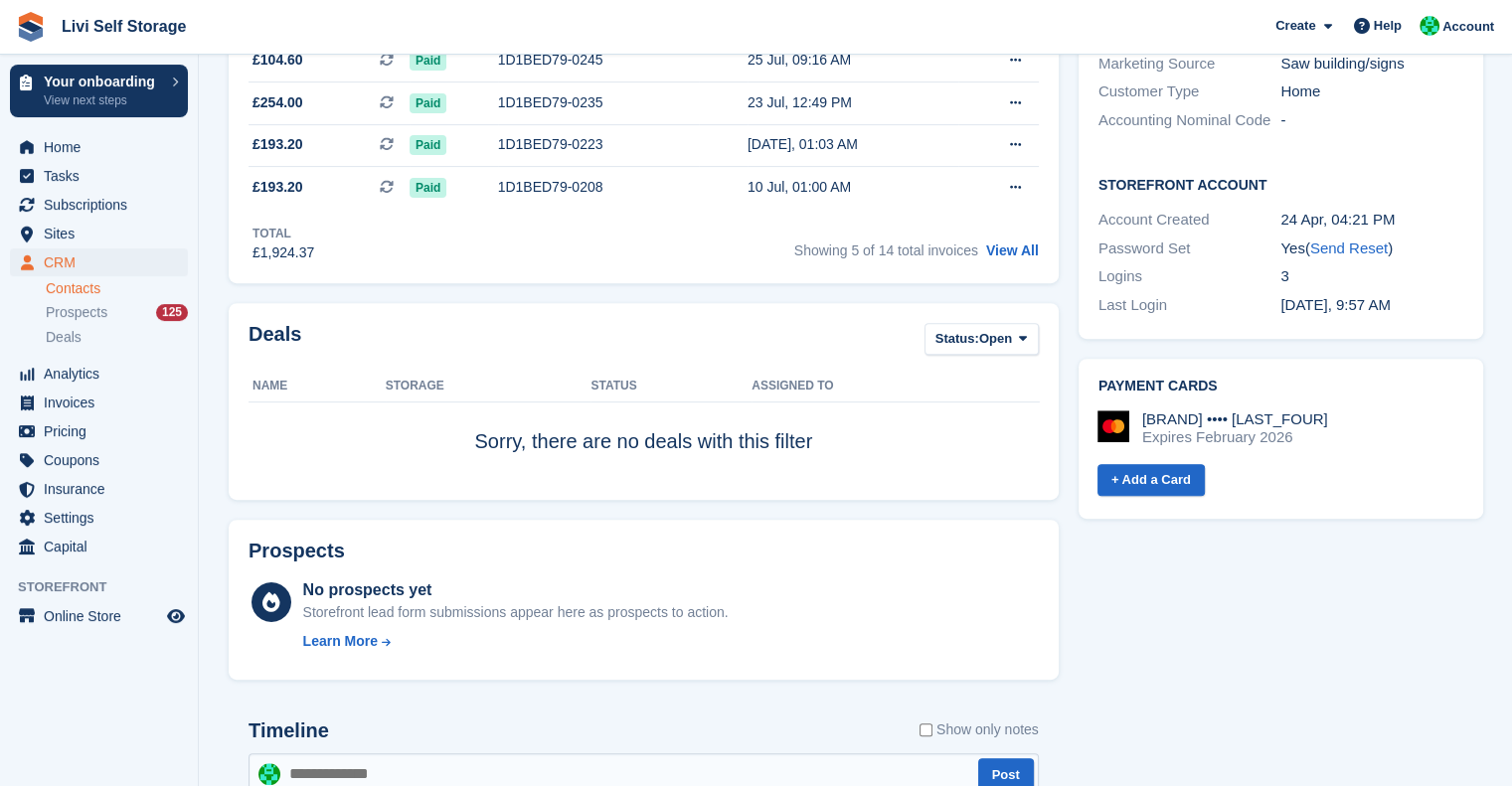 scroll, scrollTop: 0, scrollLeft: 0, axis: both 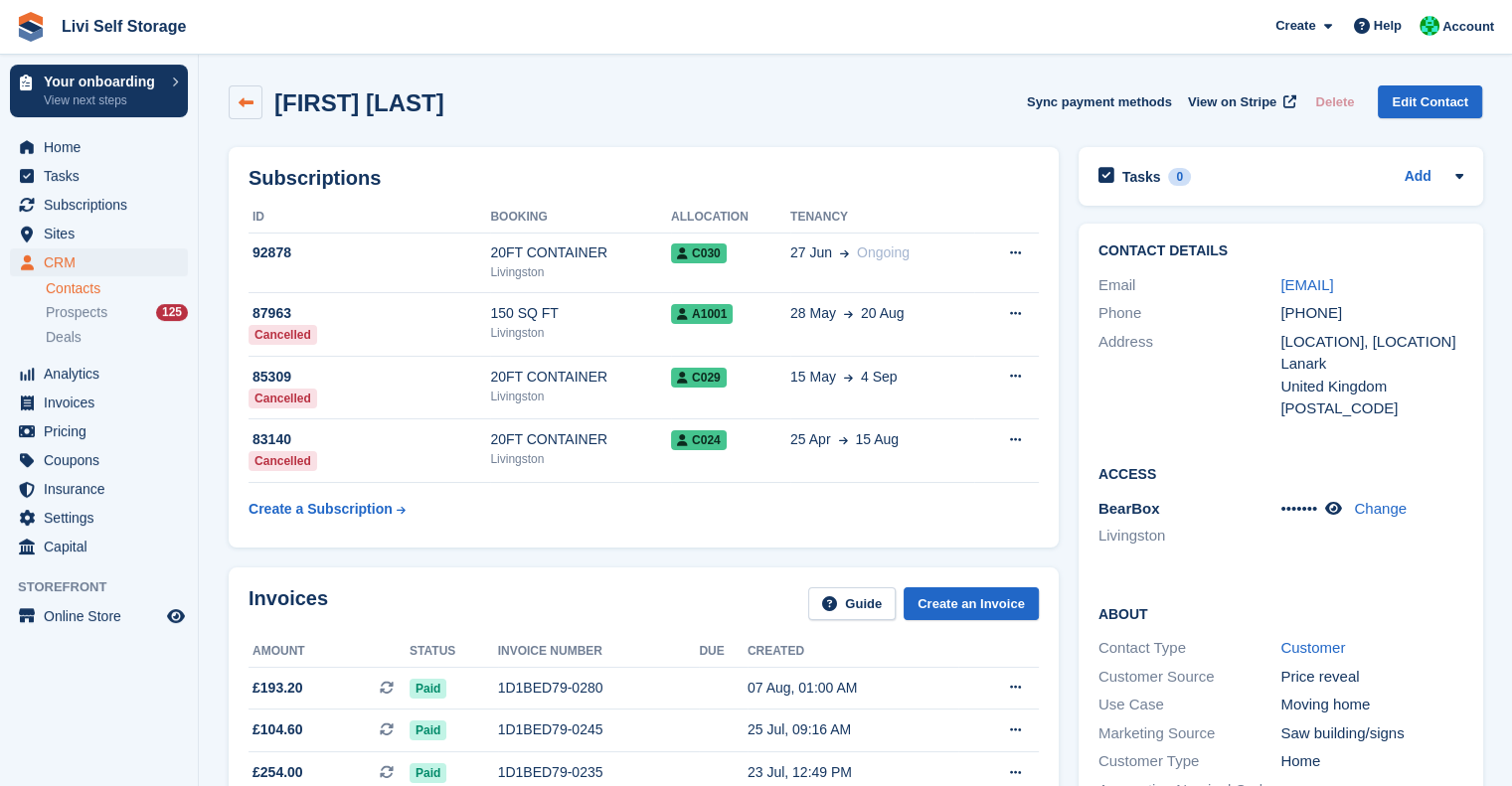 click at bounding box center (246, 102) 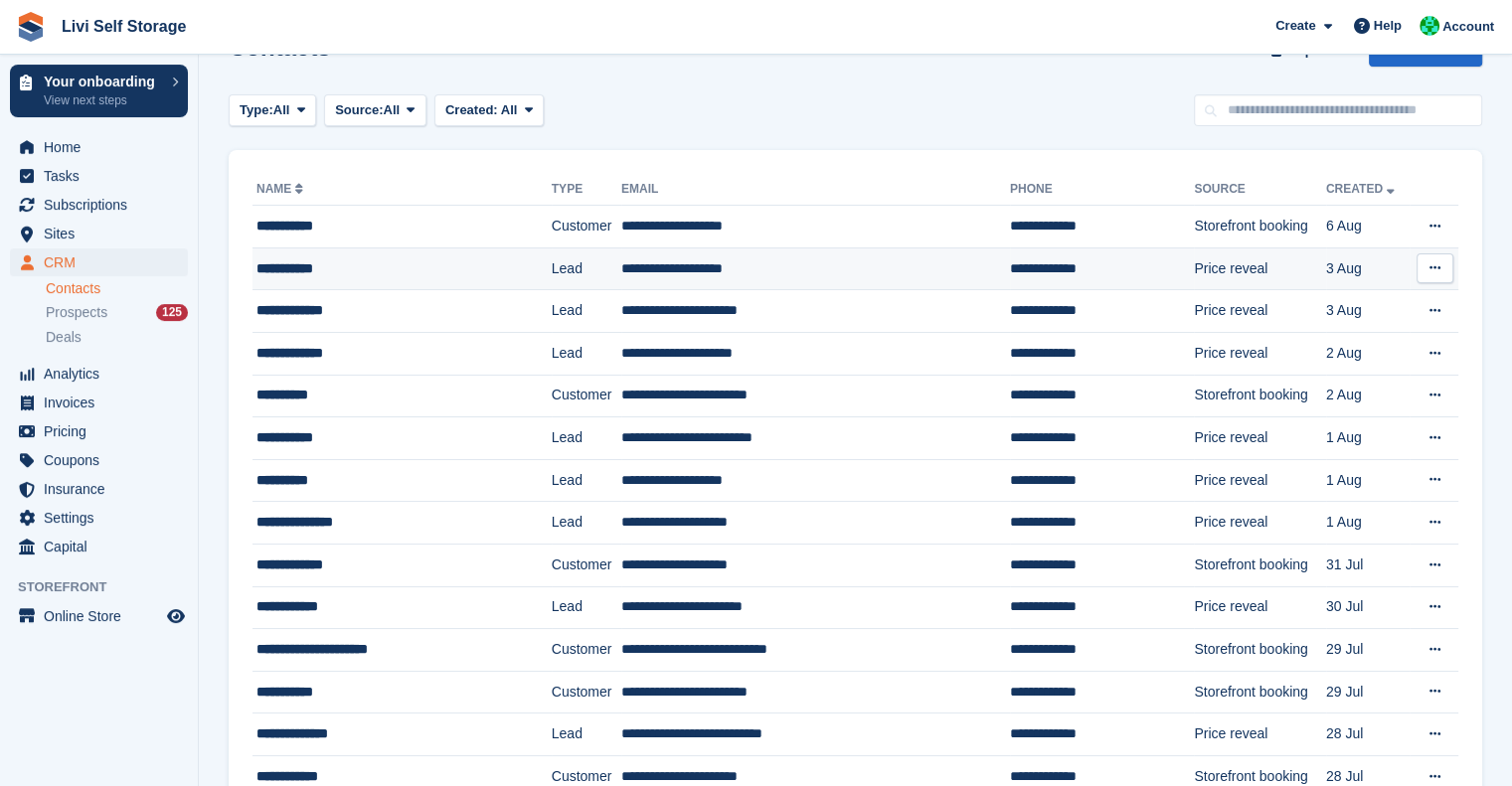 scroll, scrollTop: 0, scrollLeft: 0, axis: both 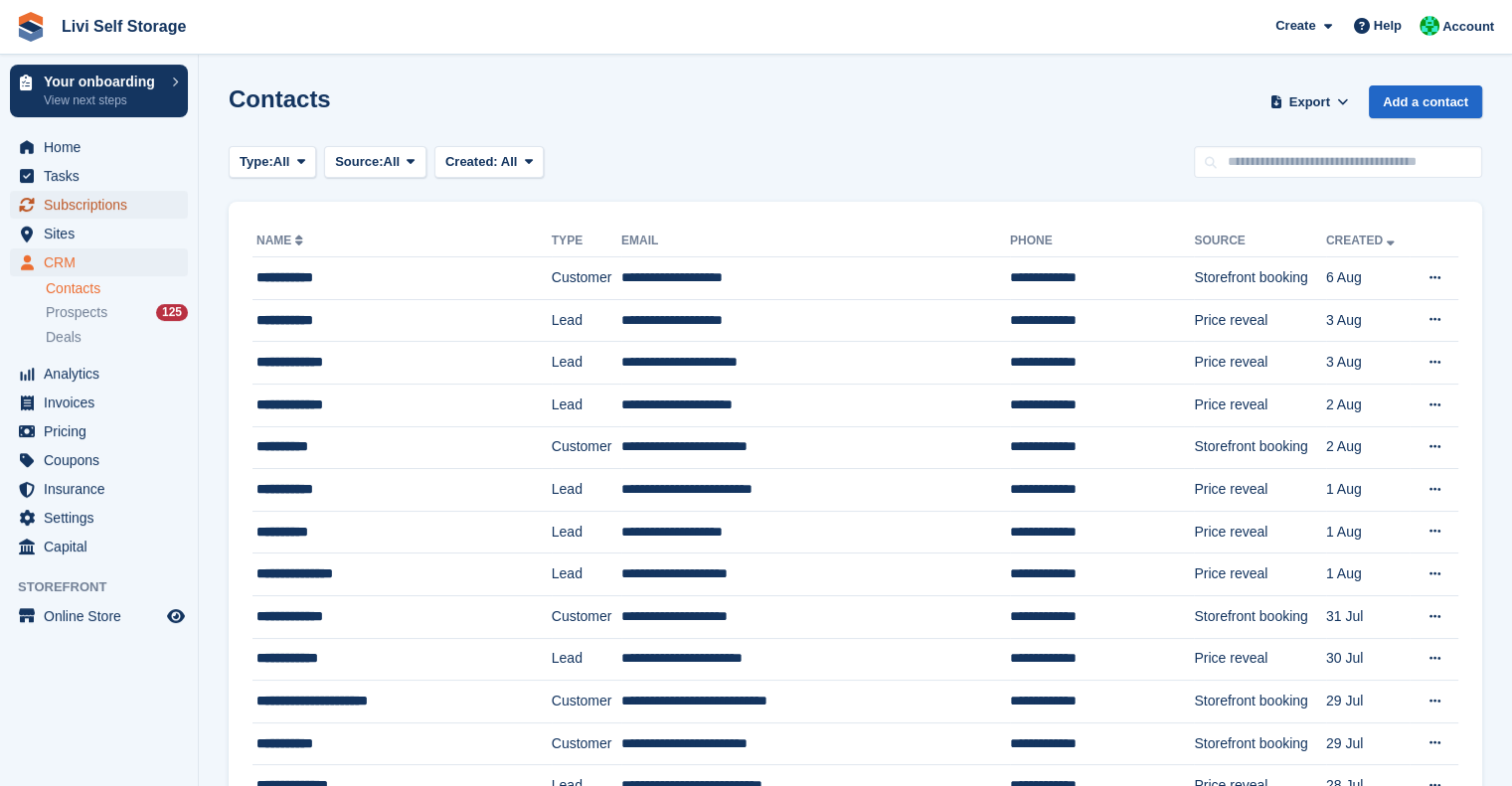 click on "Subscriptions" at bounding box center [103, 205] 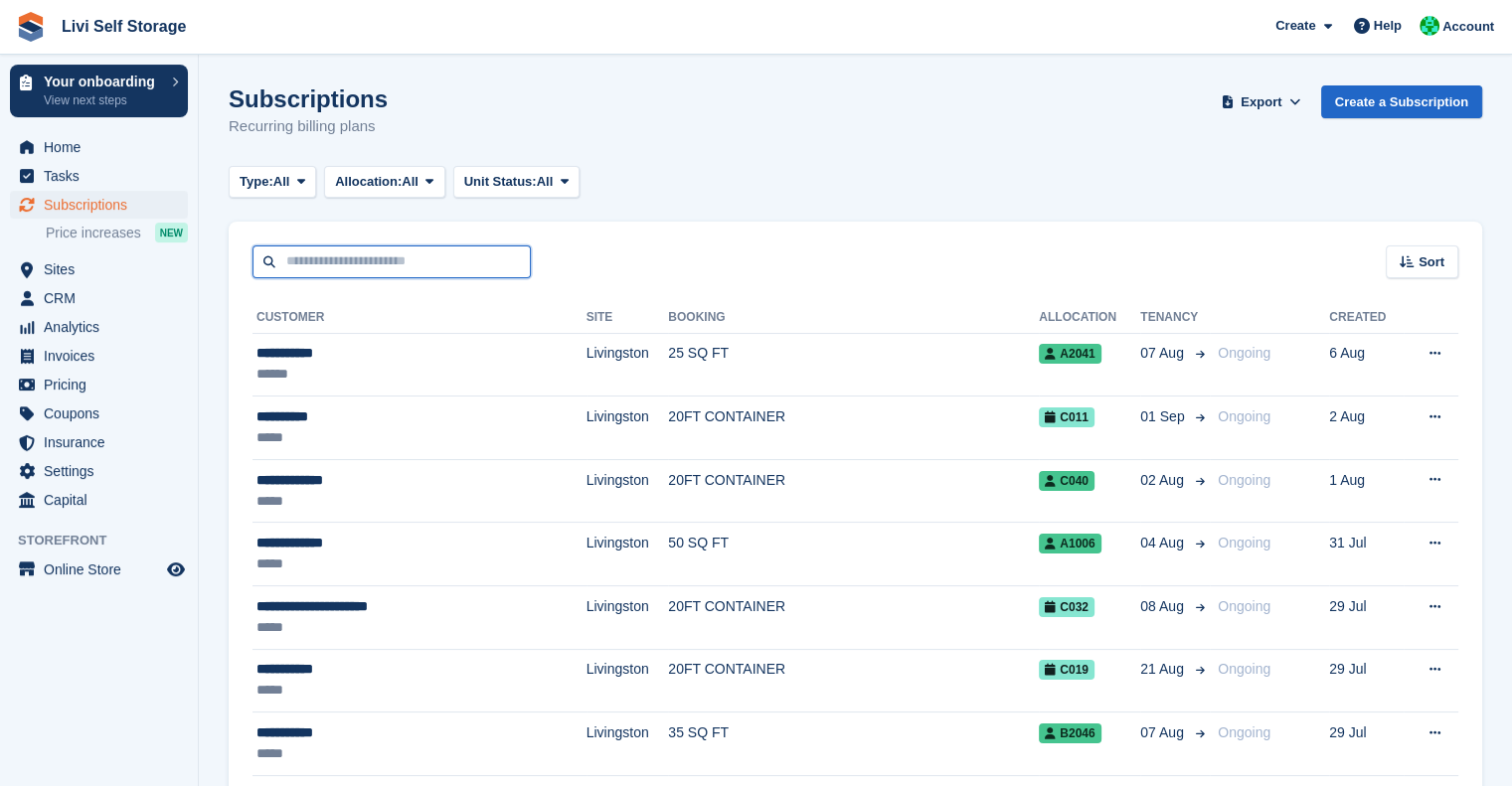 click at bounding box center (392, 261) 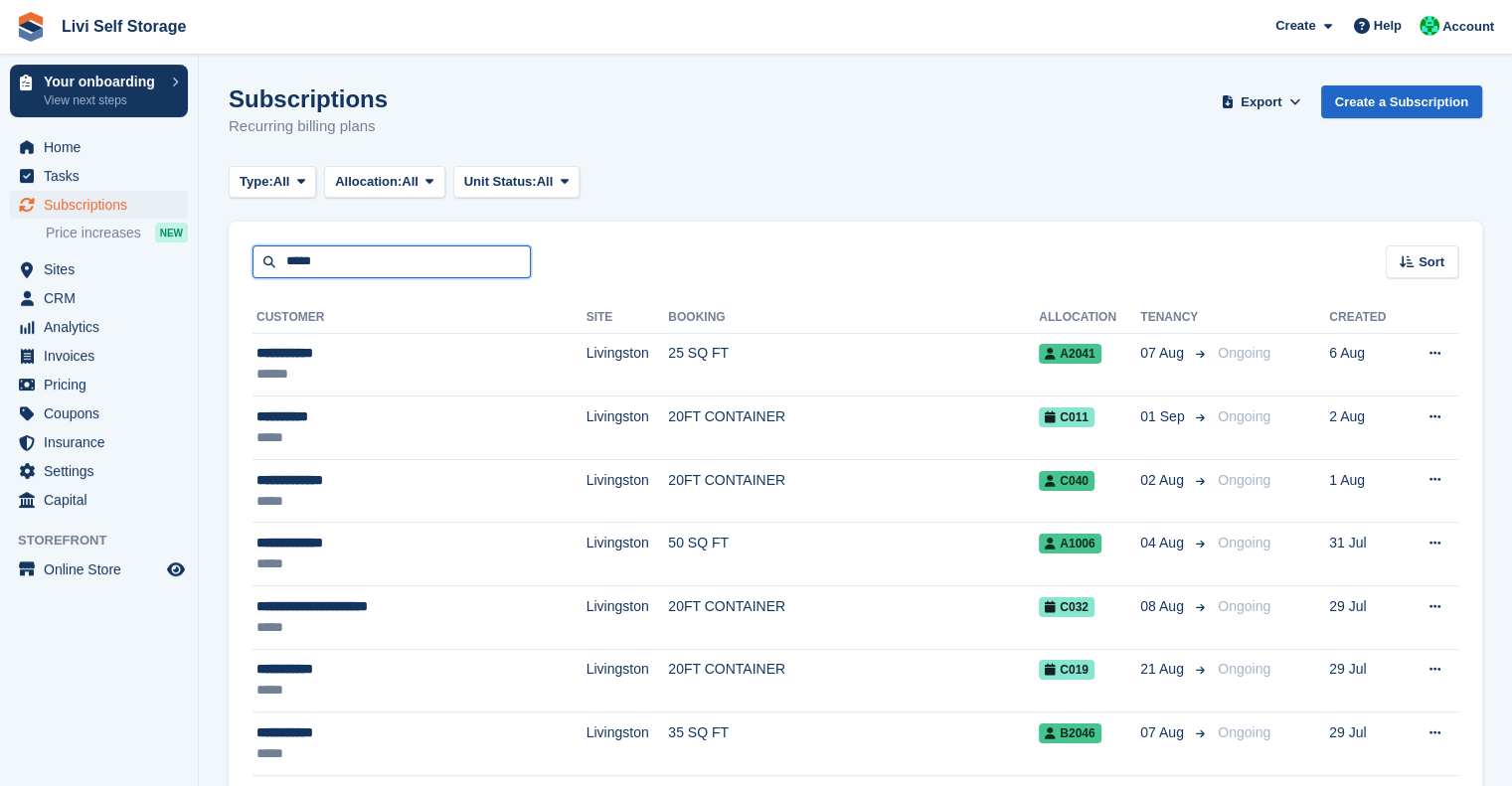 type on "*****" 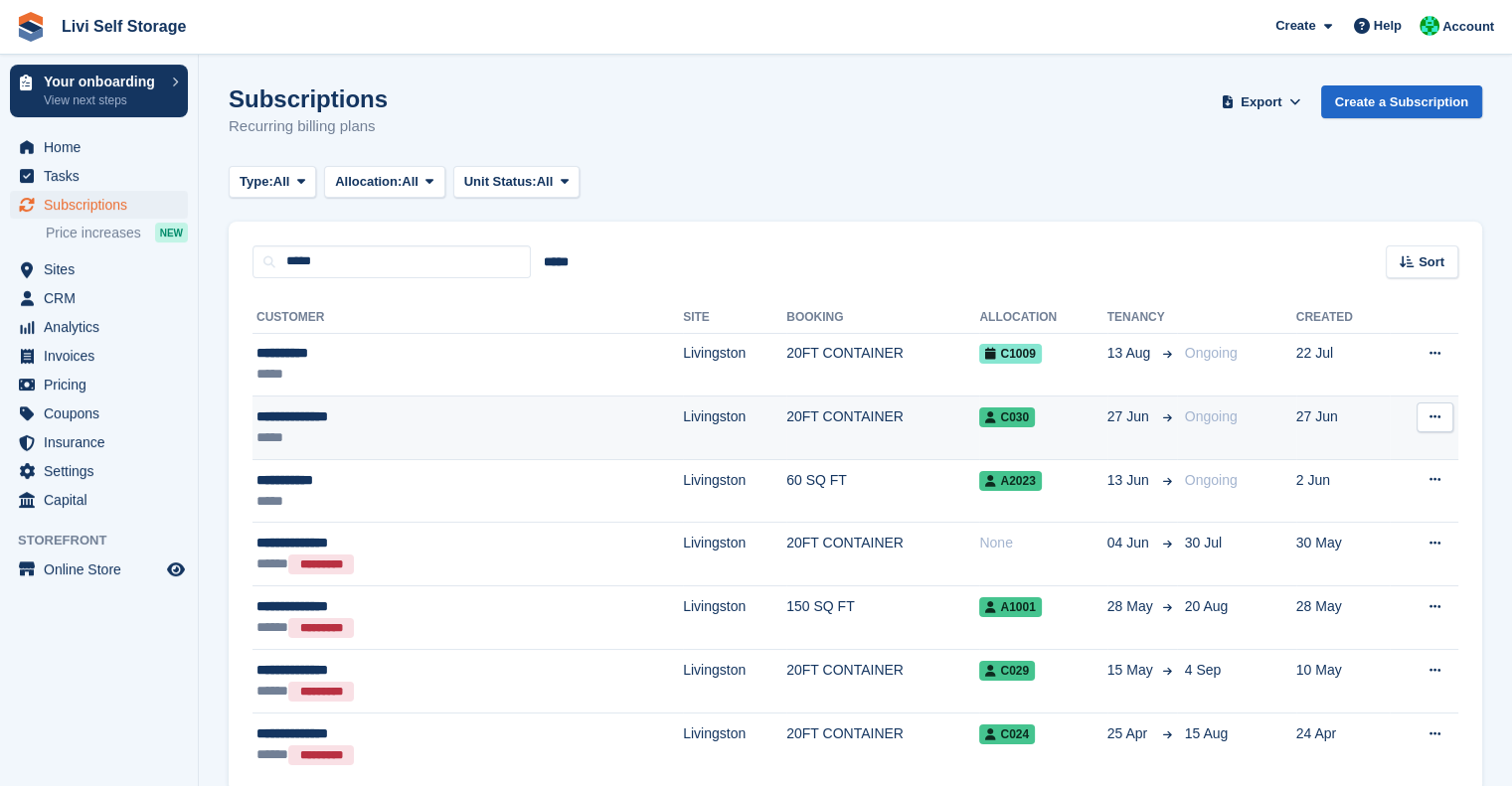 click on "*****" at bounding box center [385, 437] 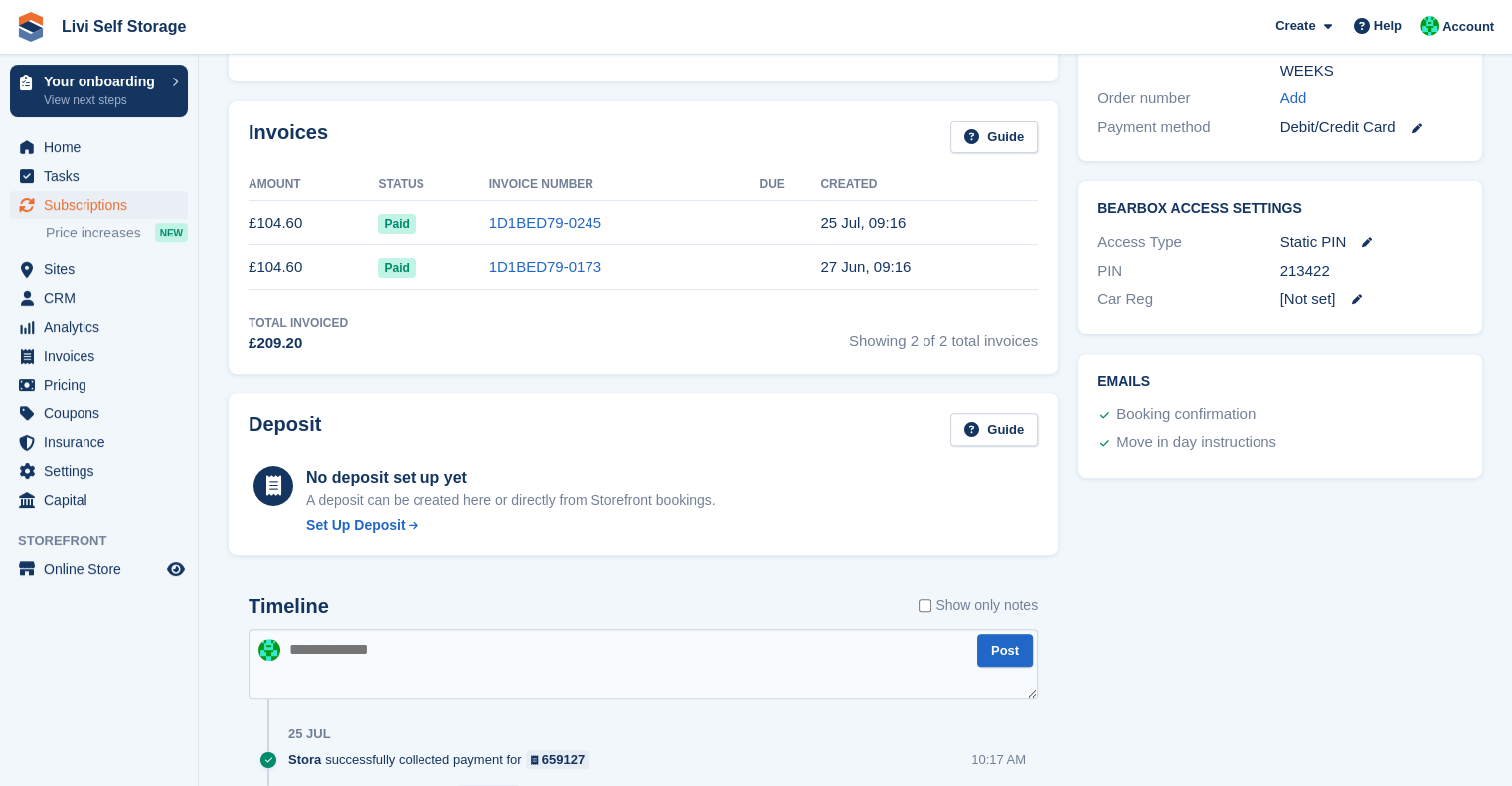scroll, scrollTop: 0, scrollLeft: 0, axis: both 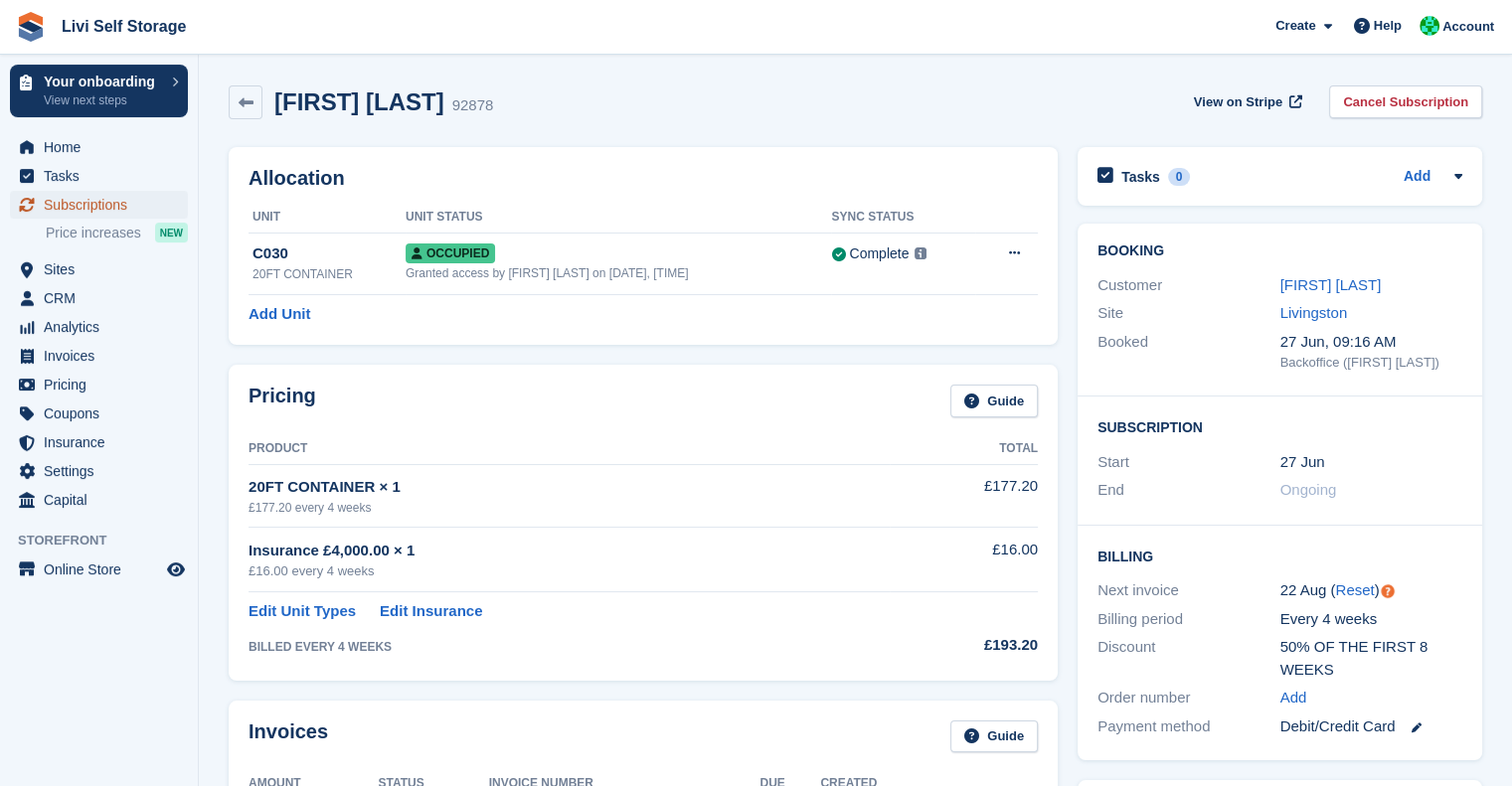 click on "Subscriptions" at bounding box center [103, 205] 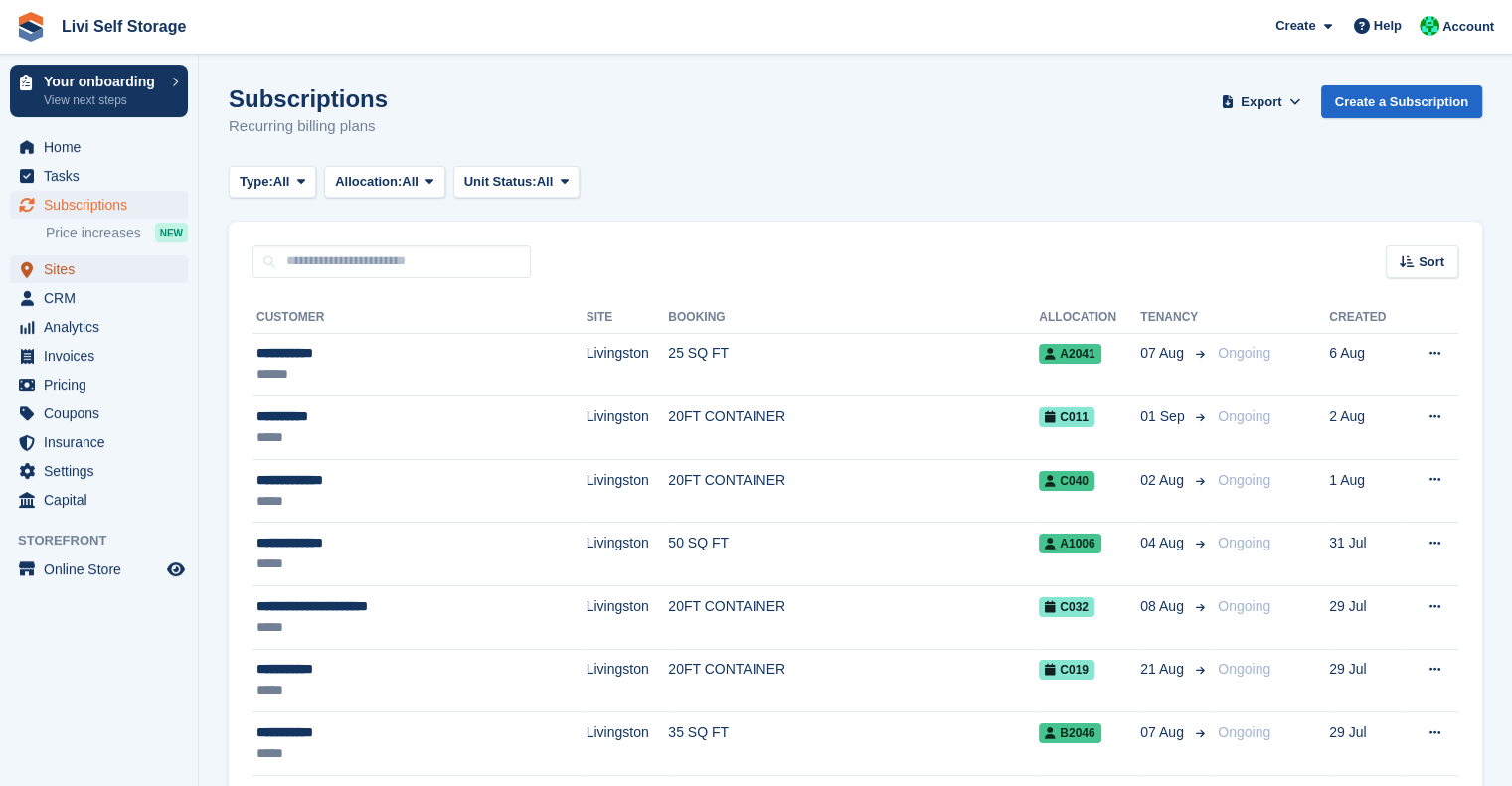 click on "Sites" at bounding box center (103, 269) 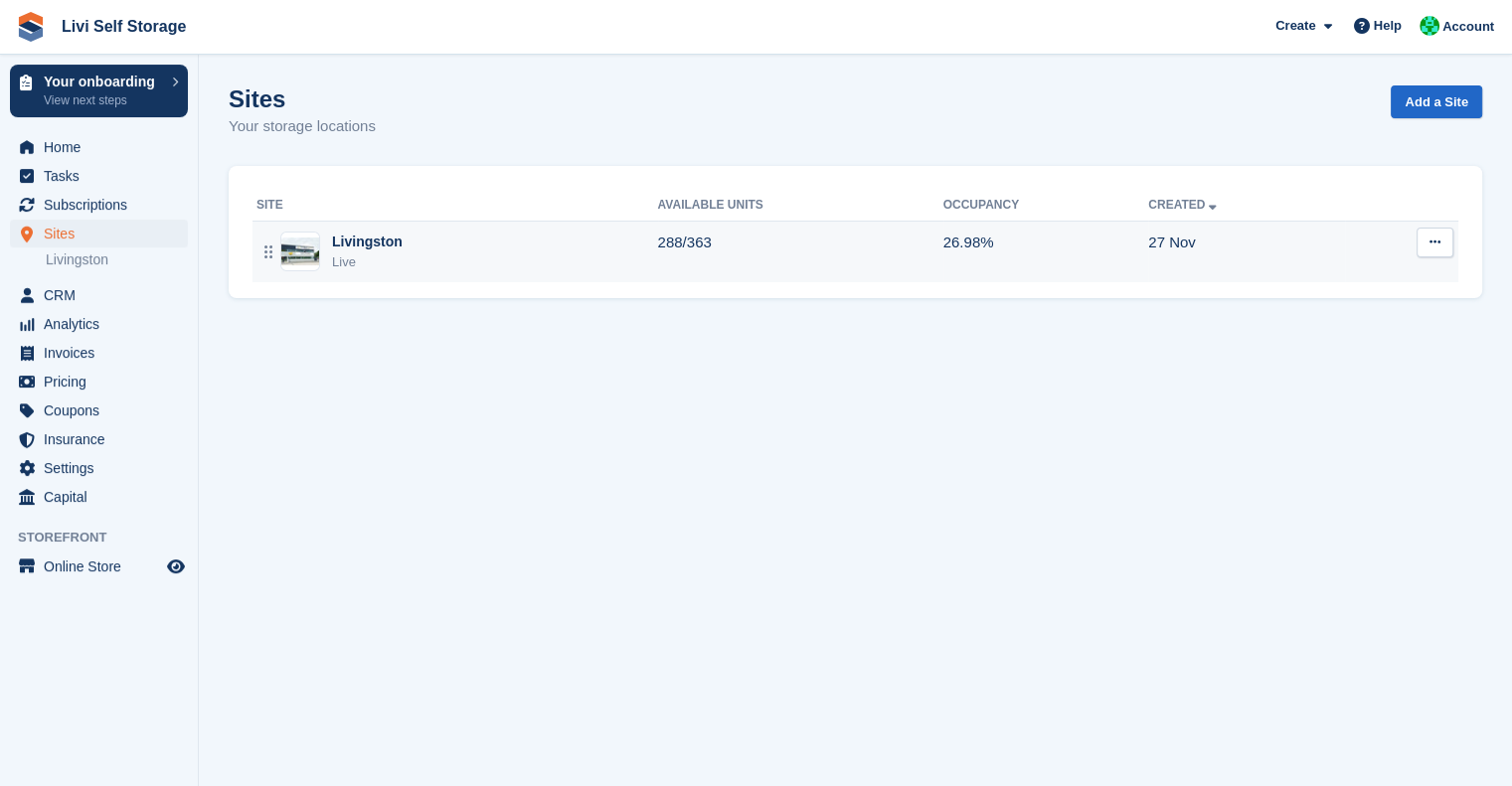 click on "[CITY]
Live" at bounding box center (455, 251) 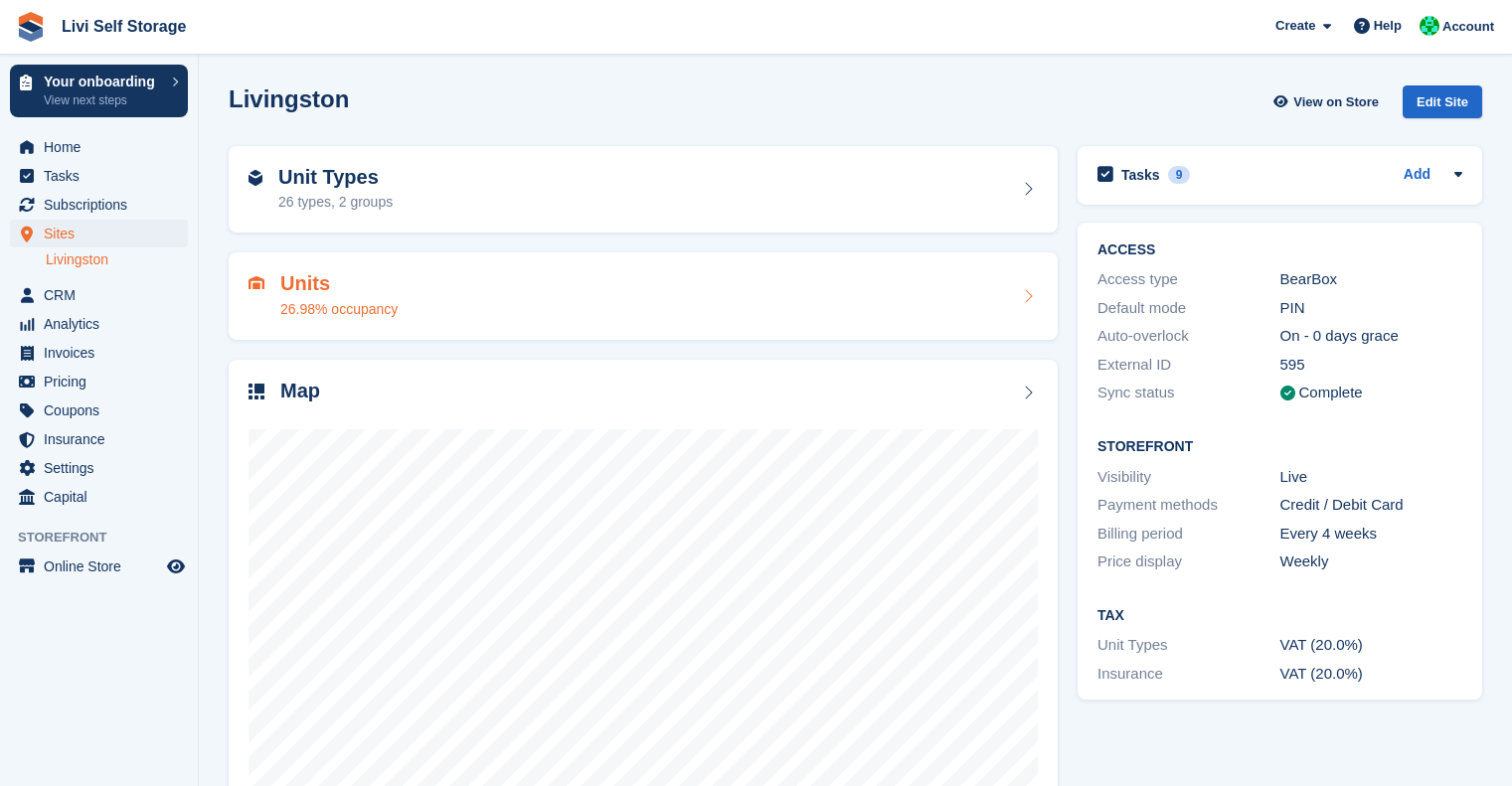 scroll, scrollTop: 0, scrollLeft: 0, axis: both 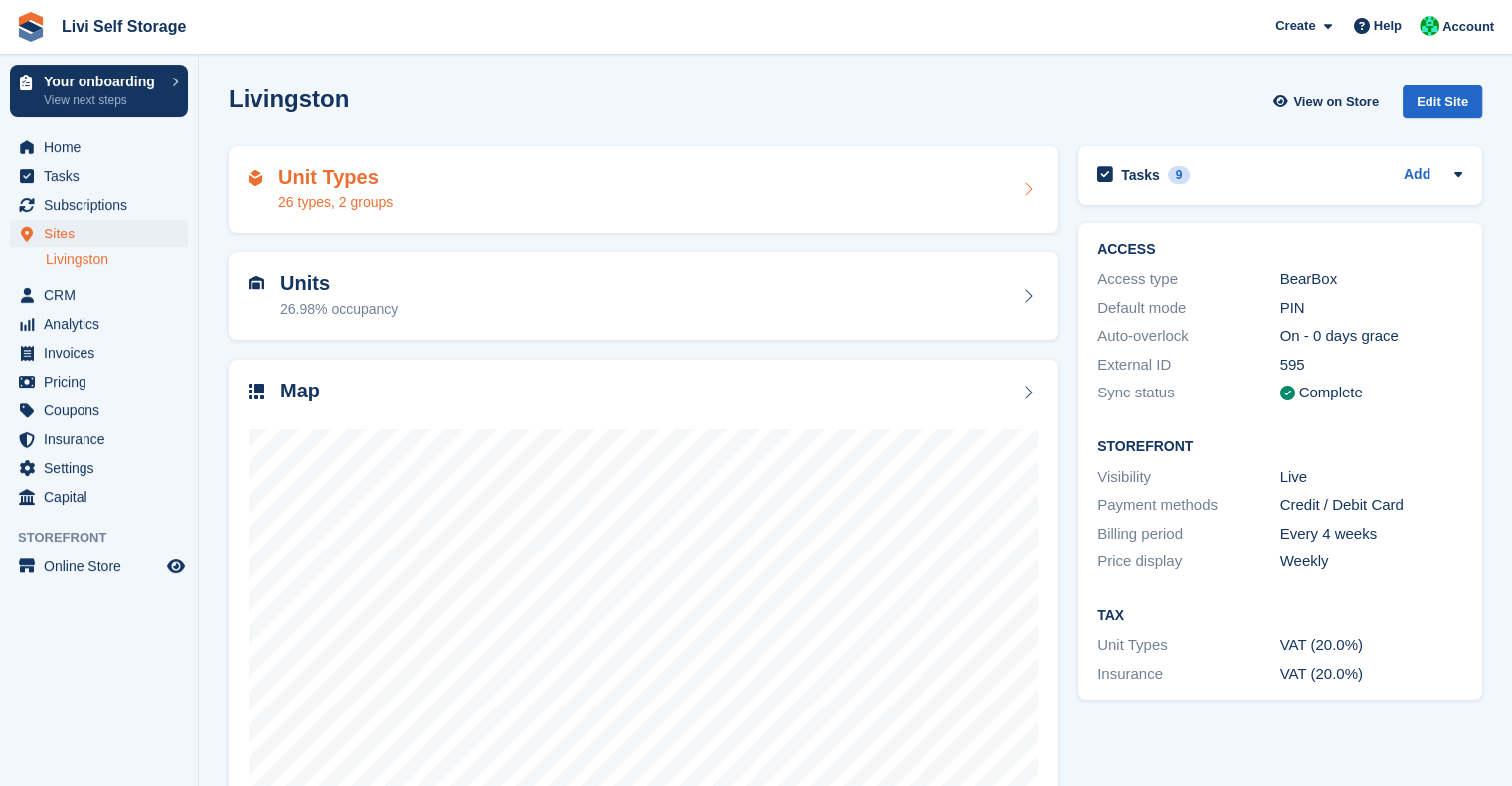 click on "26 types, 2 groups" at bounding box center (335, 202) 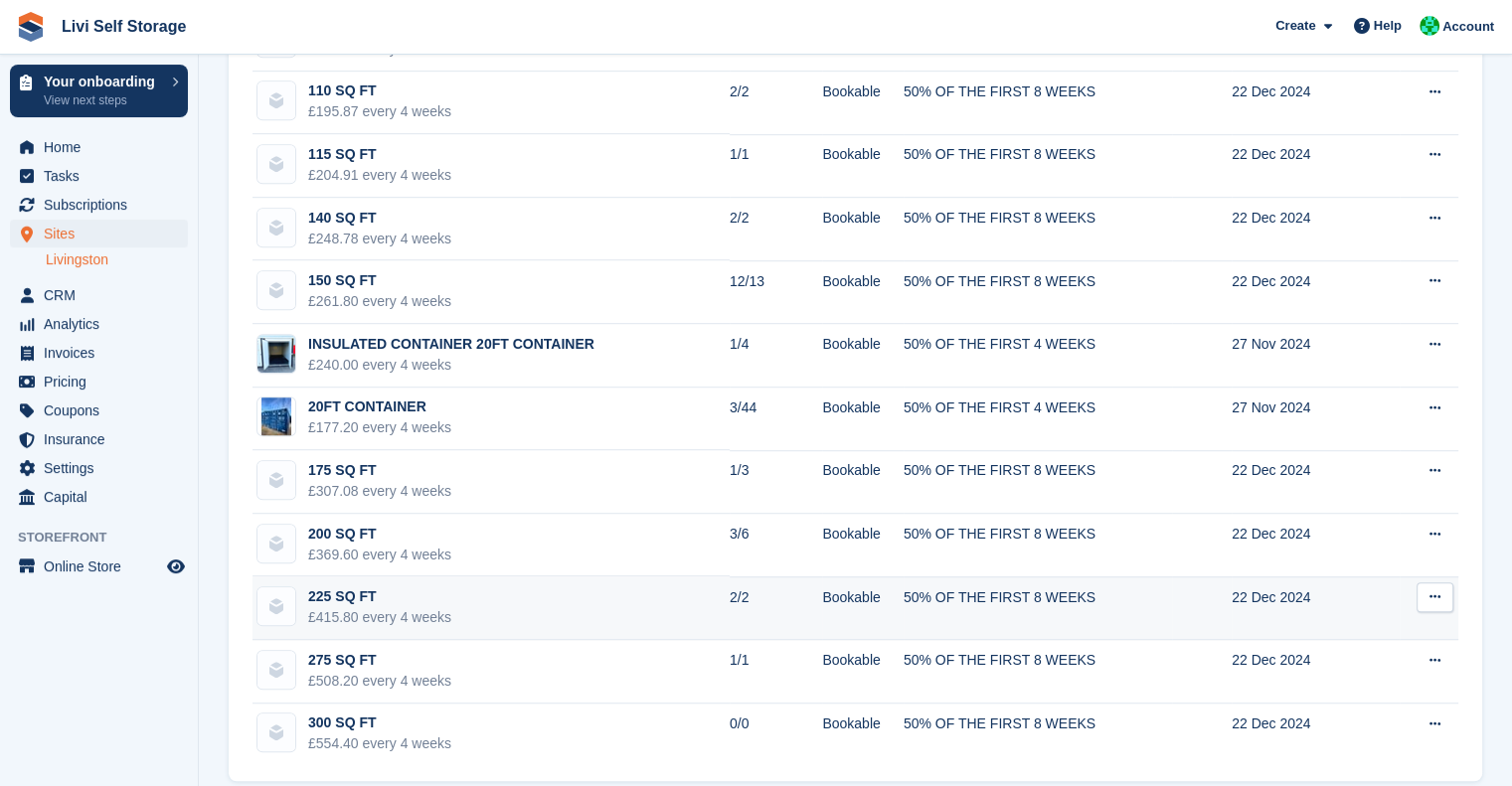 scroll, scrollTop: 1231, scrollLeft: 0, axis: vertical 